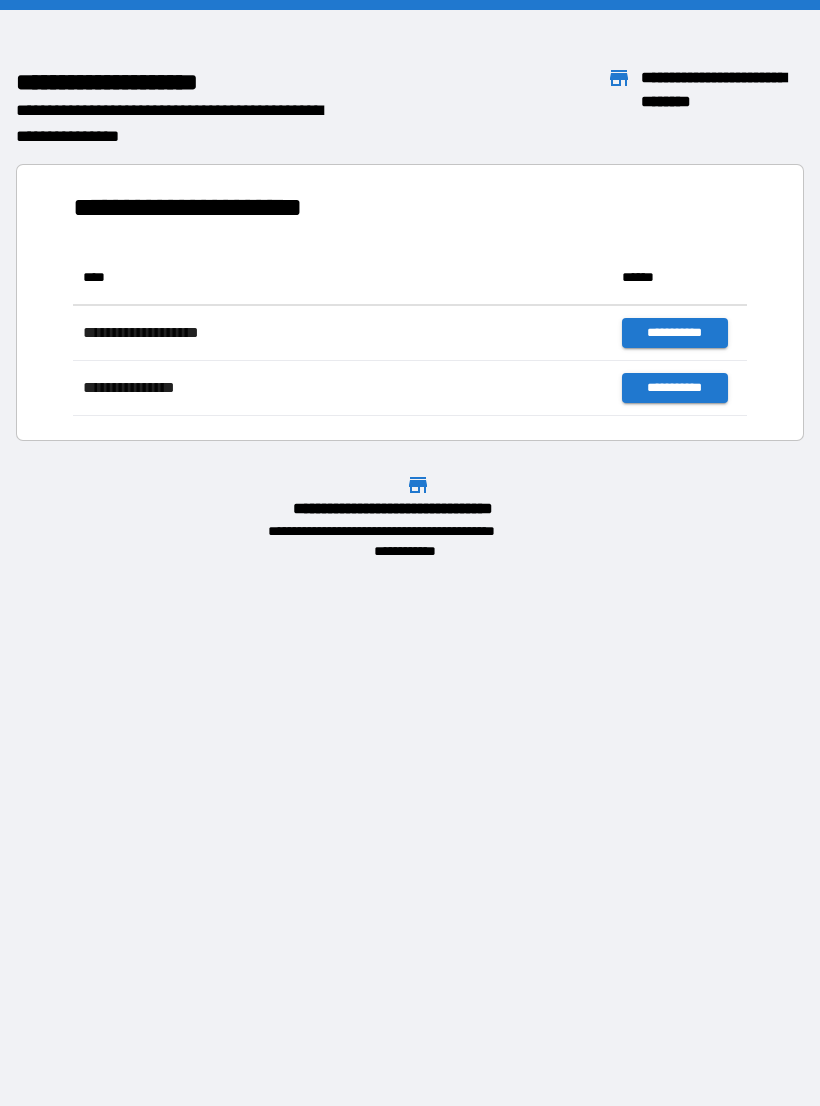 scroll, scrollTop: 0, scrollLeft: 0, axis: both 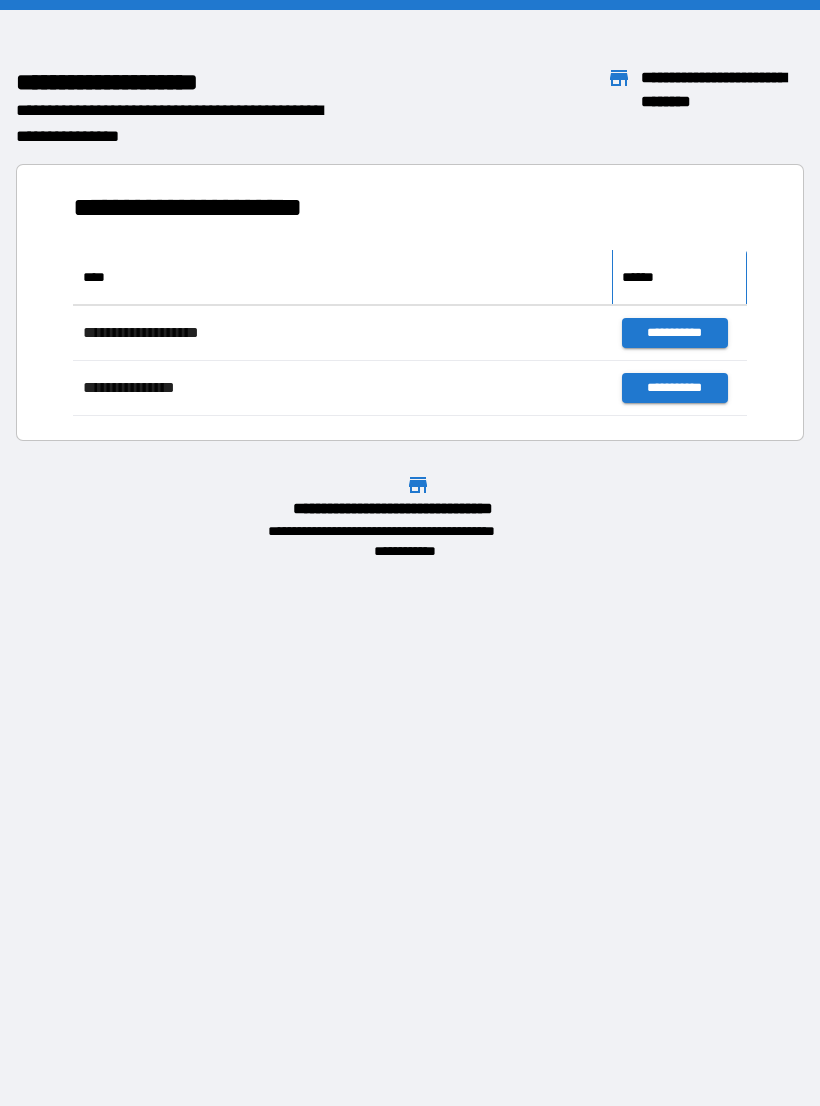 click on "******" at bounding box center (679, 277) 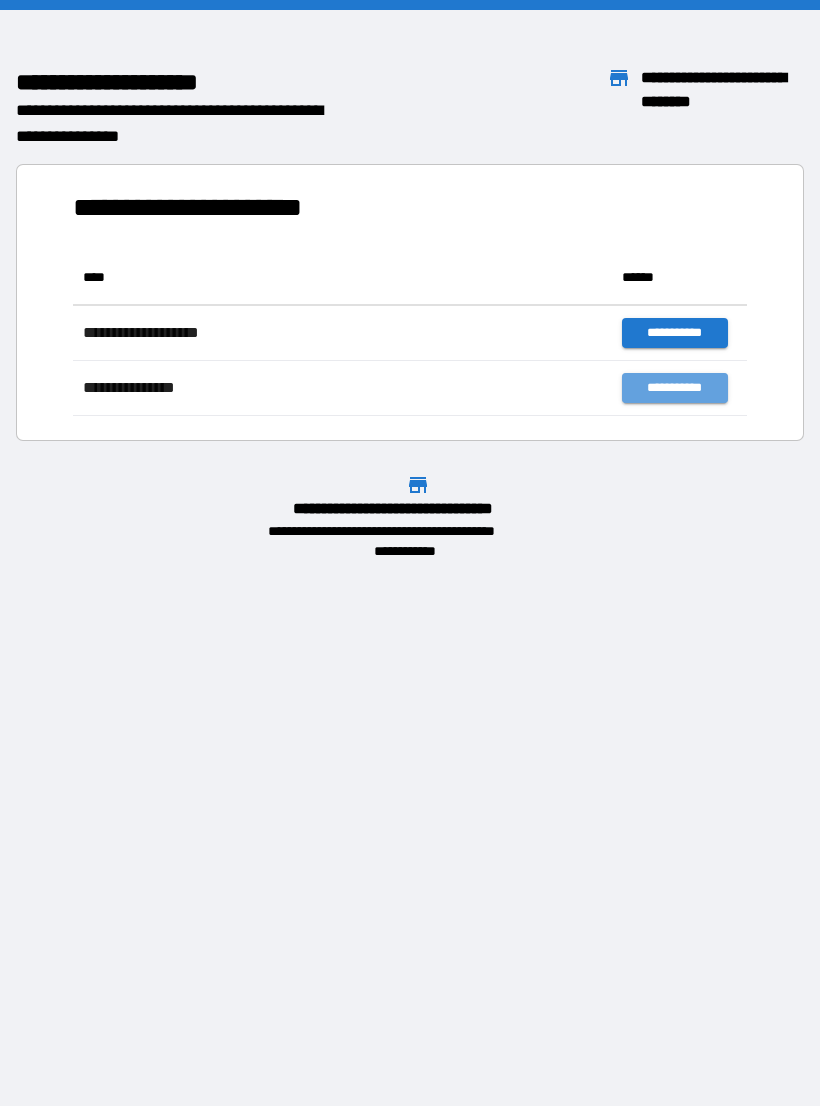 click on "**********" at bounding box center [410, 553] 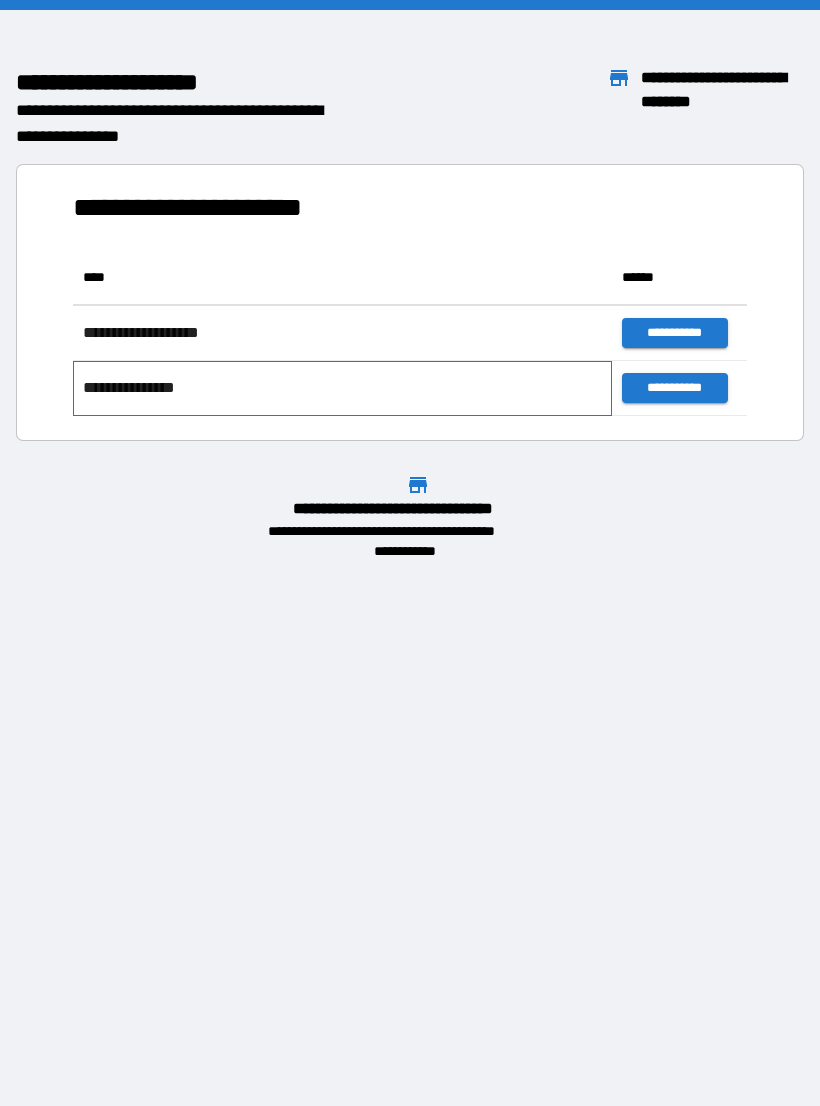 click on "**********" at bounding box center [342, 388] 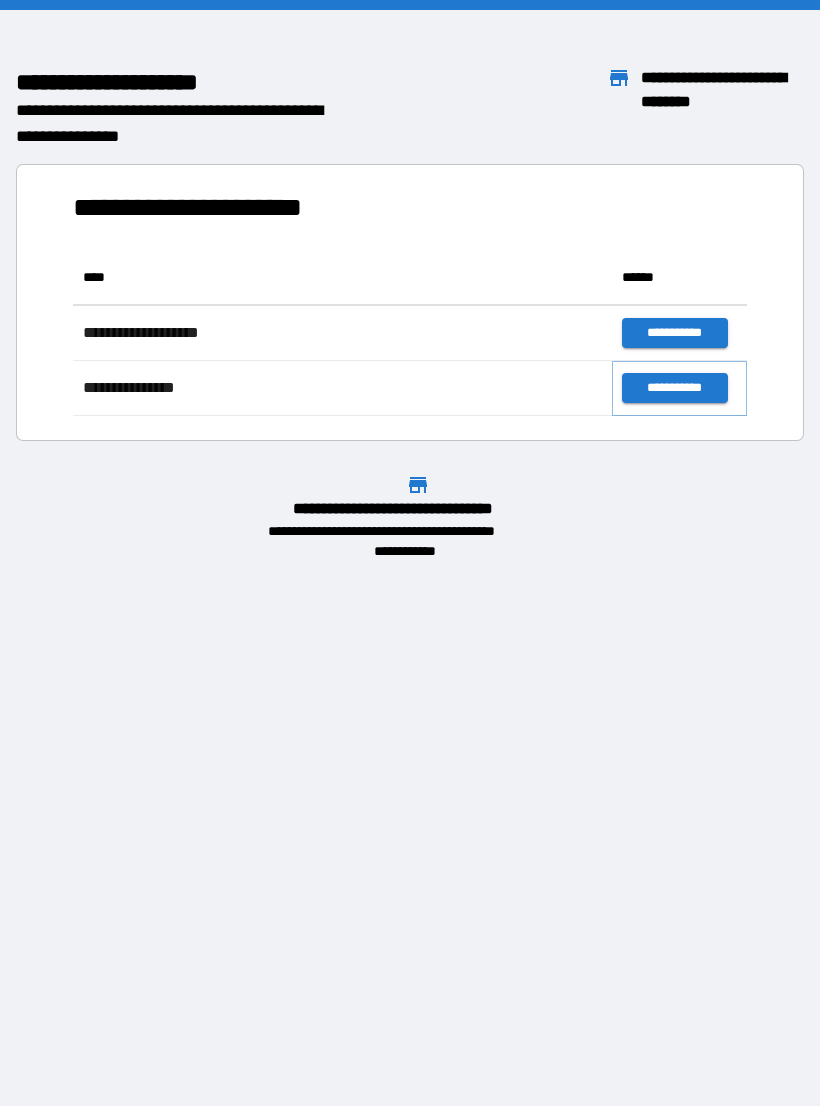 click on "**********" at bounding box center [674, 388] 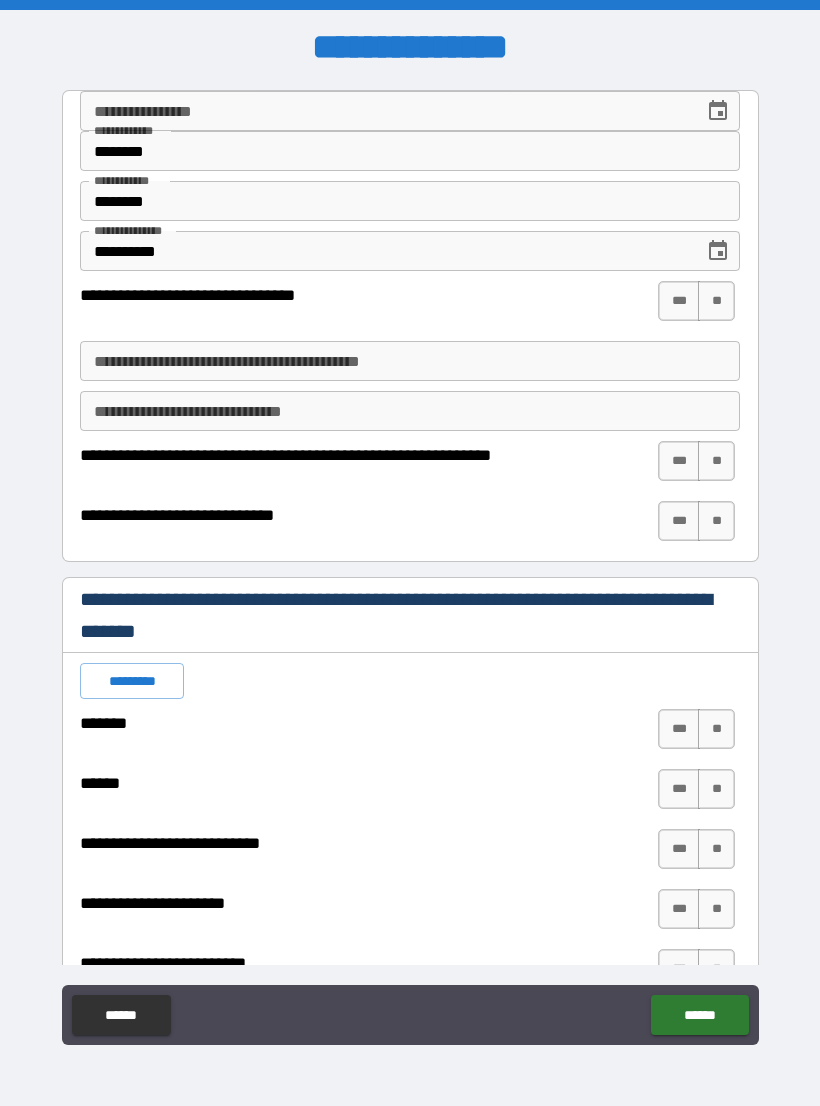 click on "***" at bounding box center (679, 301) 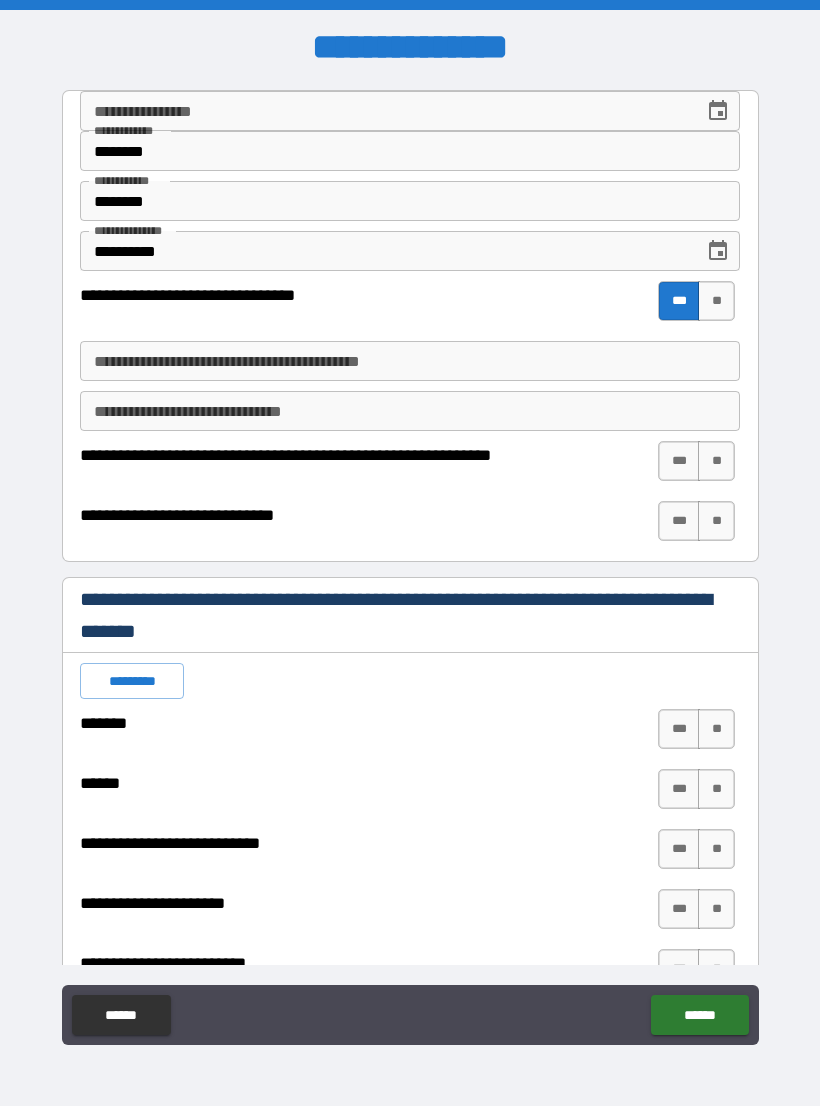 type on "*" 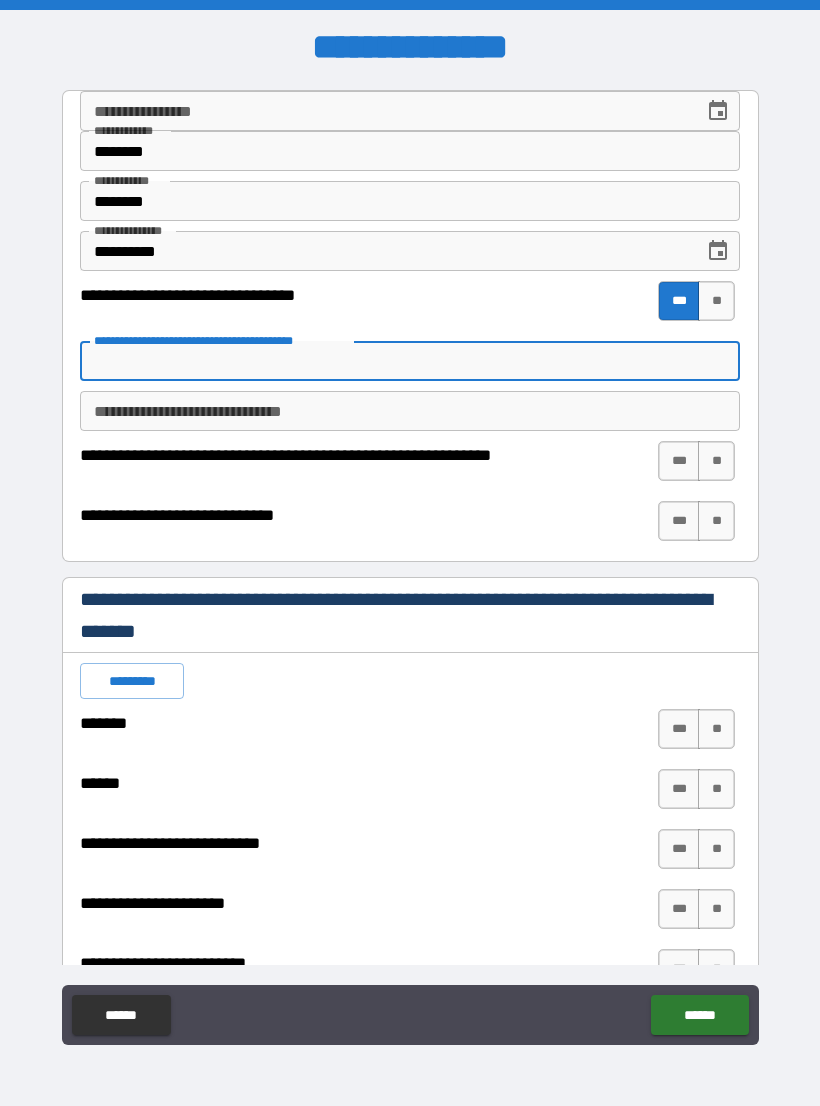 type on "*" 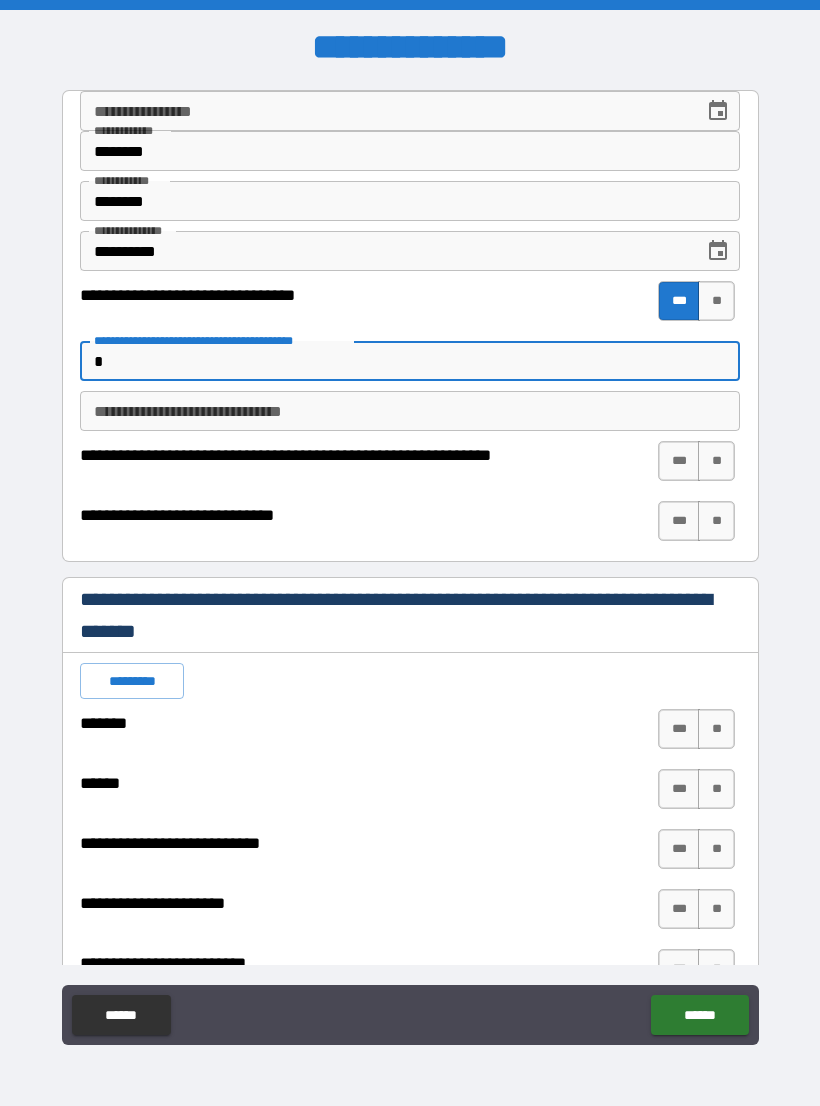 type on "*" 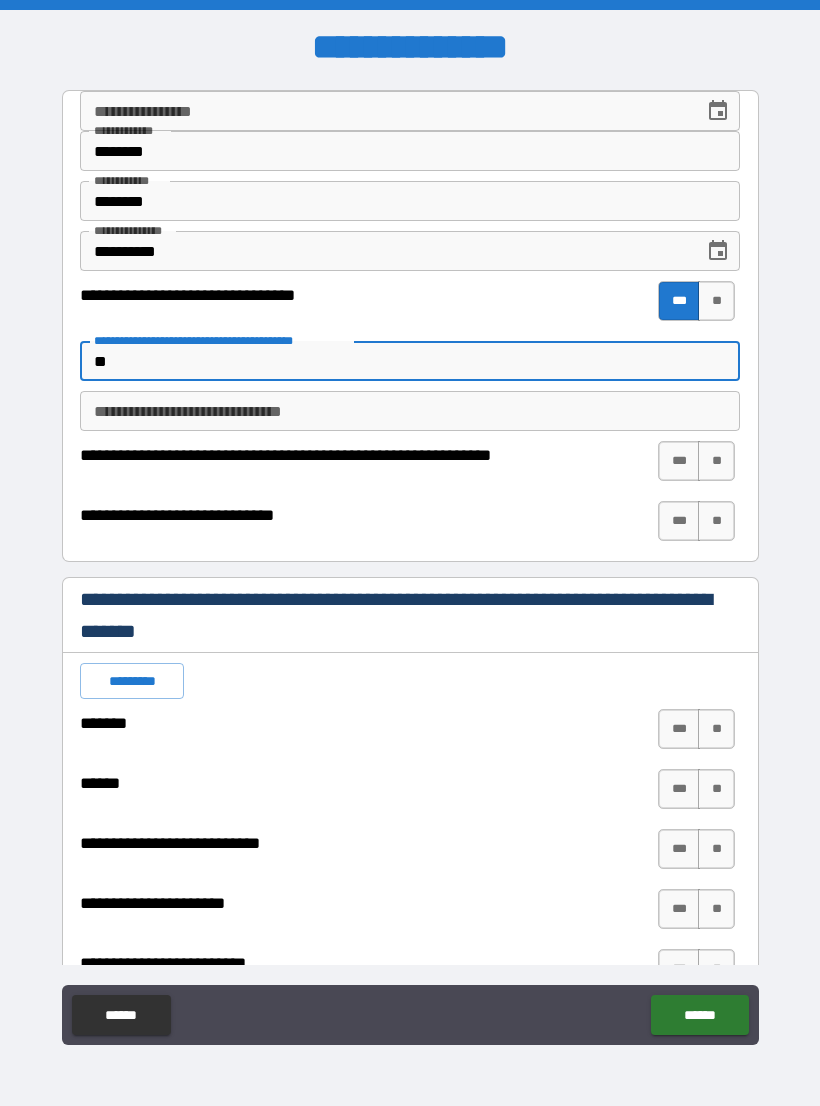 type on "*" 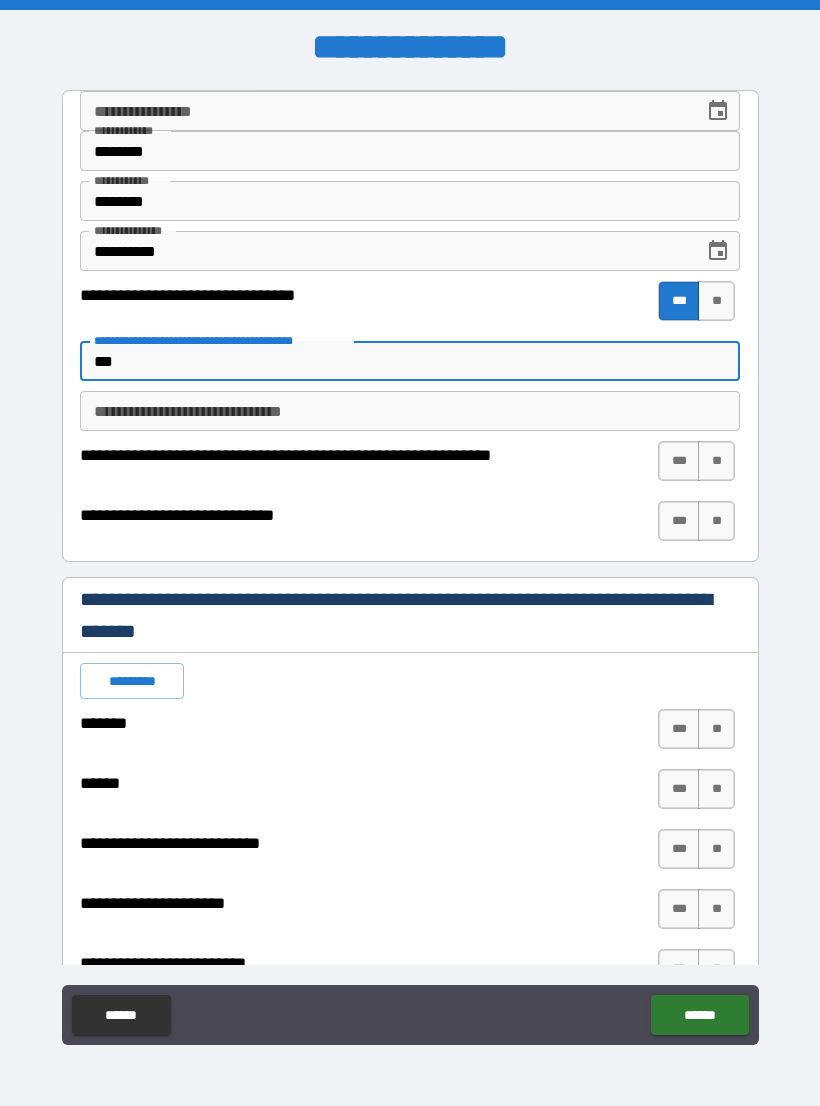 type on "*" 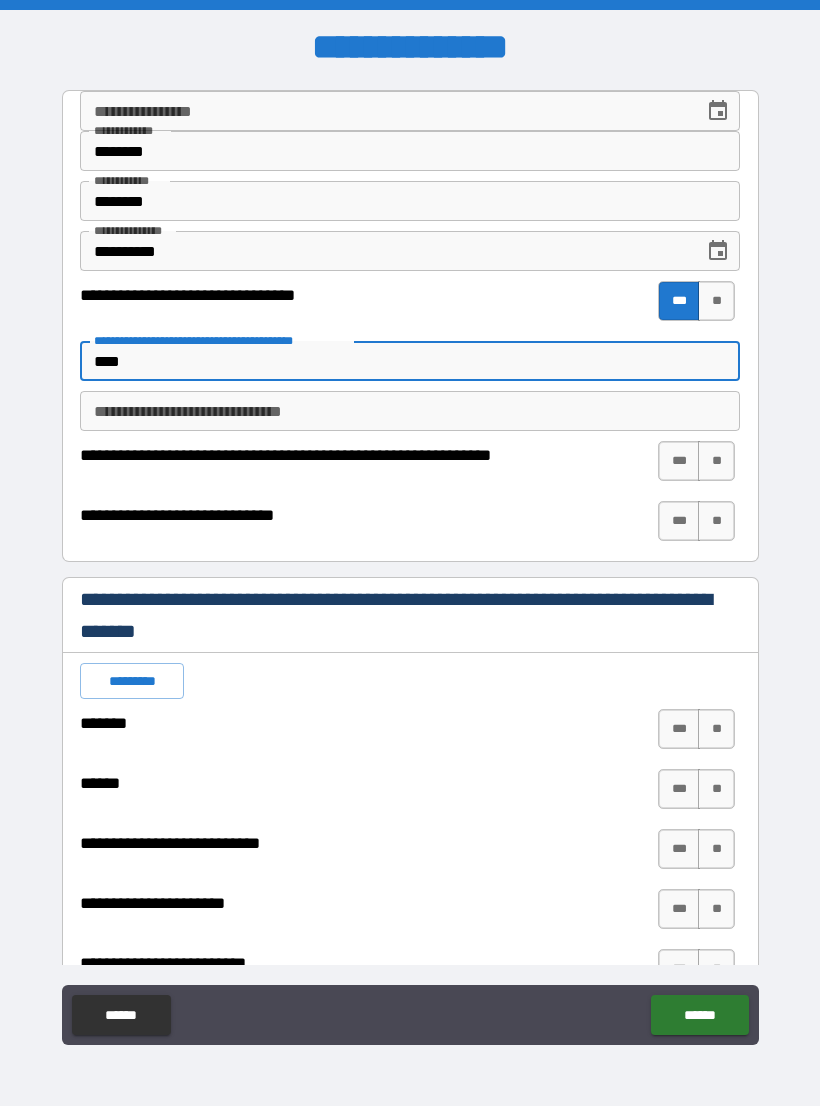 type on "*" 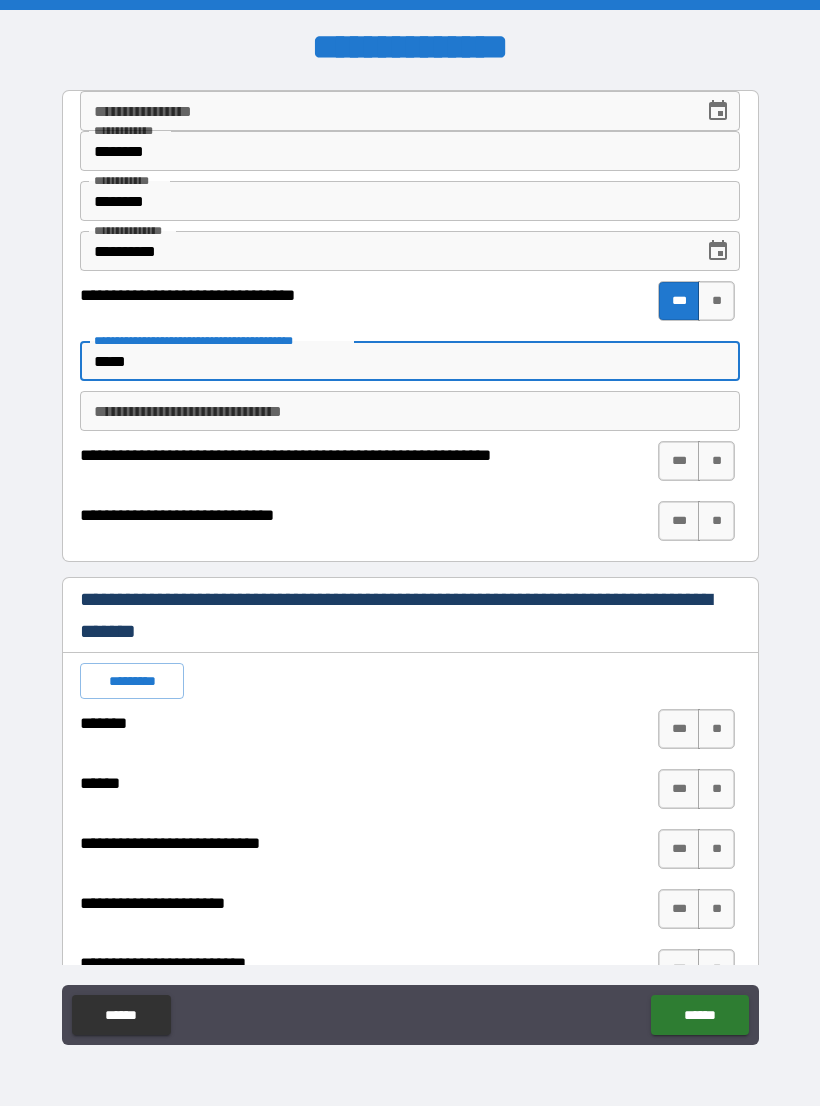 type on "*" 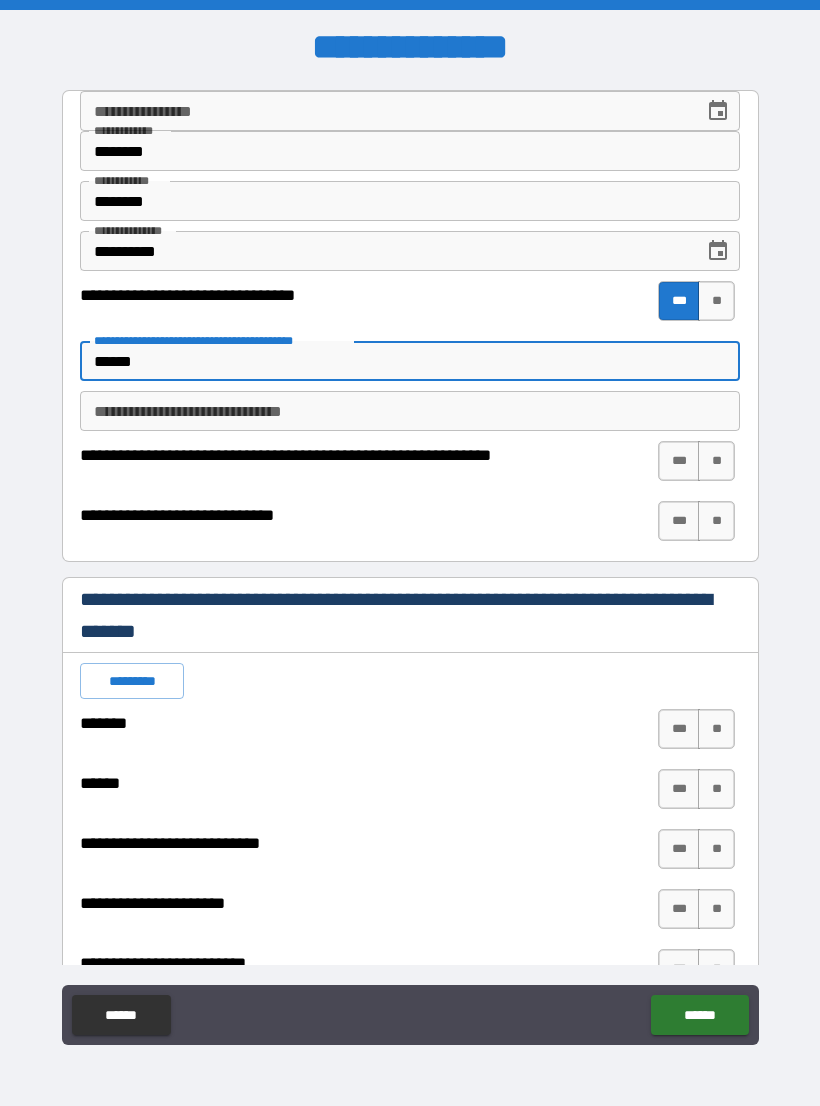 type on "******" 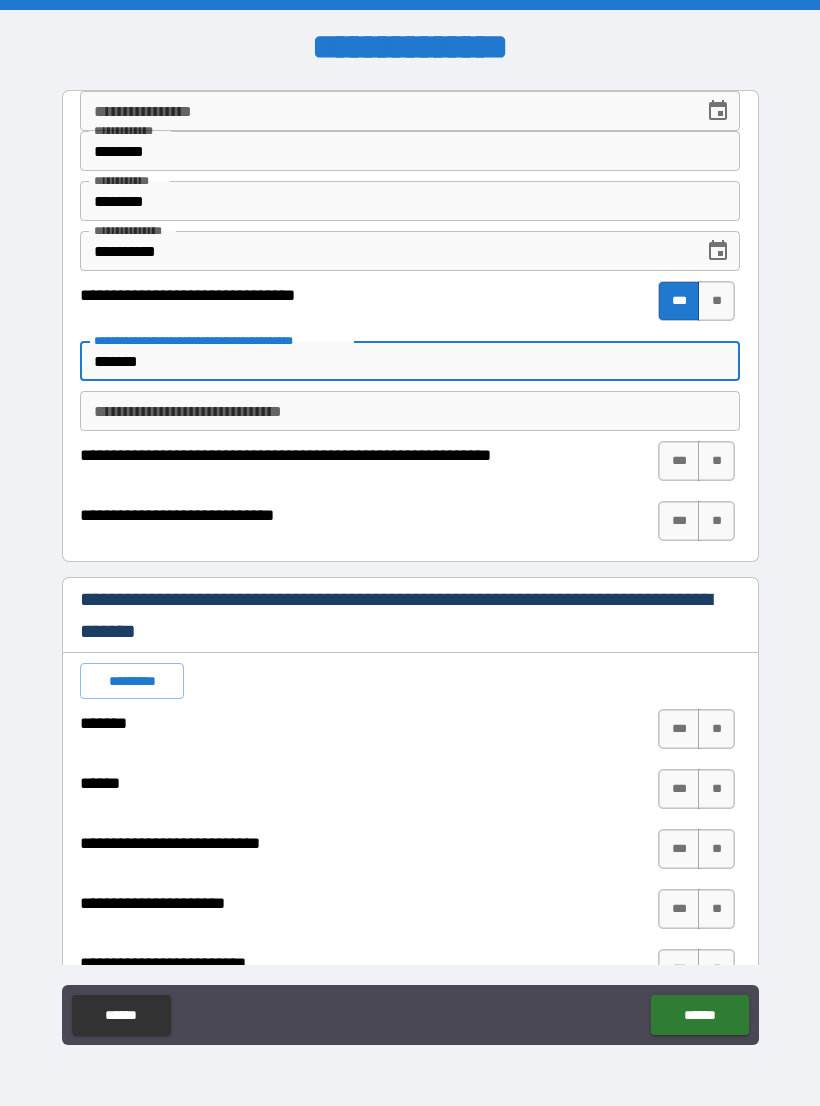 type on "*" 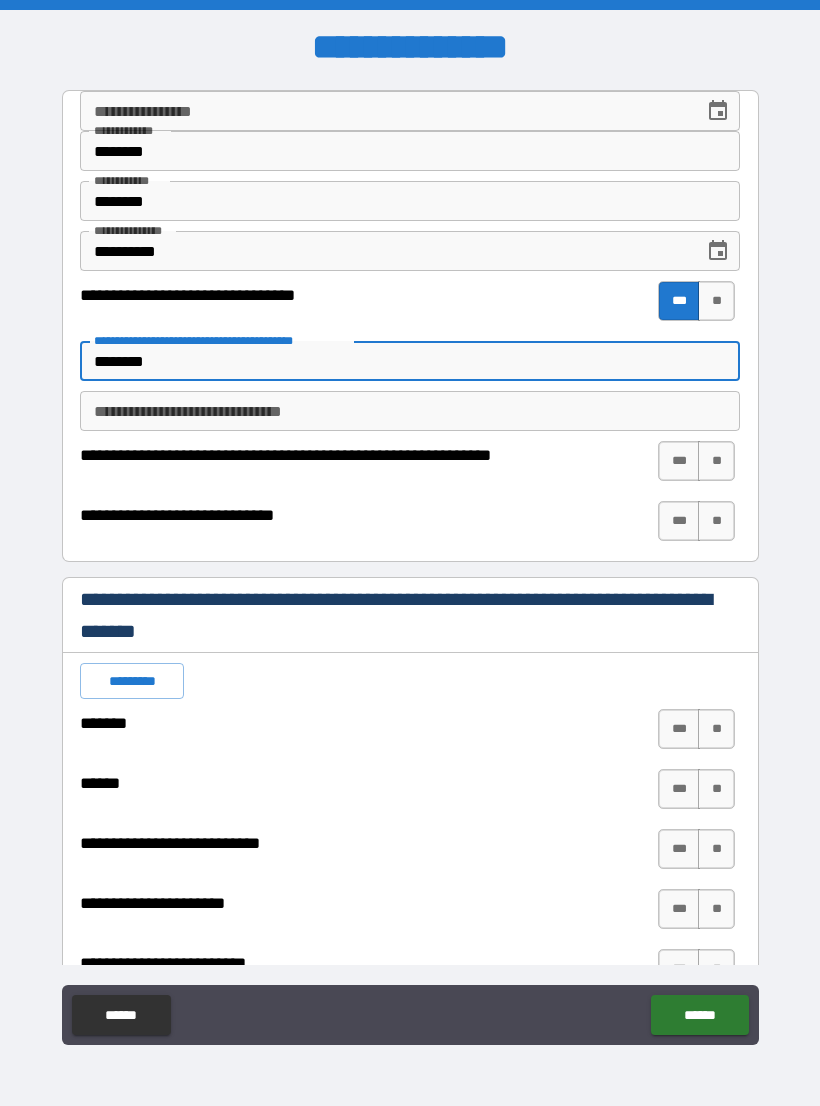 type on "*" 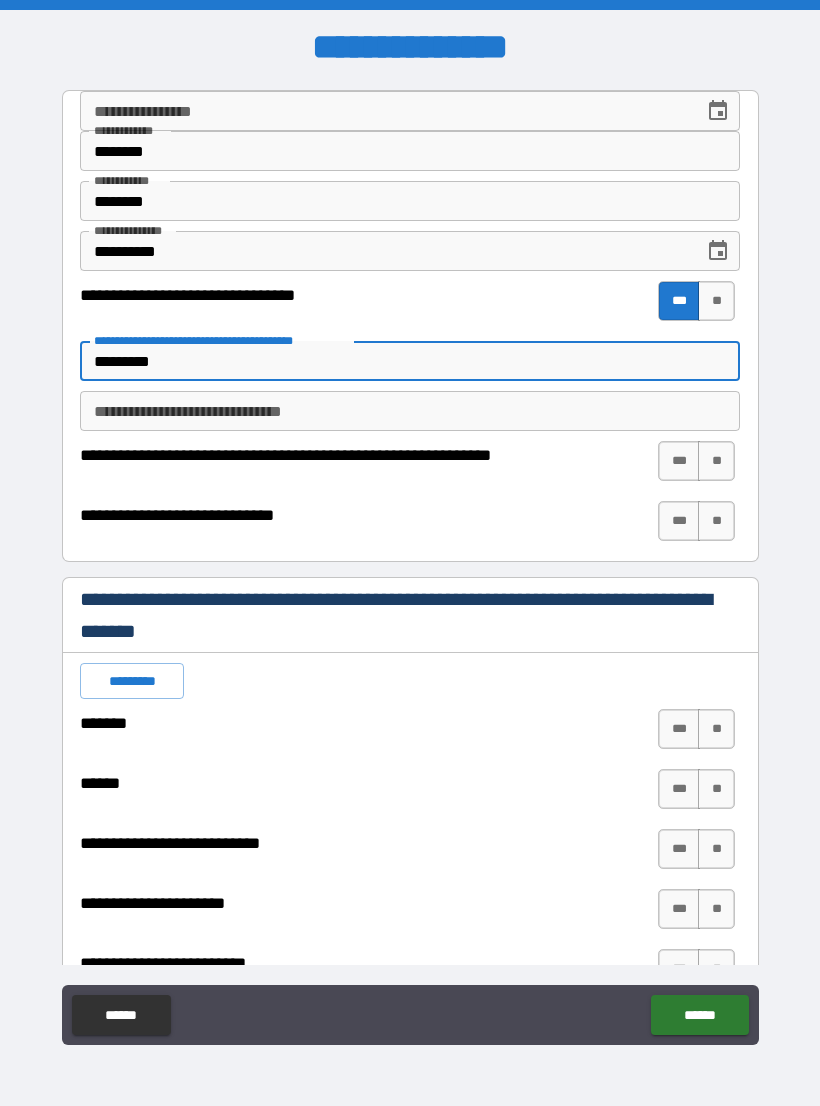 type on "*" 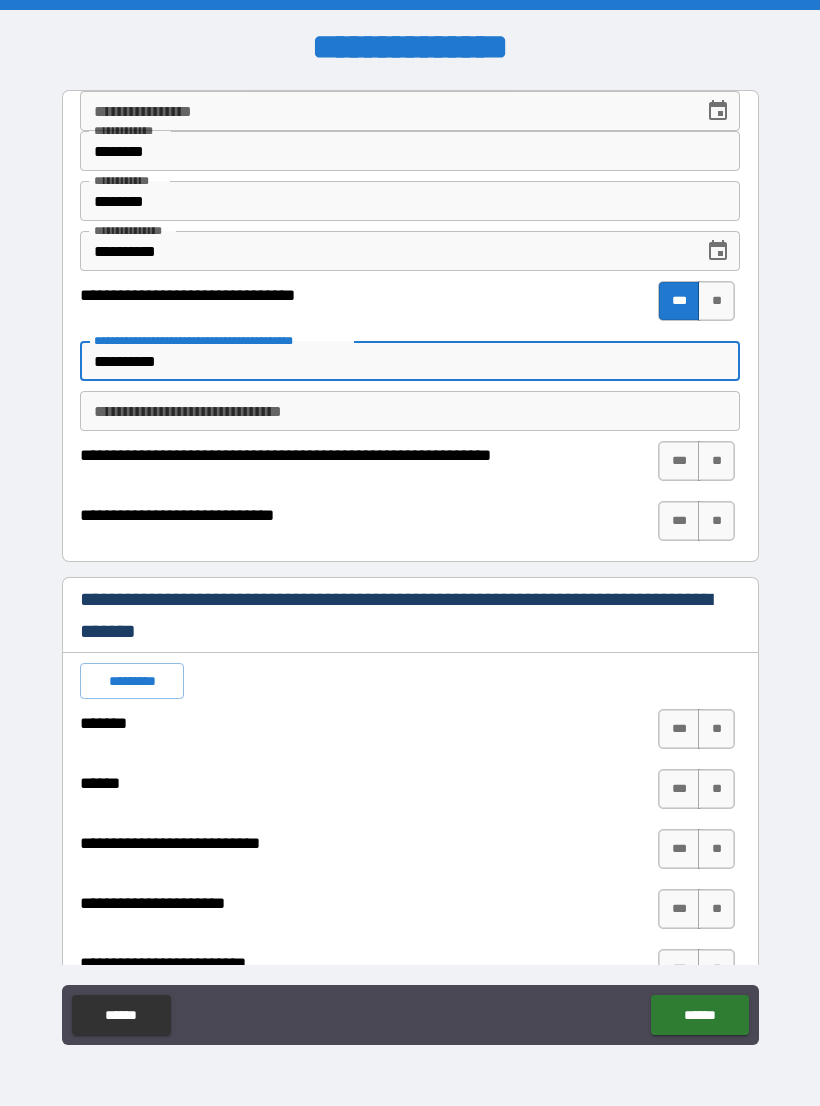 type on "*" 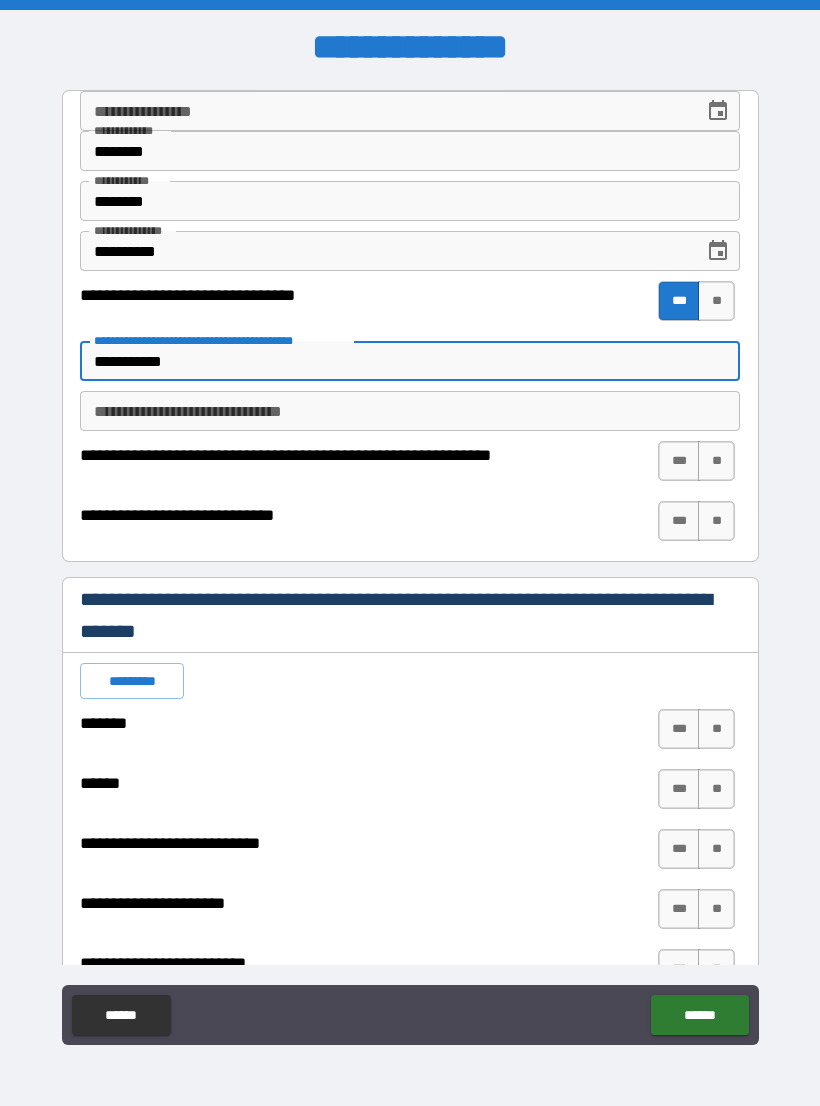 type on "*" 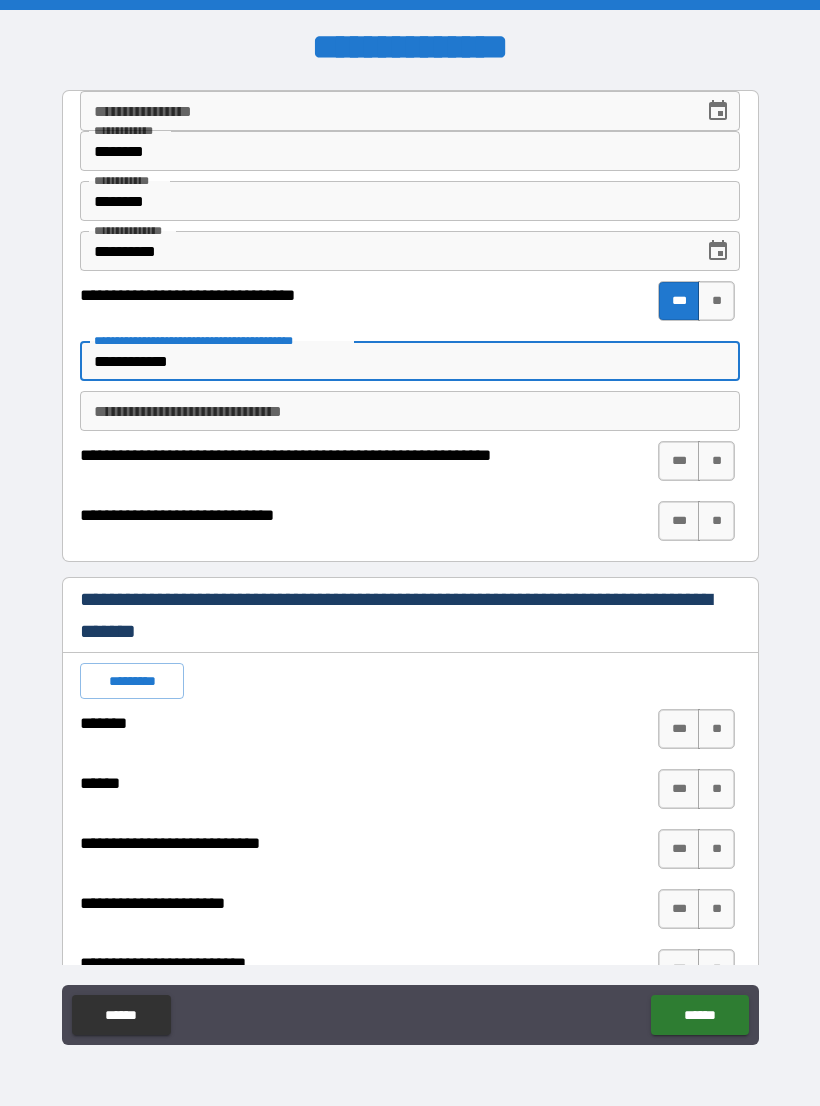 type on "*" 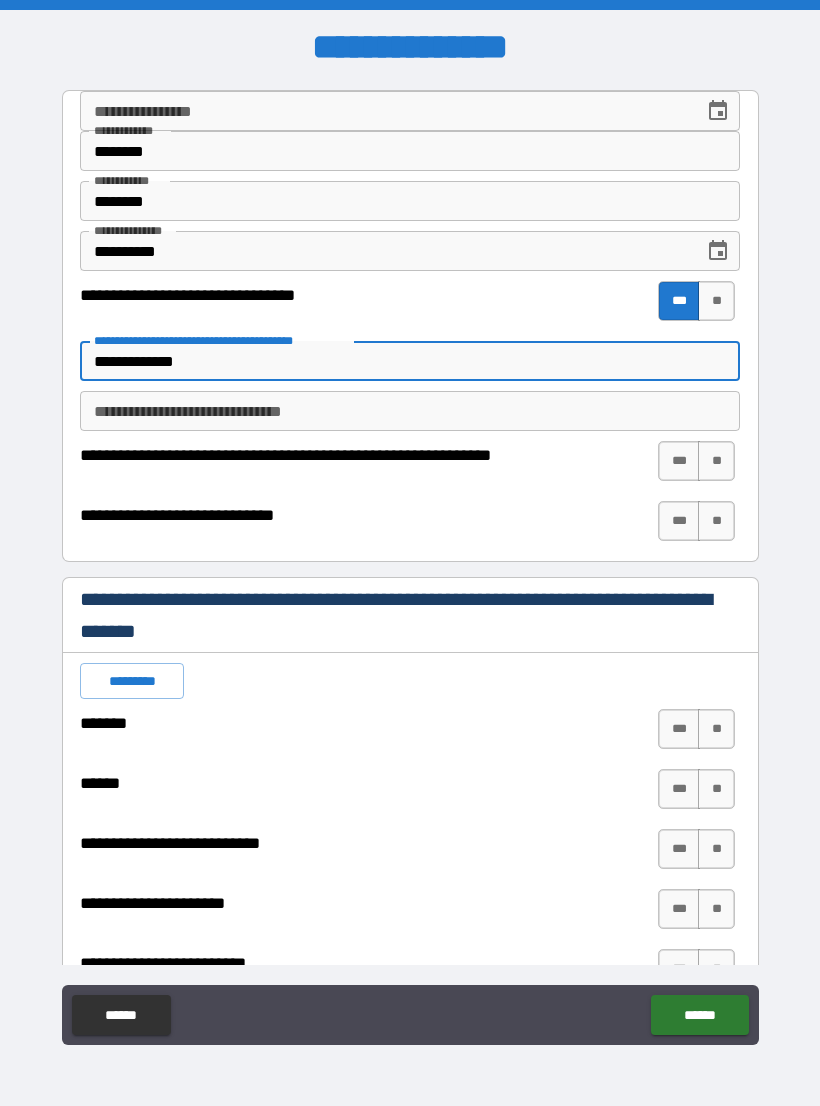 type on "*" 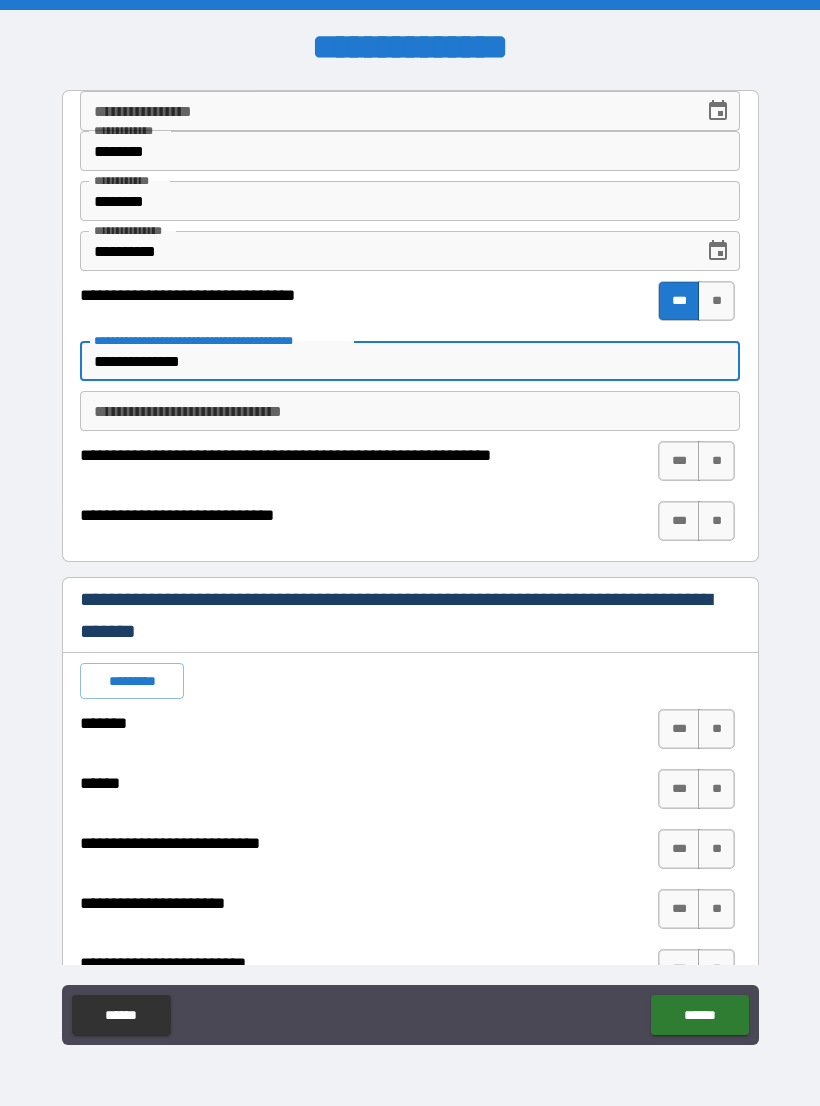 type on "*" 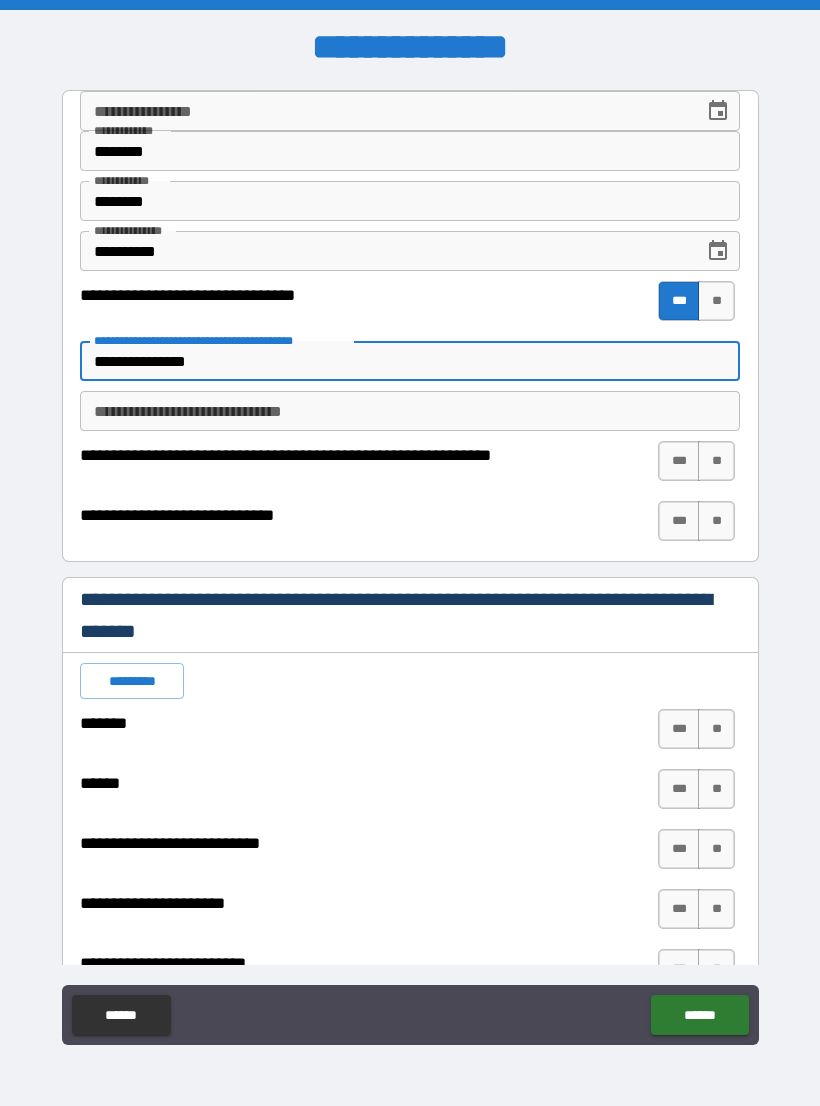type on "*" 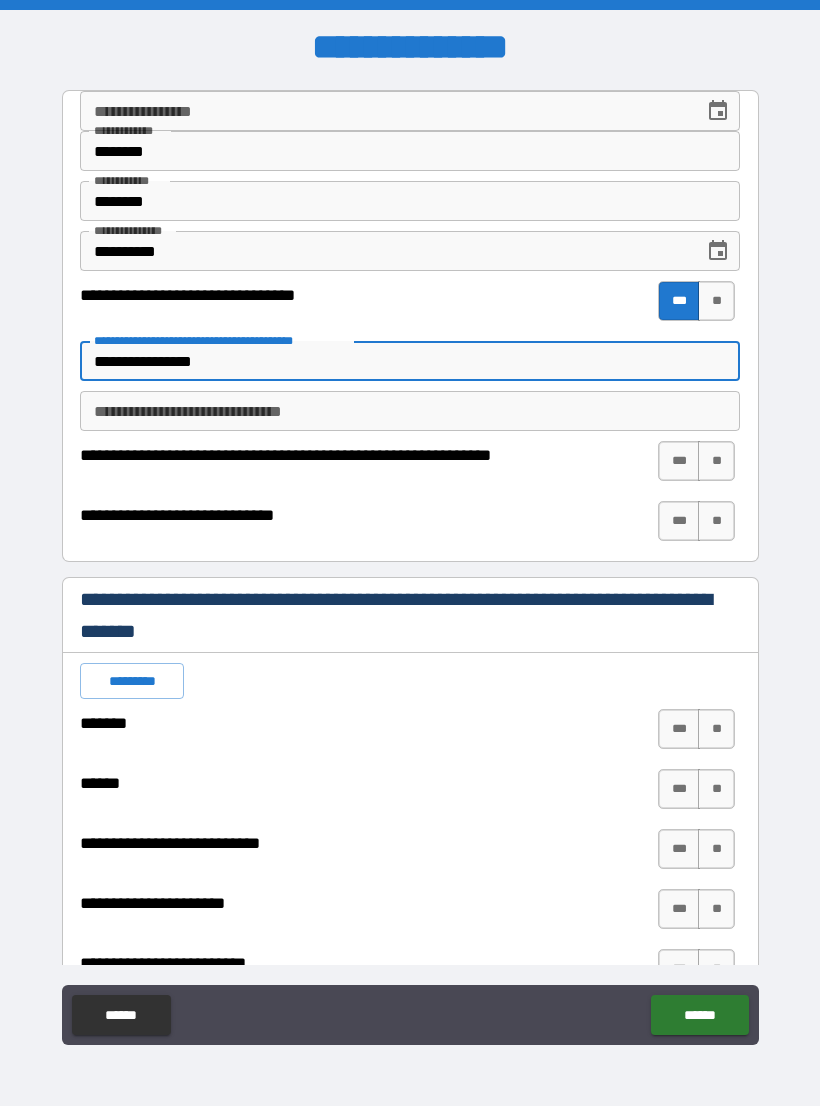 type on "*" 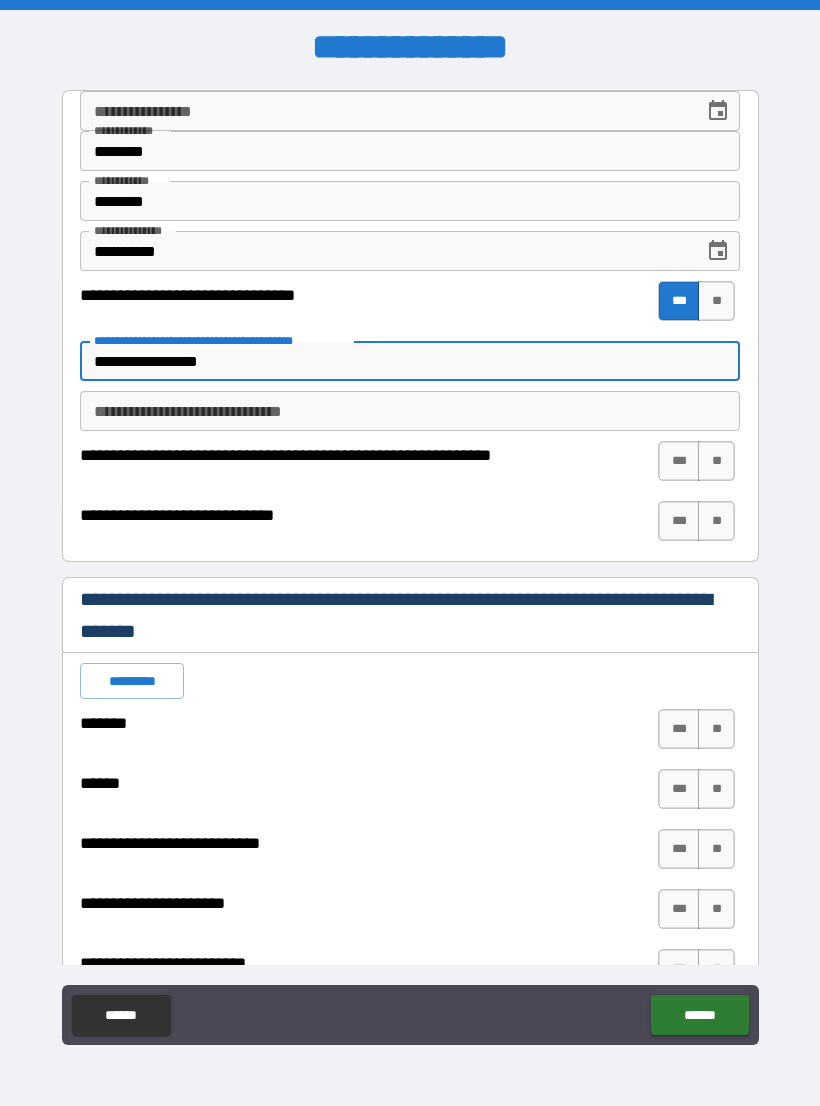 type on "*" 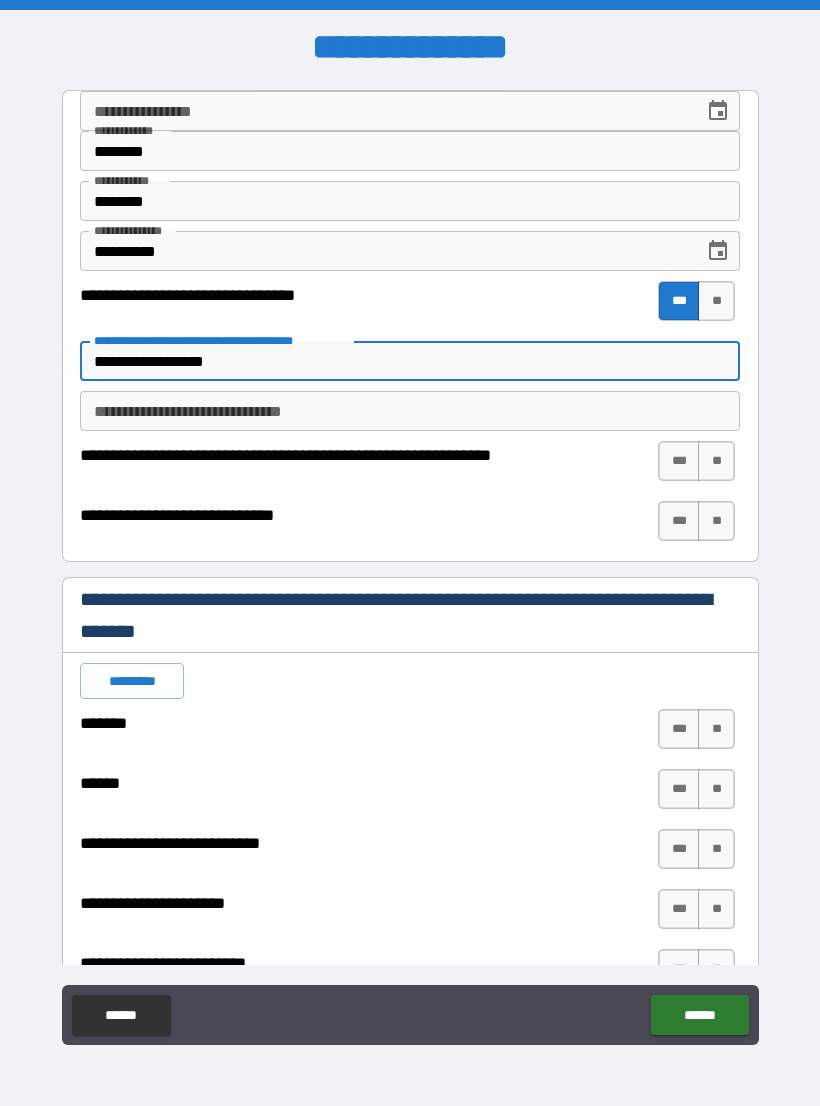 type on "*" 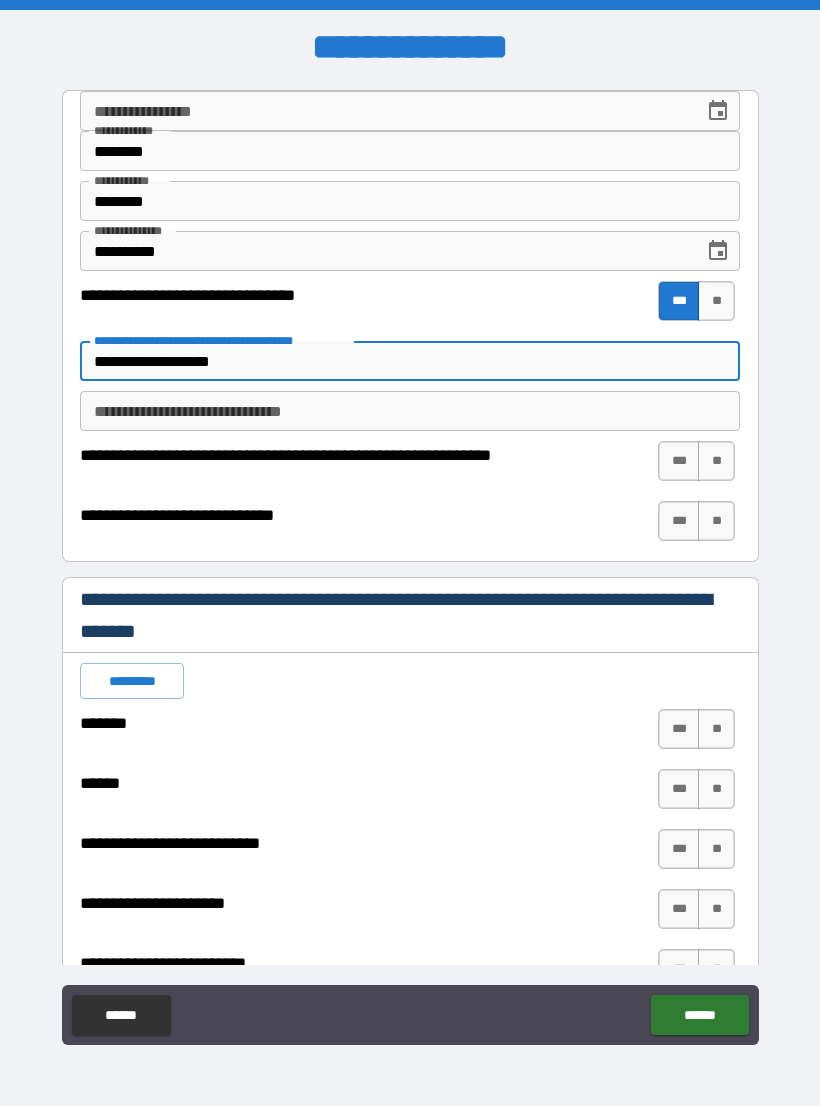 type on "*" 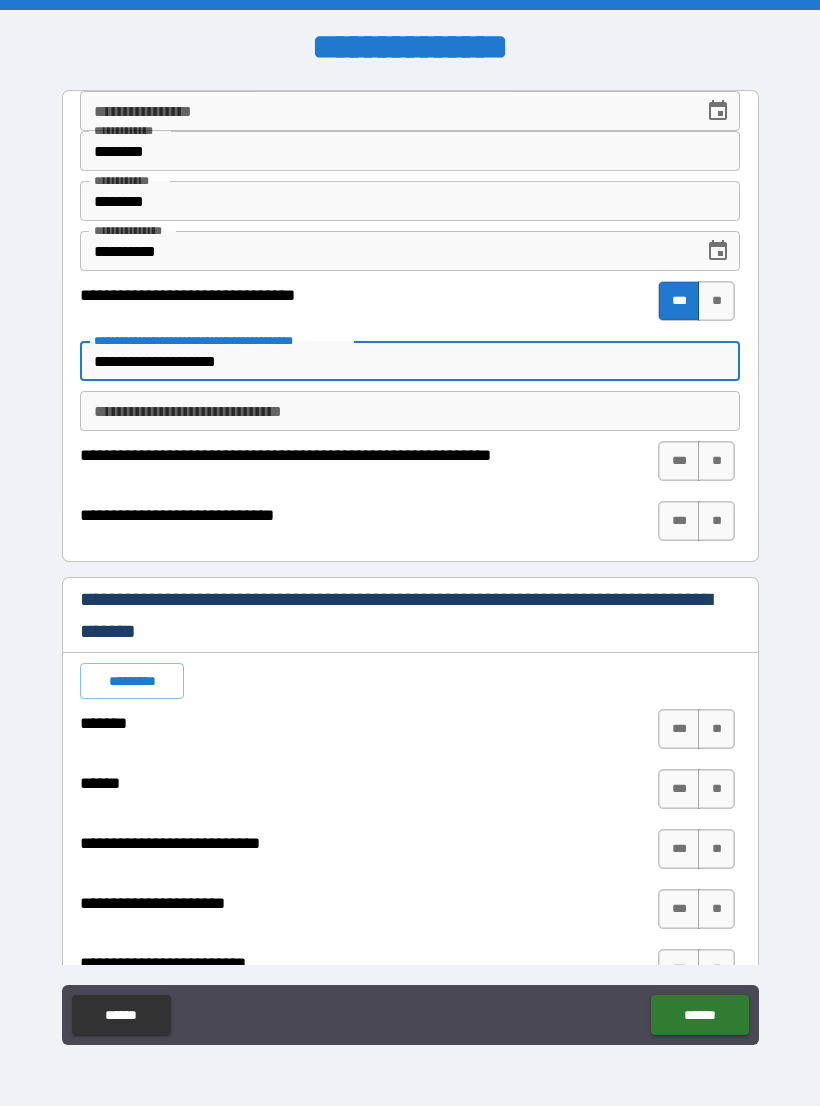 type on "*" 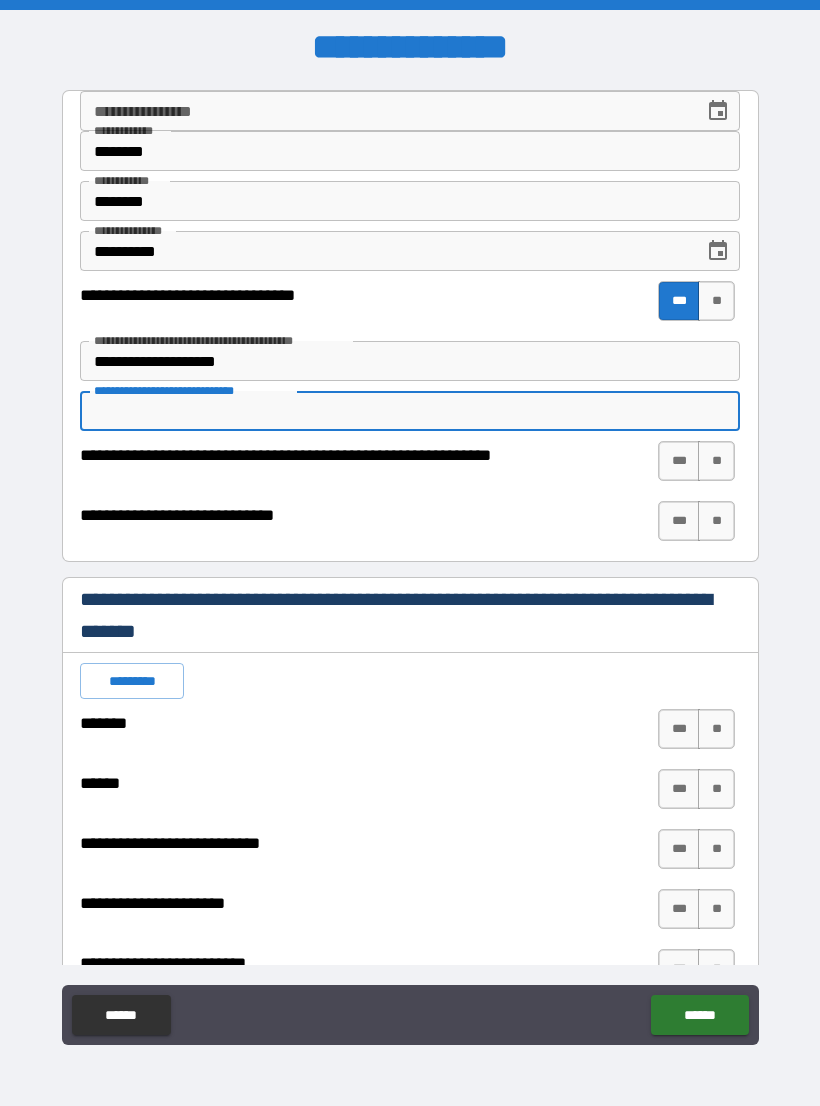 click on "**" at bounding box center [716, 461] 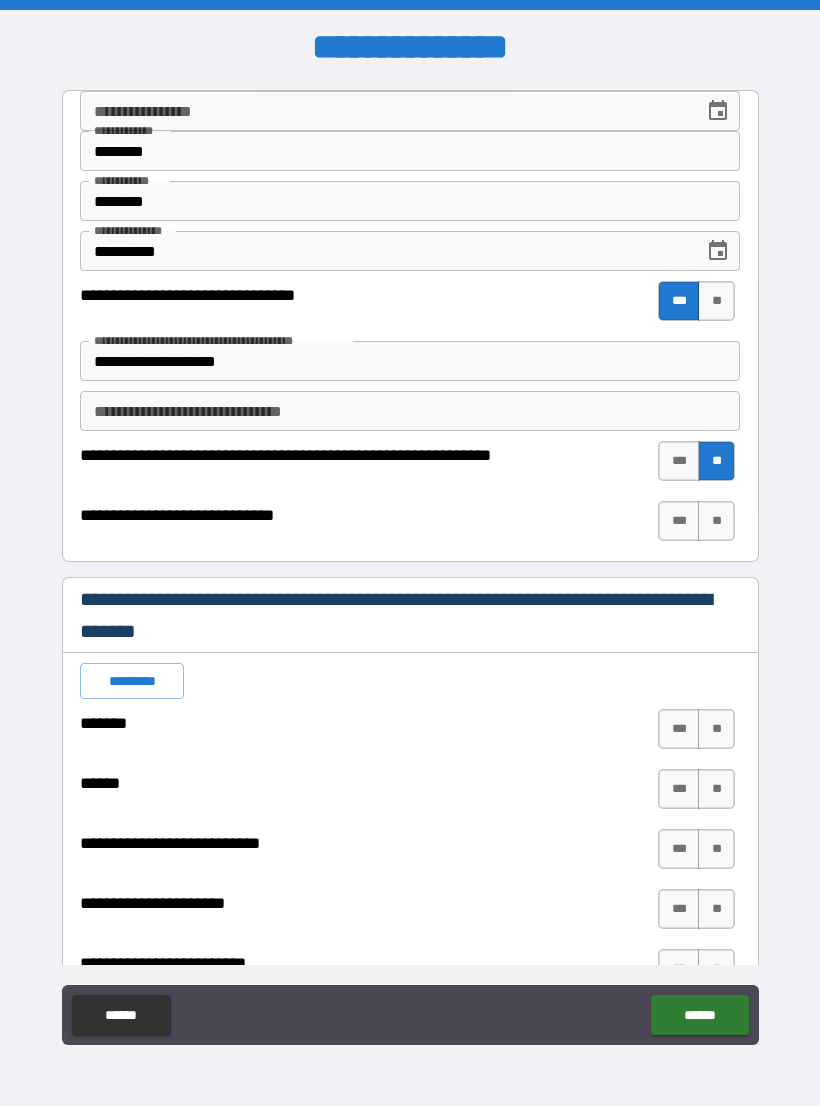 click on "**" at bounding box center [716, 521] 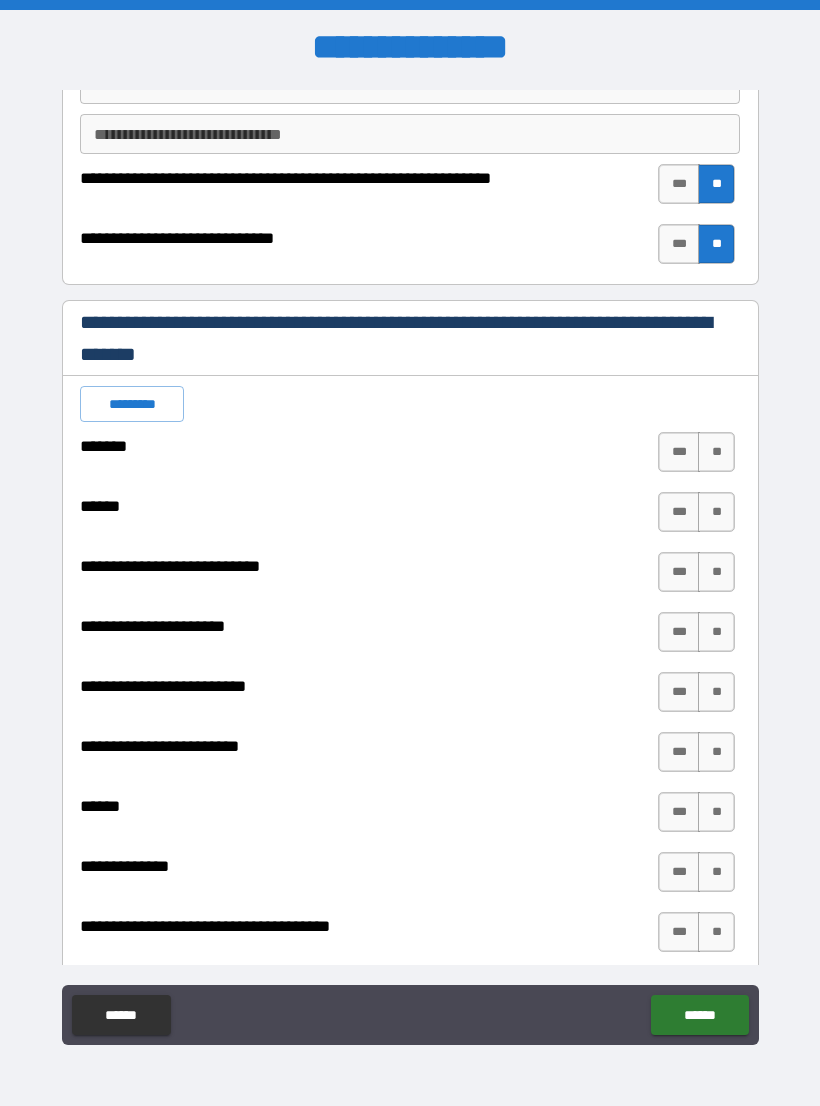scroll, scrollTop: 278, scrollLeft: 0, axis: vertical 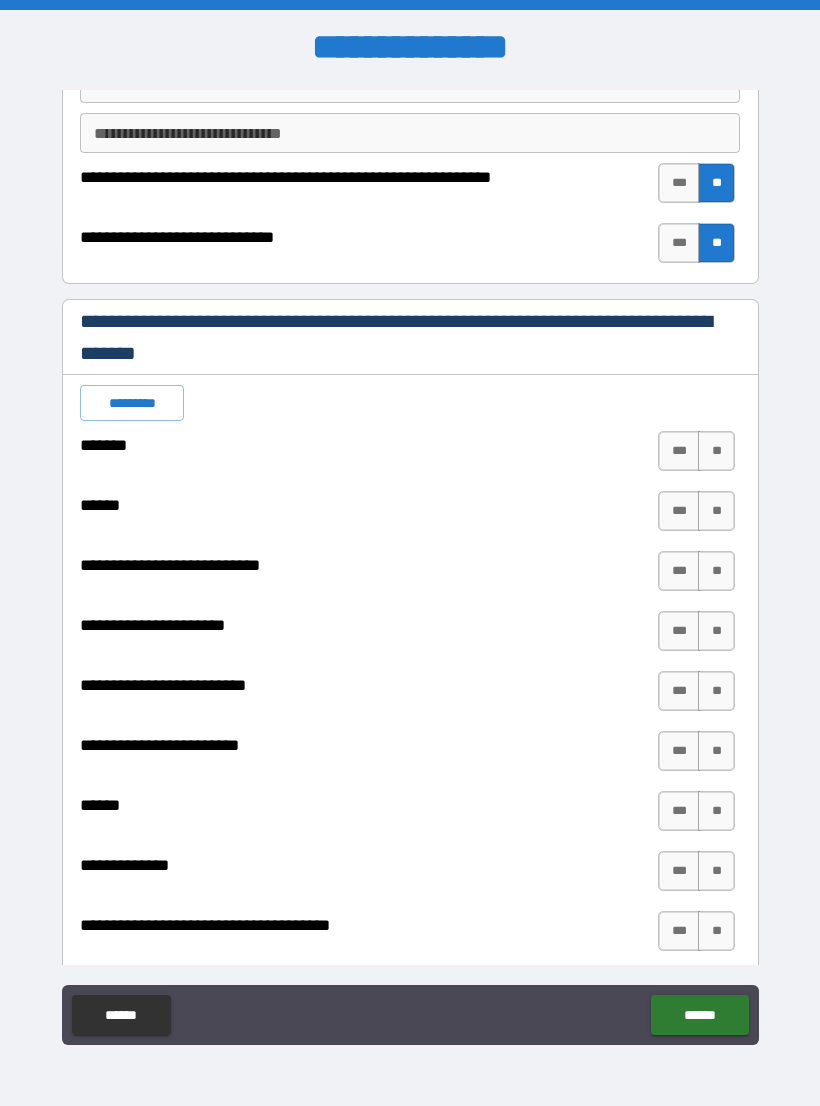 click on "**" at bounding box center (716, 451) 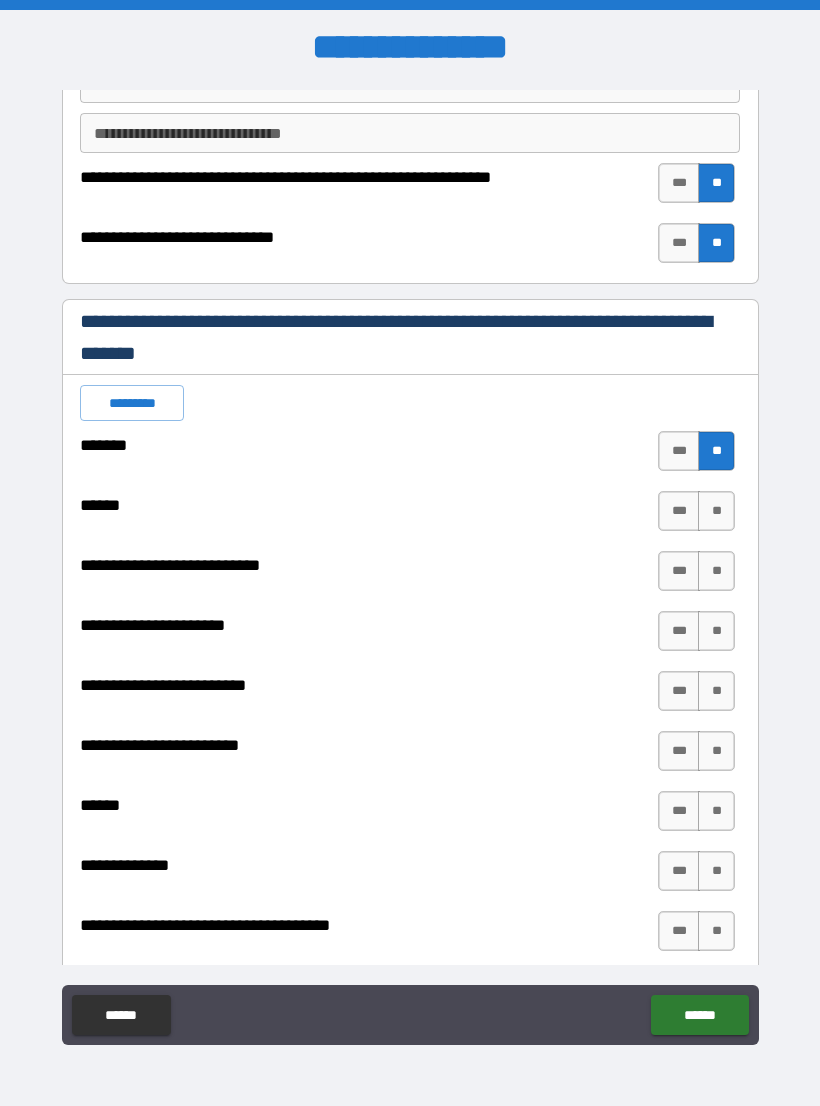 click on "**" at bounding box center [716, 511] 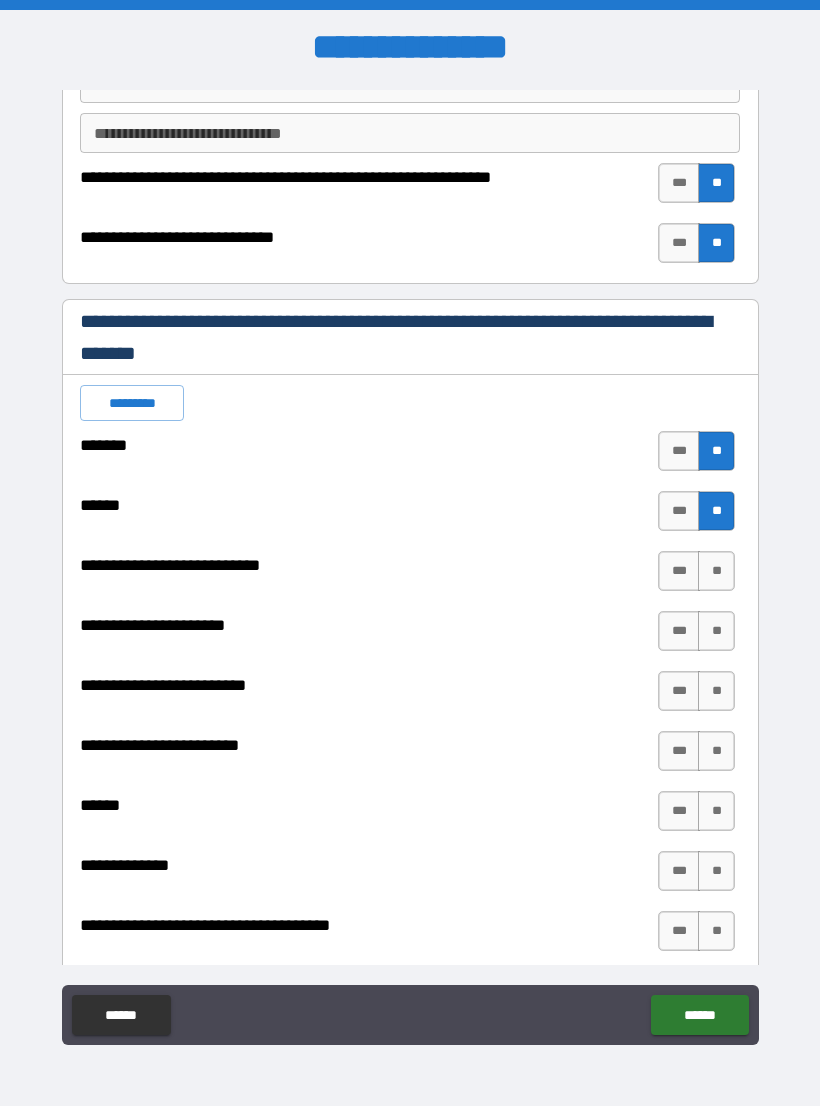 click on "**" at bounding box center [716, 571] 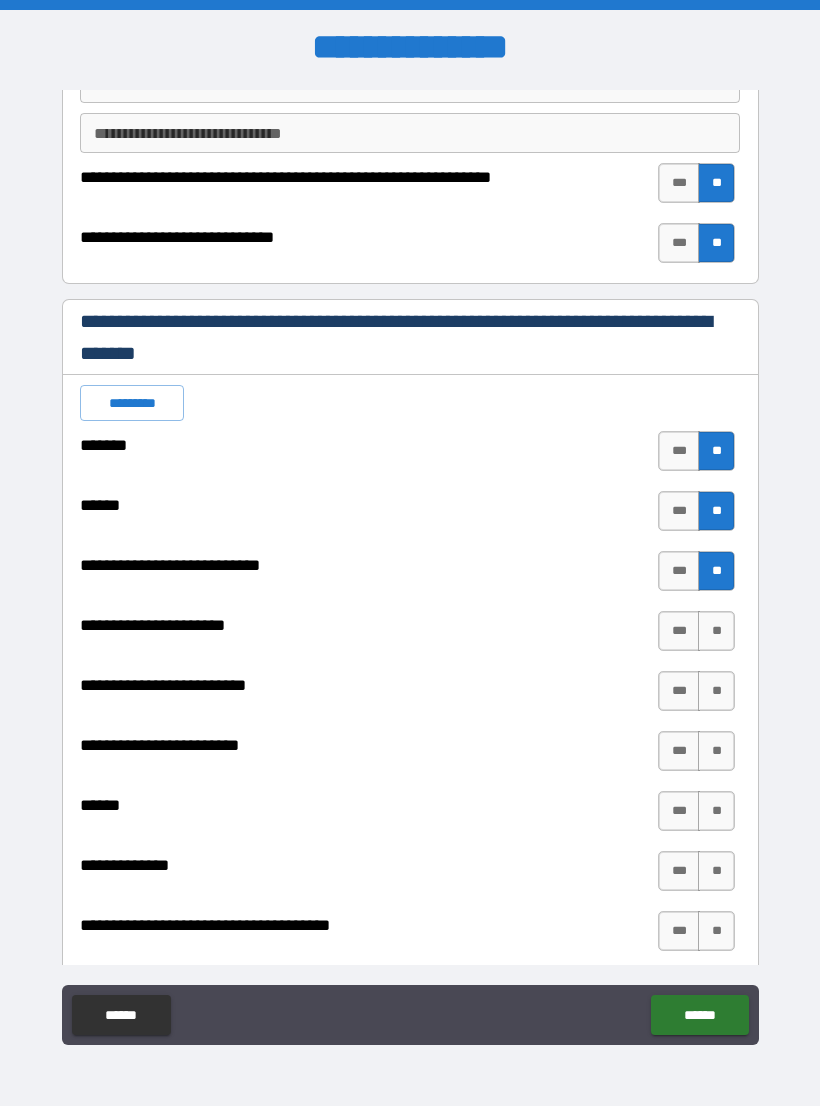 click on "**" at bounding box center (716, 631) 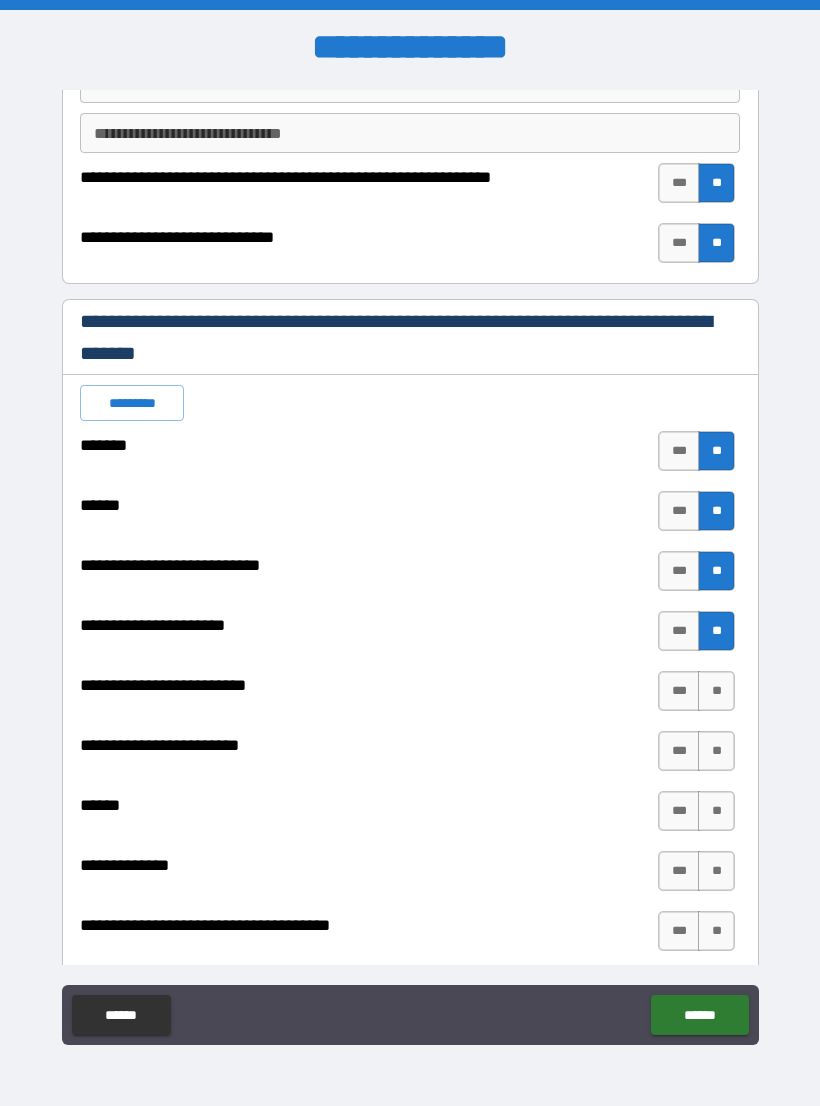 click on "**" at bounding box center (716, 691) 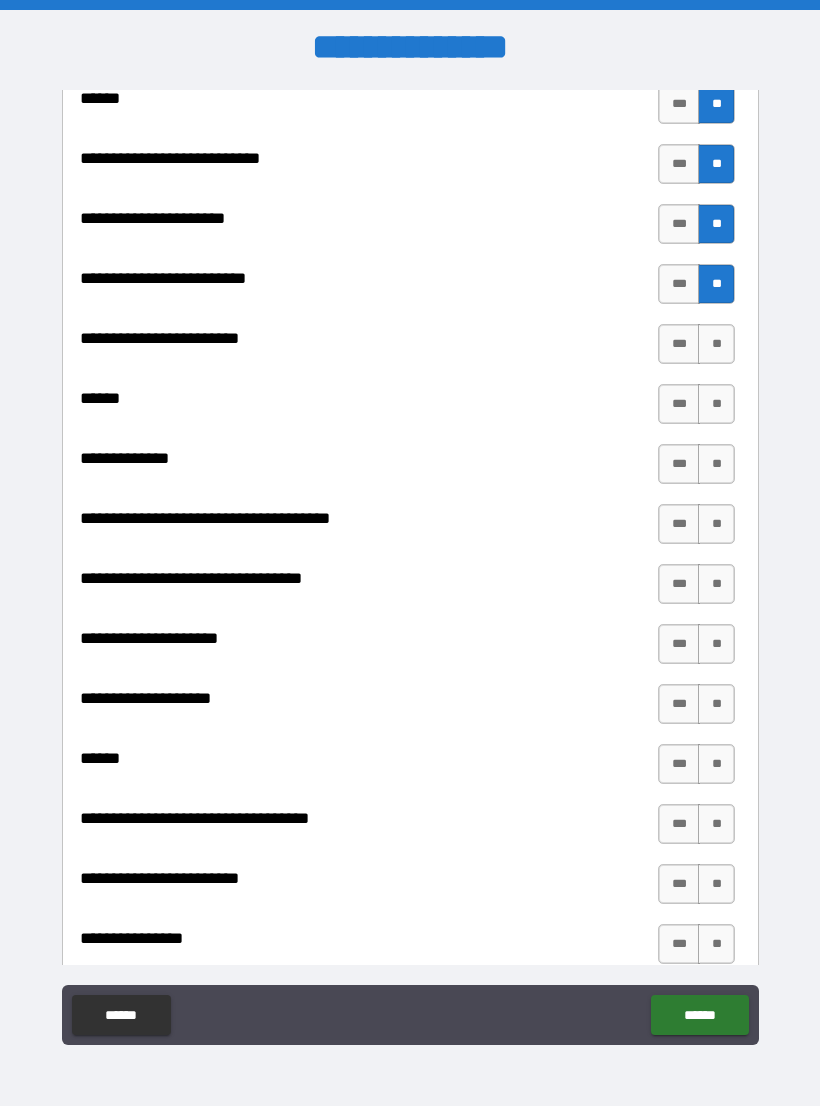 scroll, scrollTop: 742, scrollLeft: 0, axis: vertical 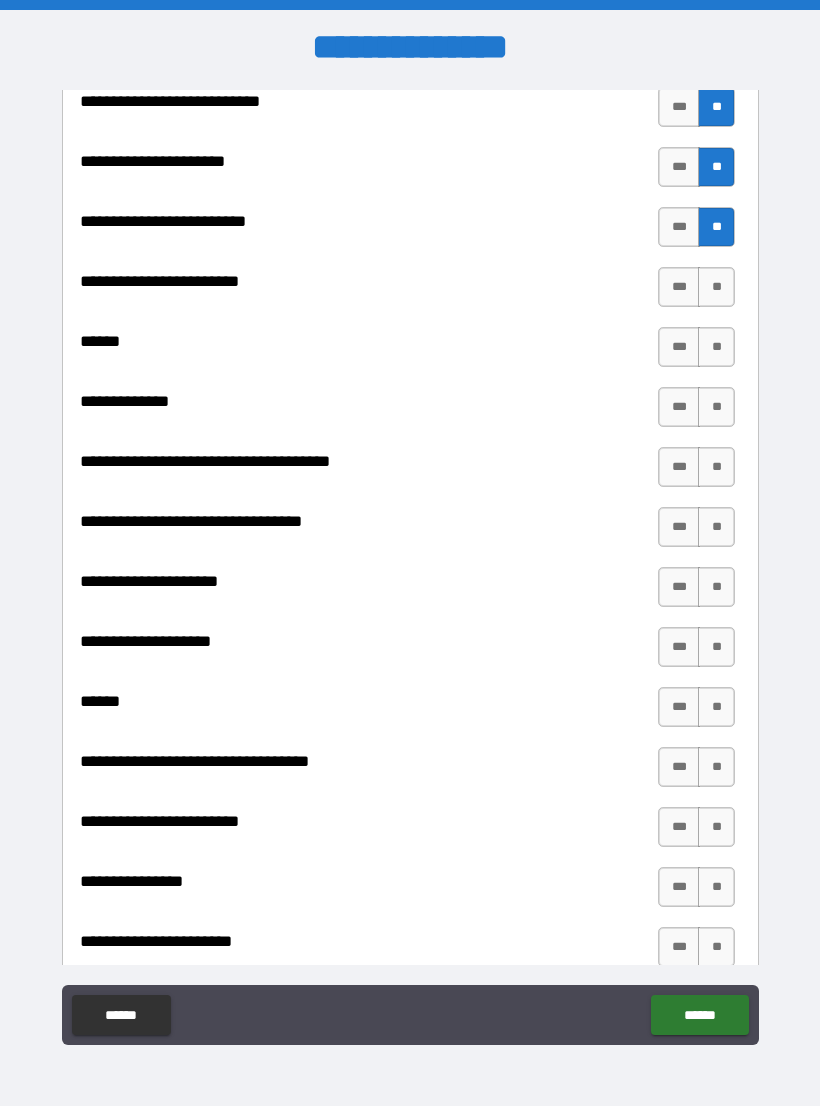 click on "**" at bounding box center [716, 287] 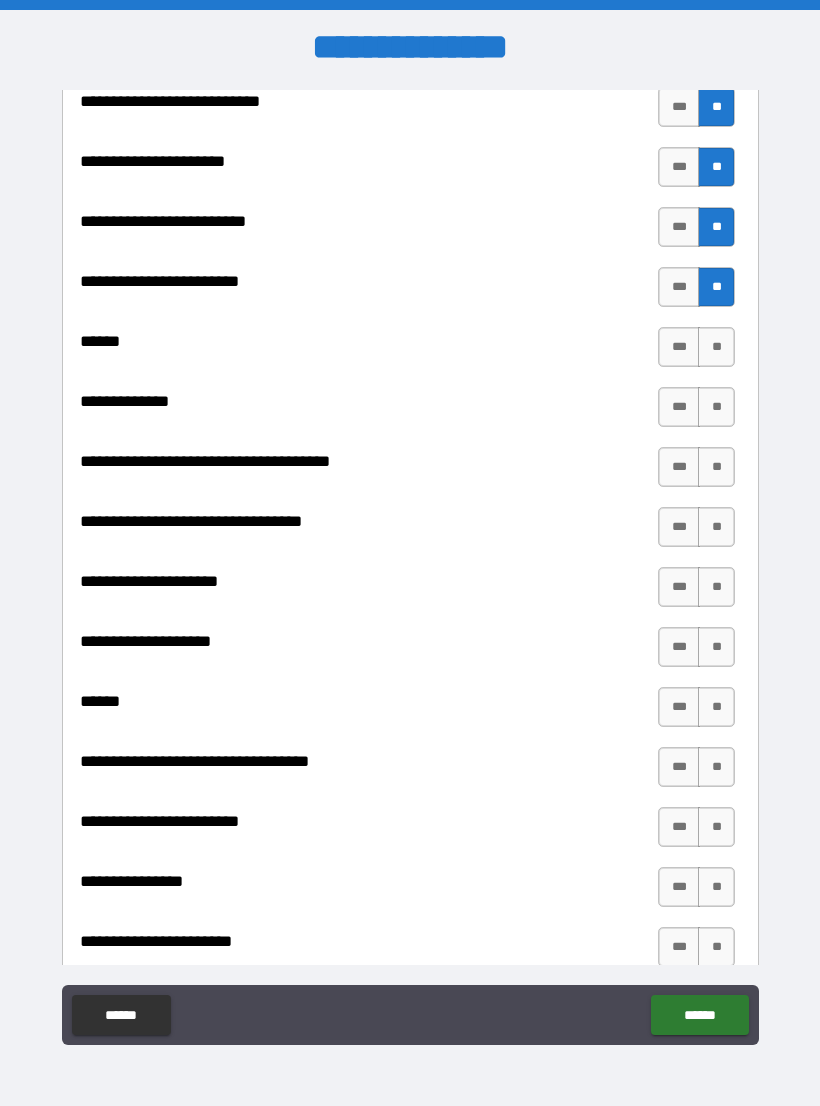 click on "**" at bounding box center [716, 287] 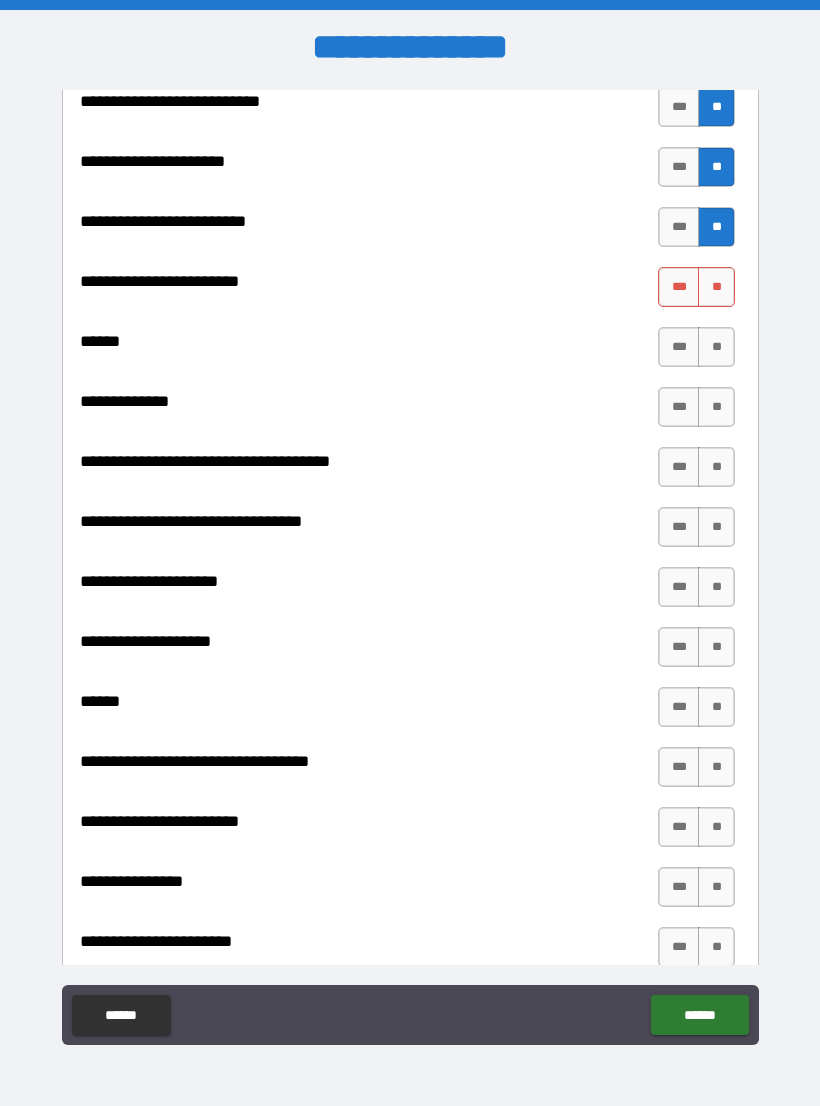 click on "**" at bounding box center (716, 407) 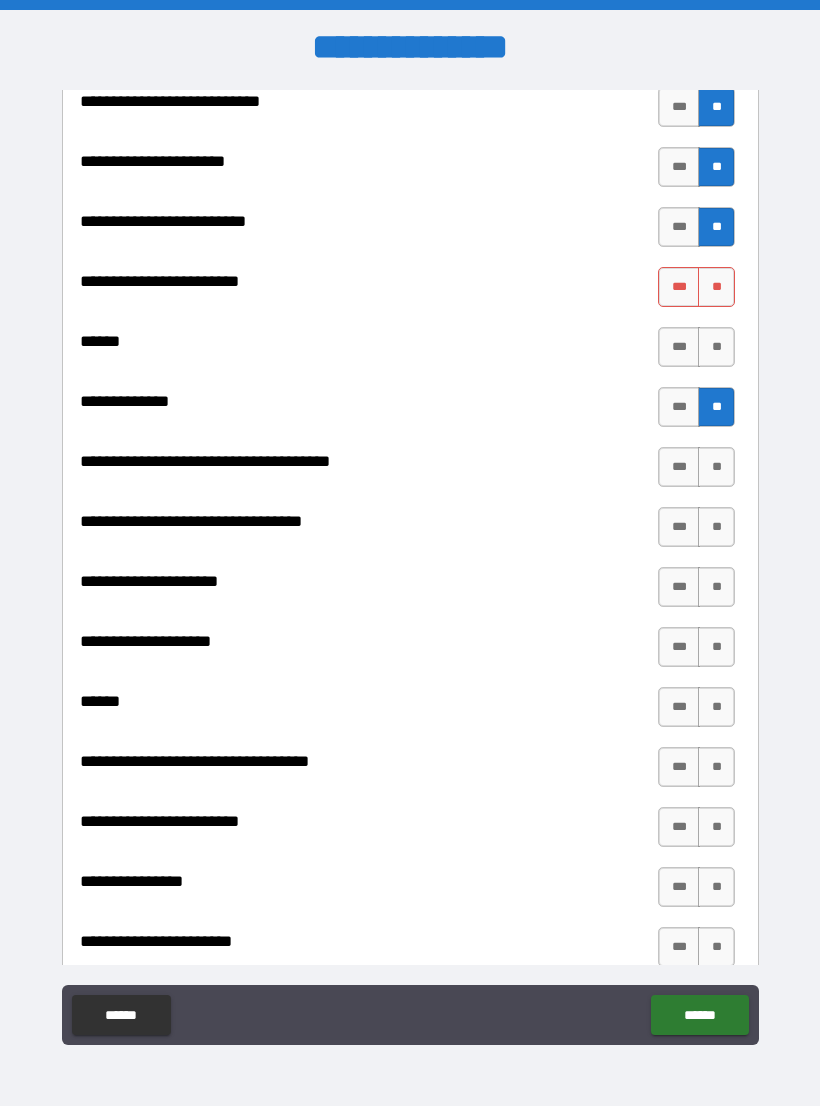click on "**" at bounding box center (716, 467) 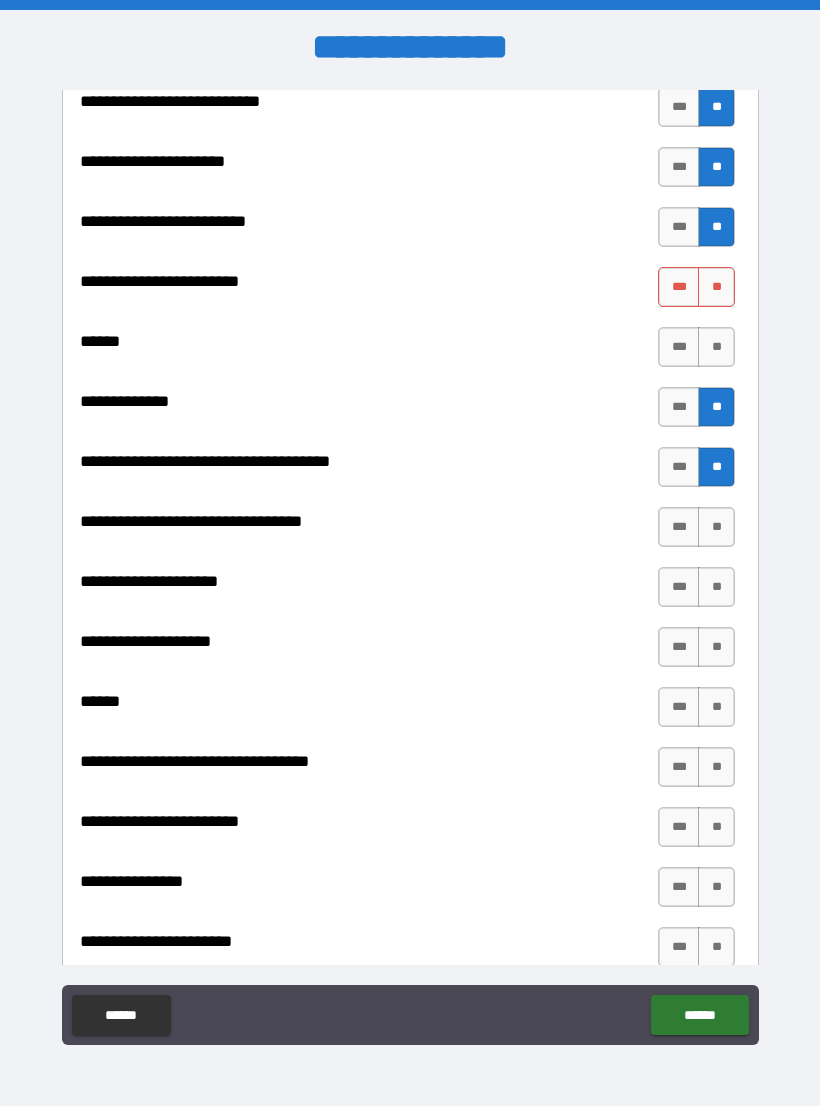 click on "**" at bounding box center (716, 287) 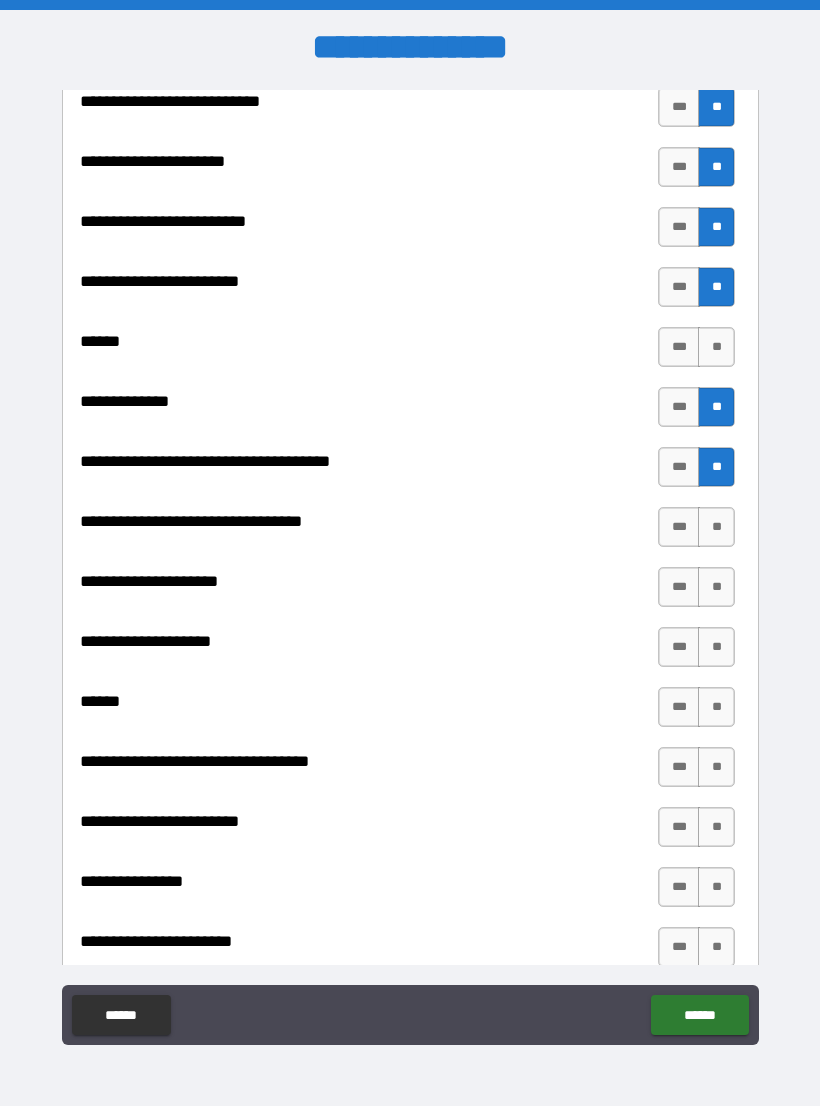 click on "**" at bounding box center (716, 347) 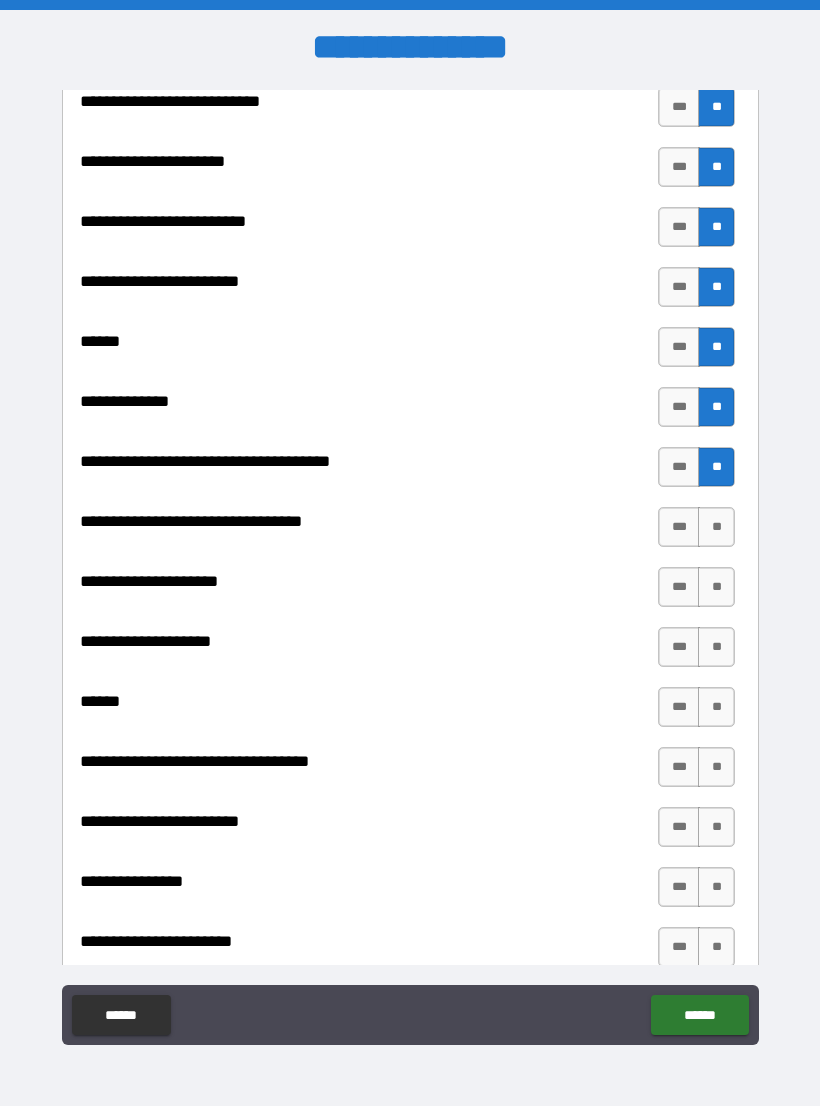 click on "**" at bounding box center (716, 527) 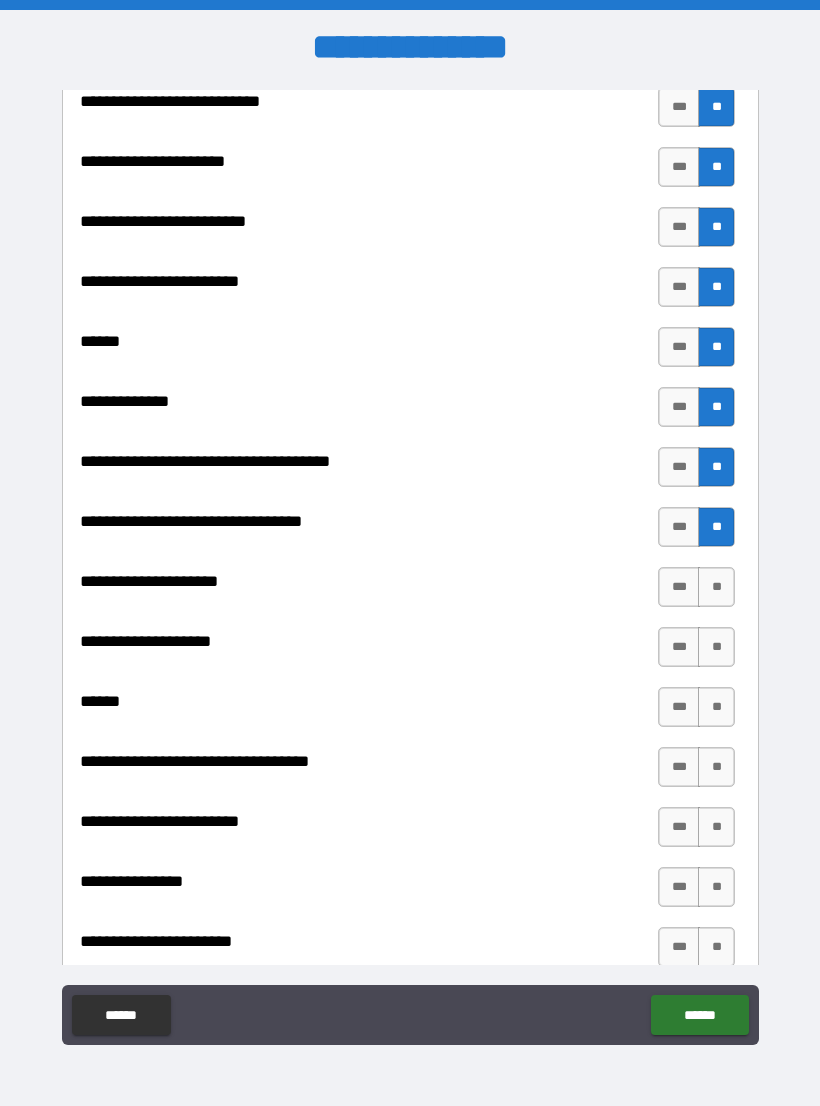 click on "**" at bounding box center [716, 587] 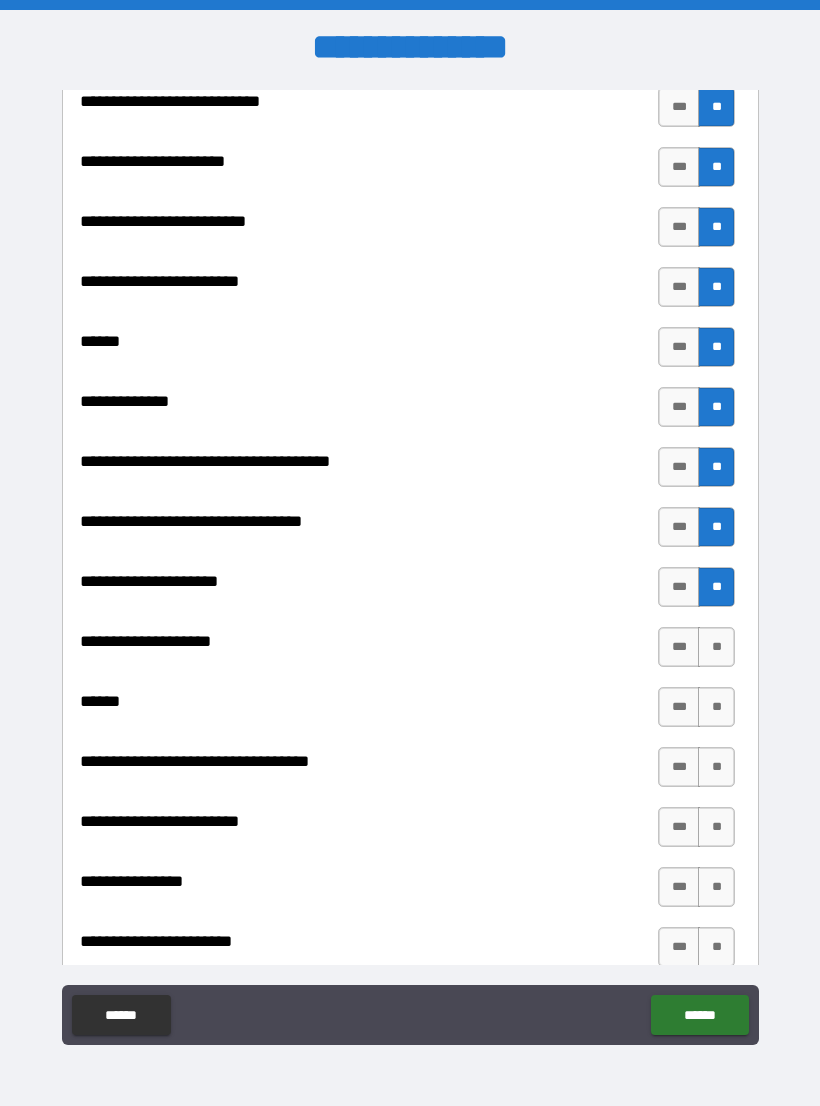 click on "**" at bounding box center (716, 647) 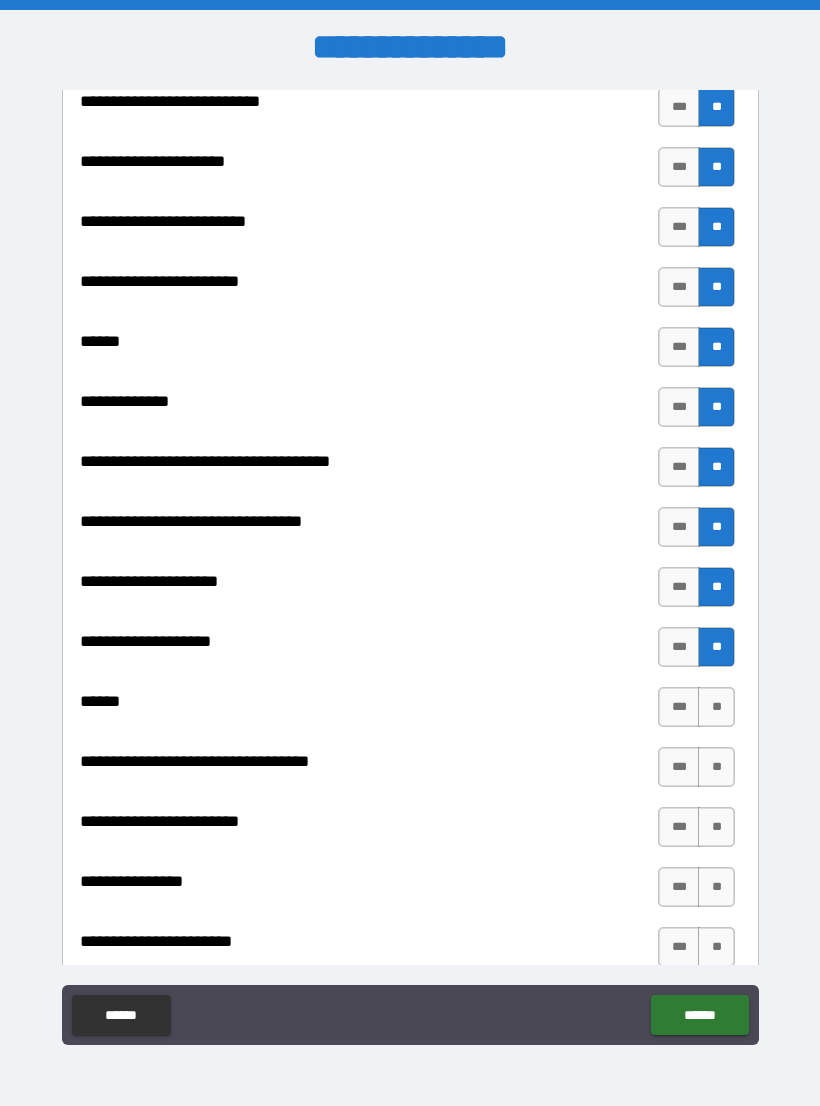 click on "**" at bounding box center [716, 707] 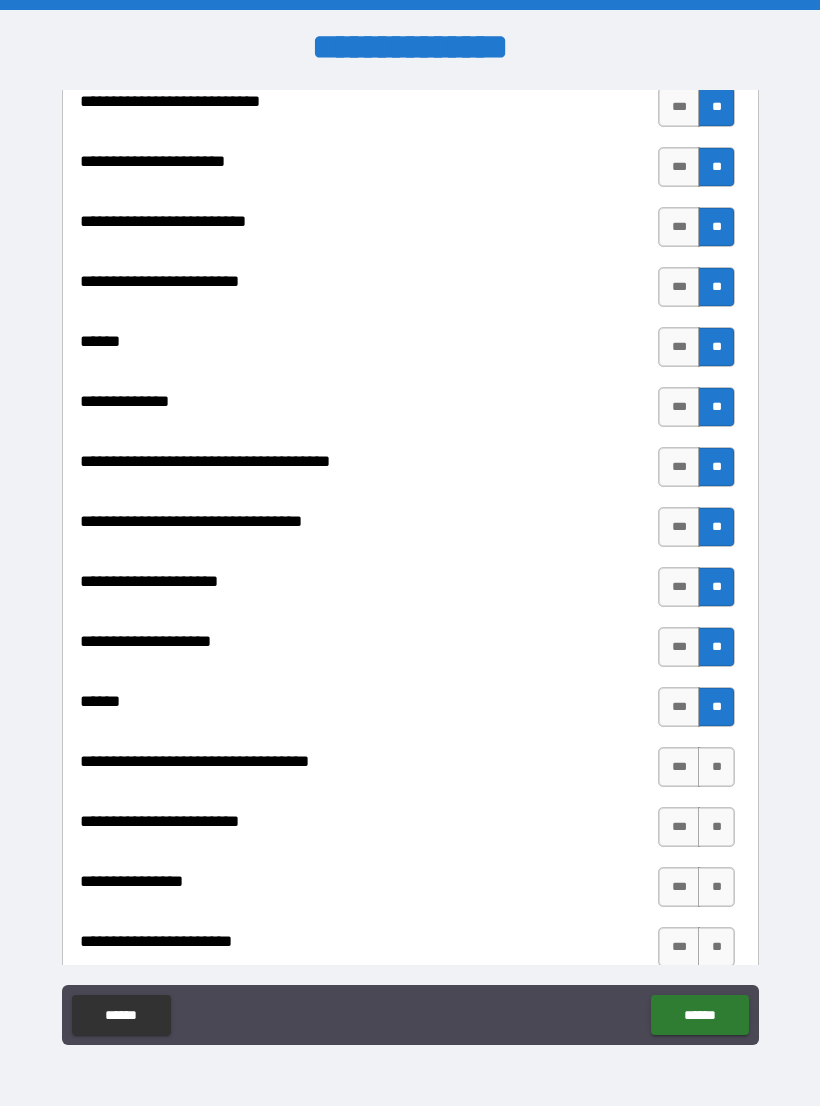 click on "**" at bounding box center [716, 767] 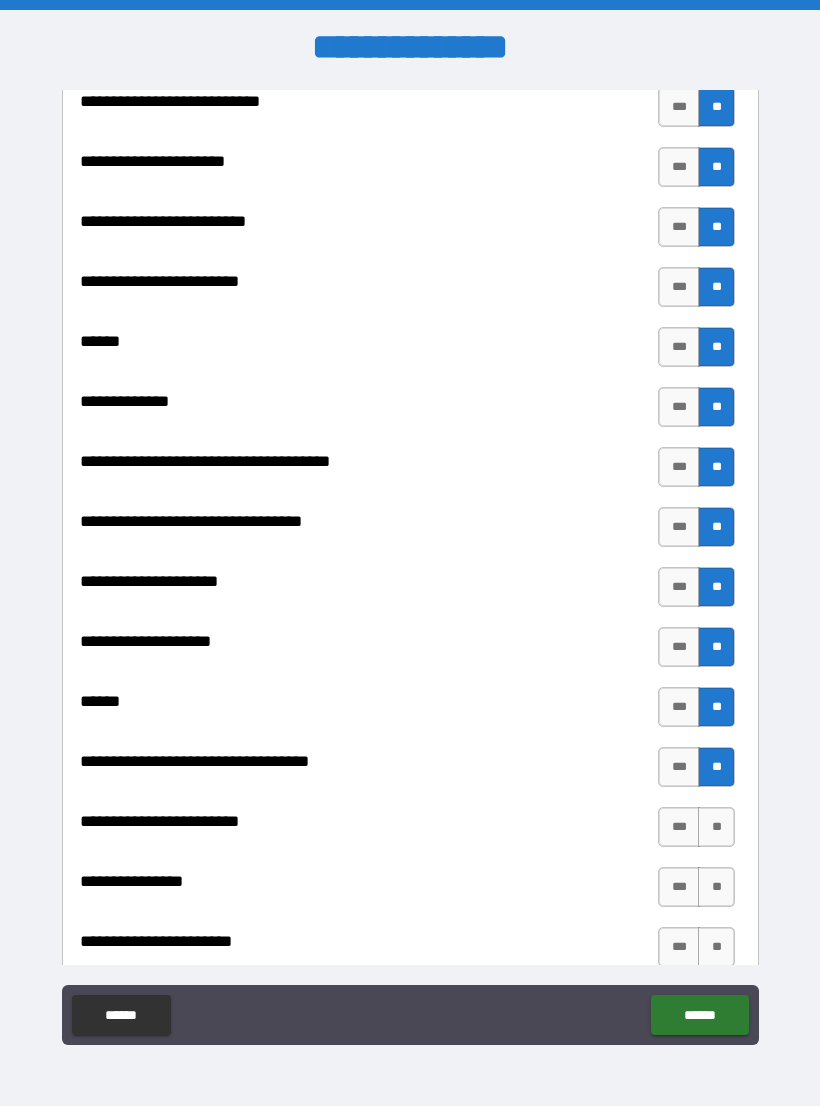 click on "**" at bounding box center (716, 827) 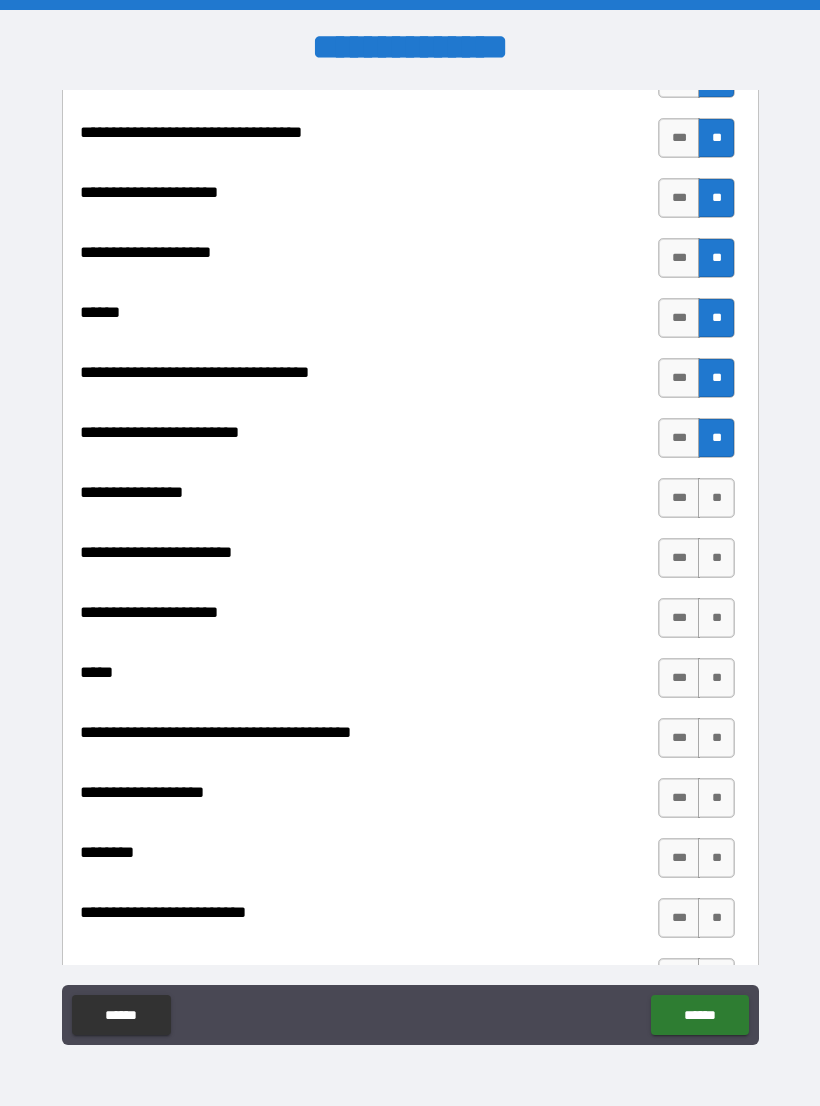 scroll, scrollTop: 1145, scrollLeft: 0, axis: vertical 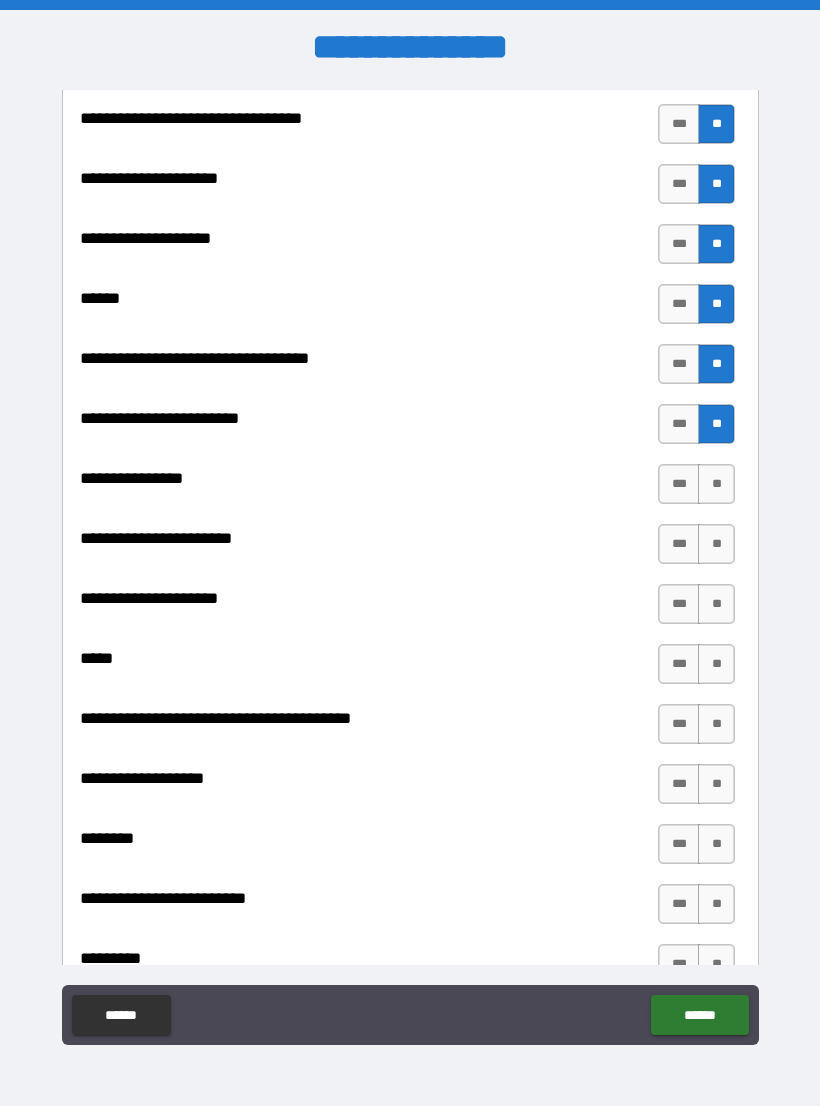 click on "**" at bounding box center (716, 484) 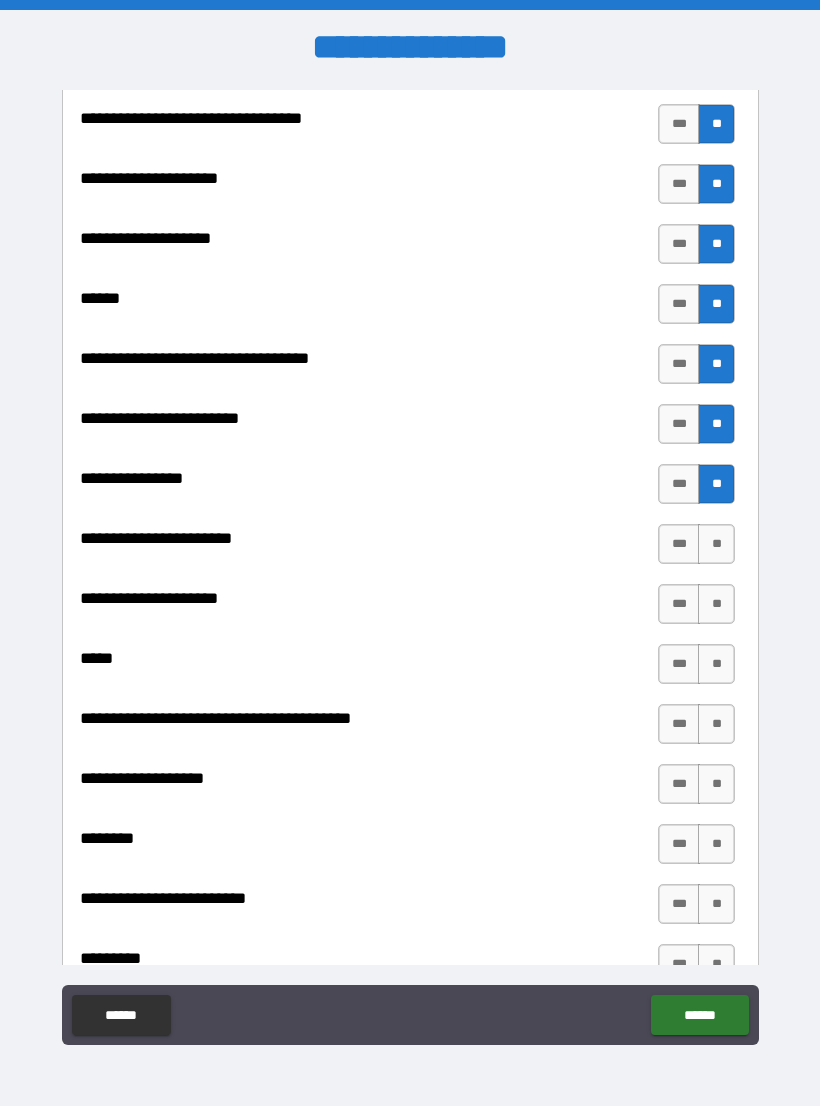 click on "**" at bounding box center (716, 484) 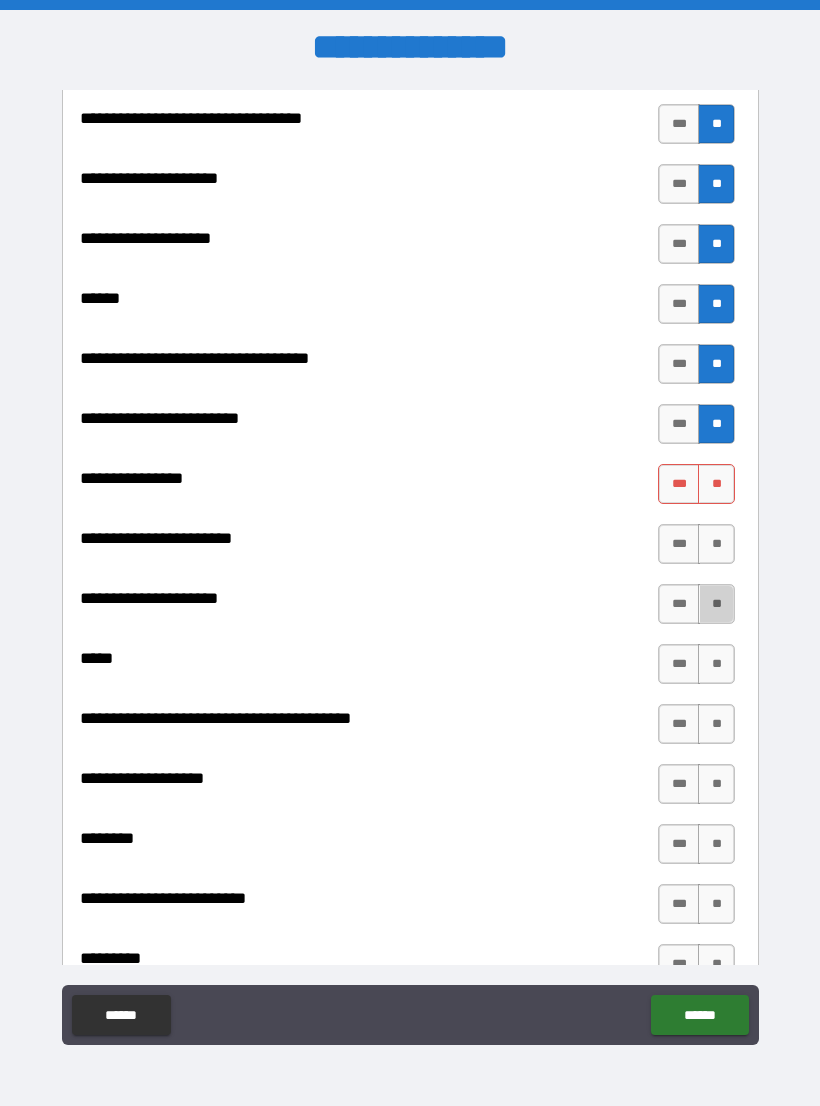click on "**" at bounding box center (716, 604) 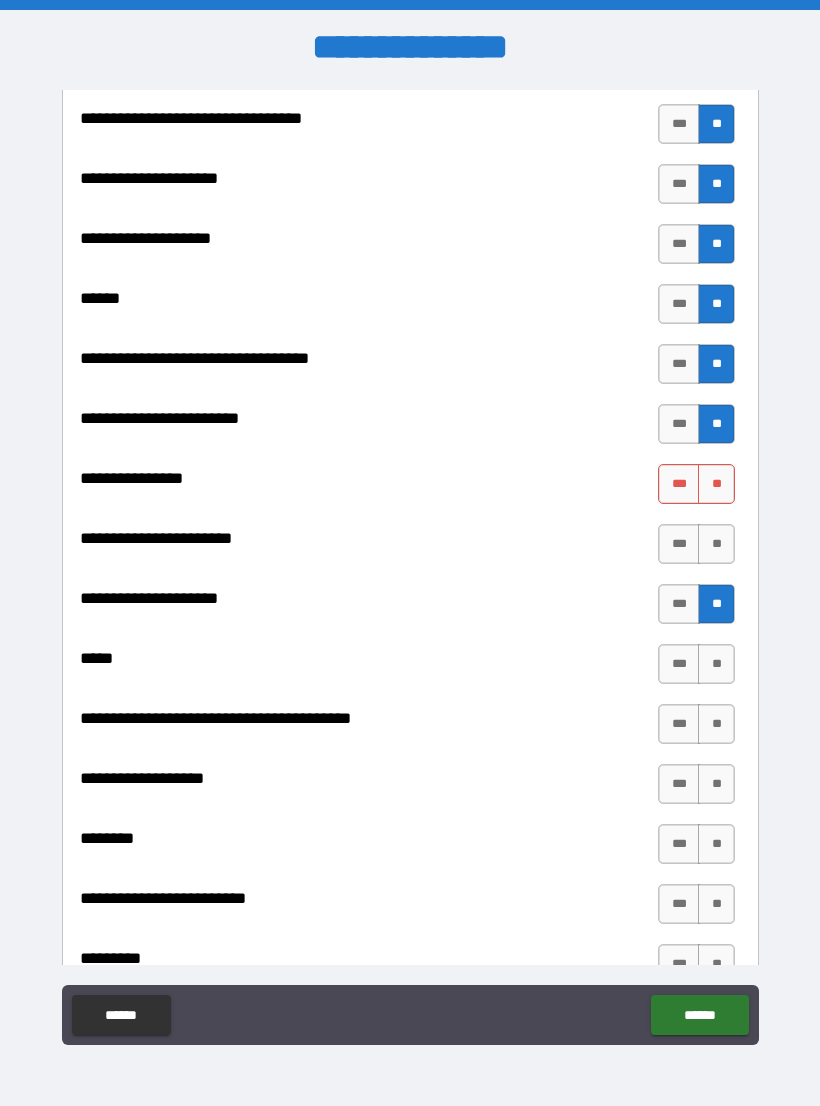 click on "**" at bounding box center [716, 544] 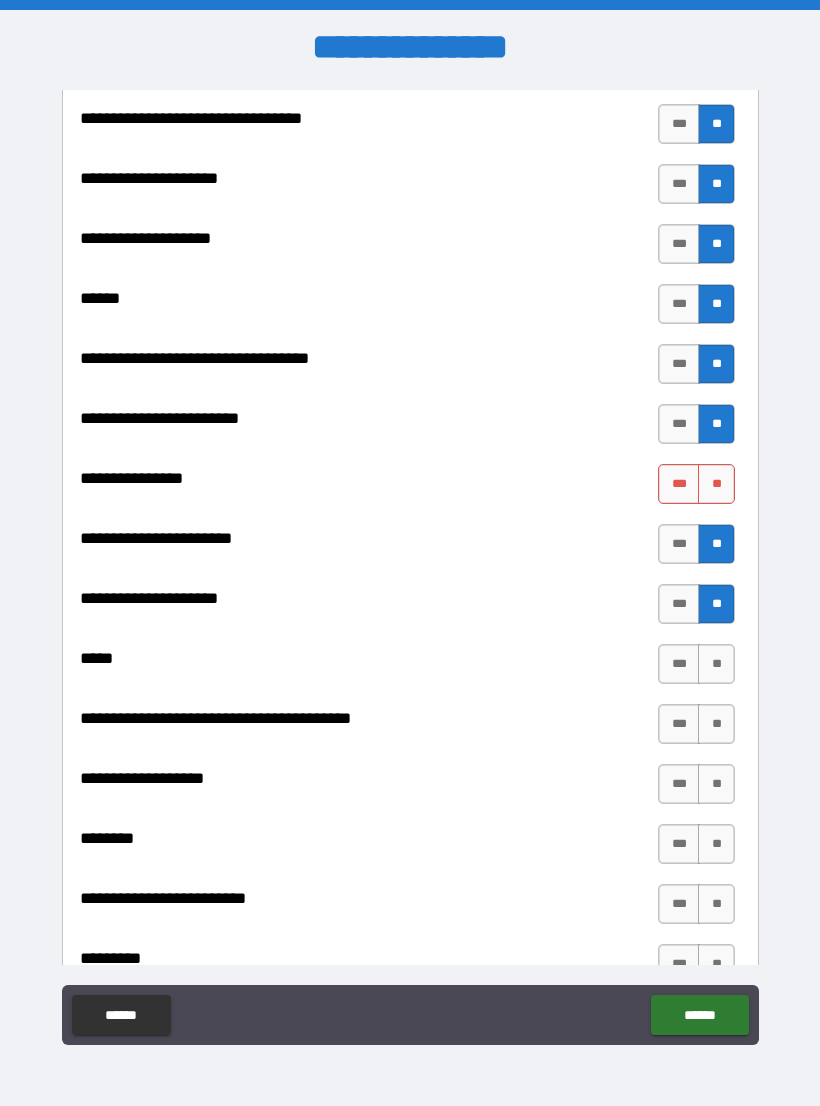 click on "**" at bounding box center [716, 484] 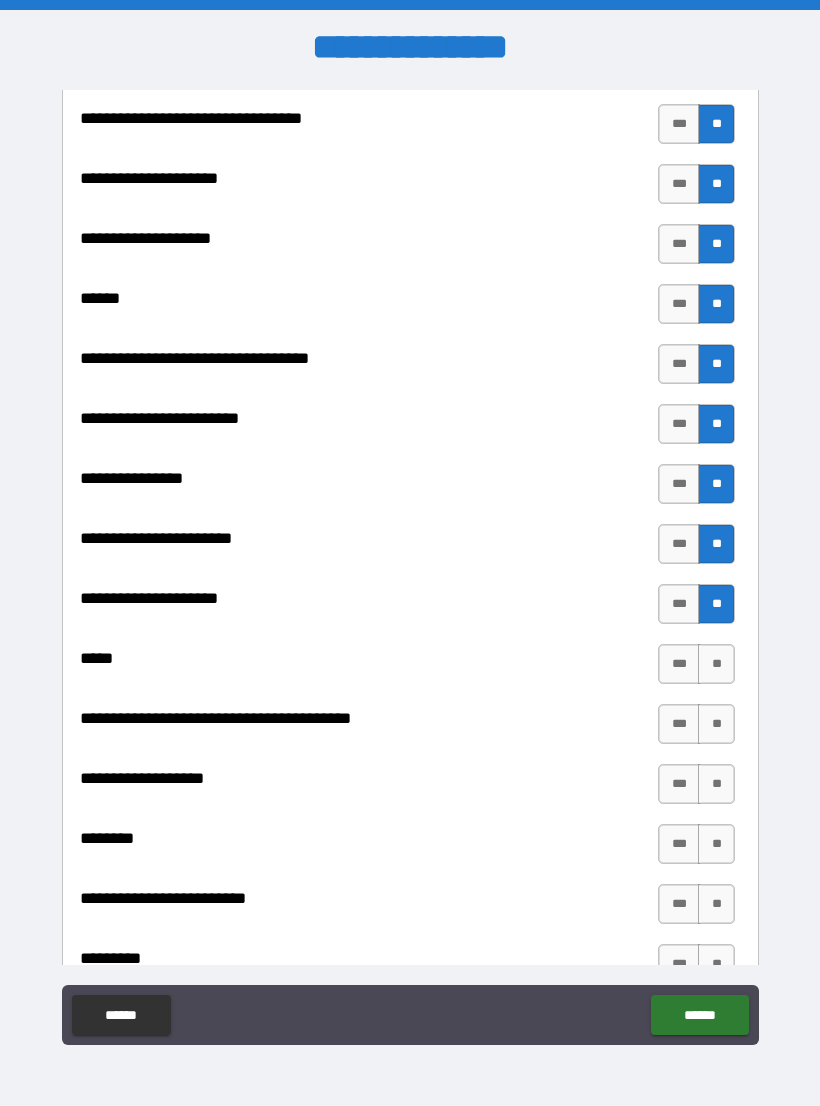 click on "**" at bounding box center (716, 664) 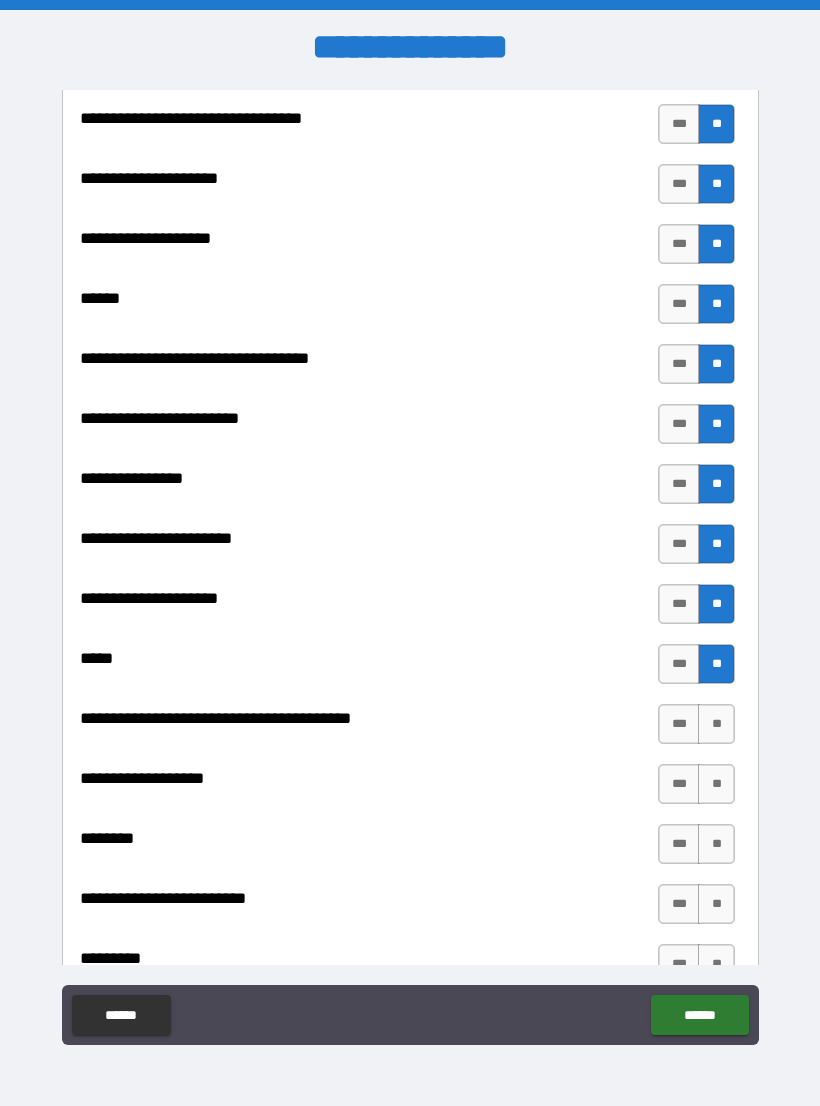 click on "**" at bounding box center (716, 724) 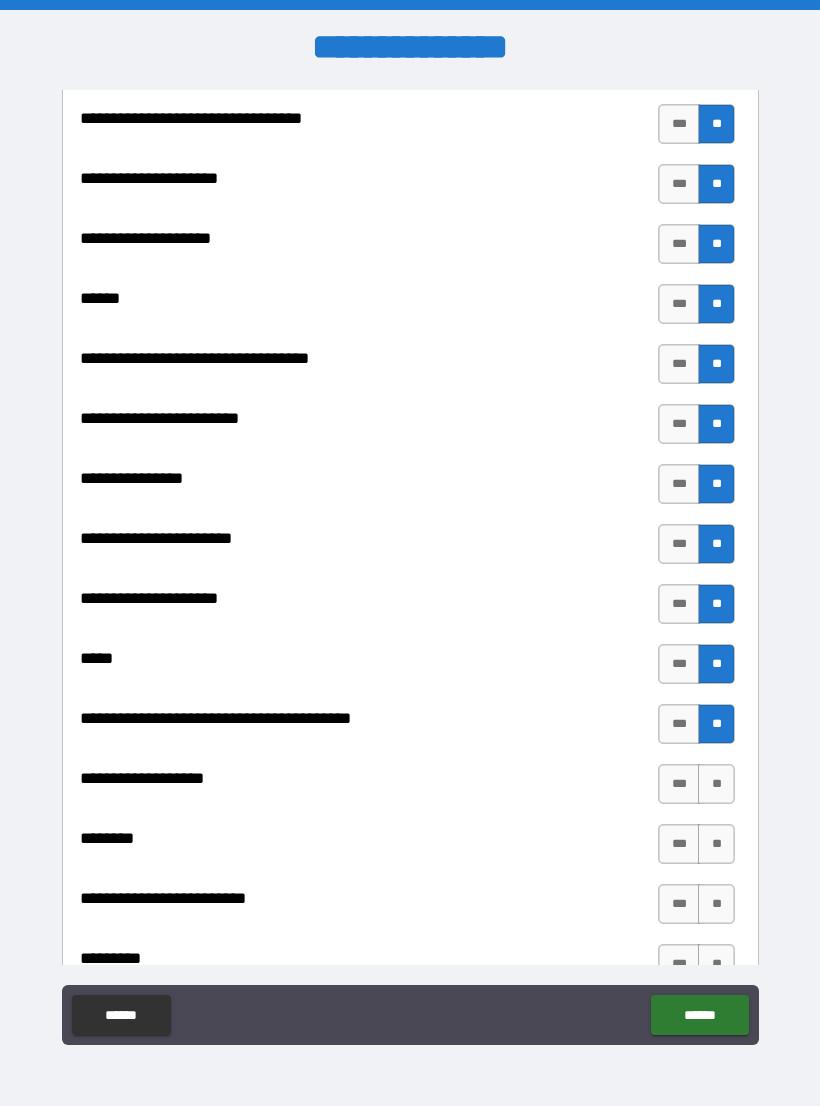 click on "**" at bounding box center (716, 784) 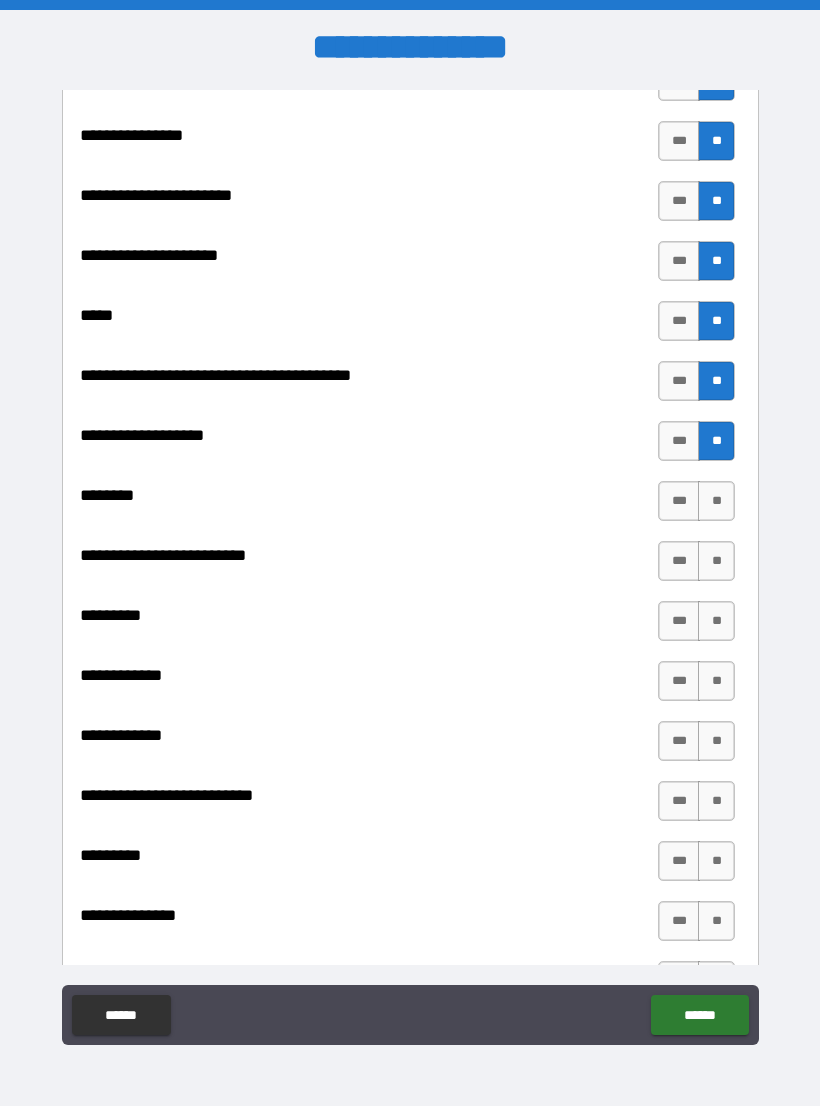scroll, scrollTop: 1488, scrollLeft: 0, axis: vertical 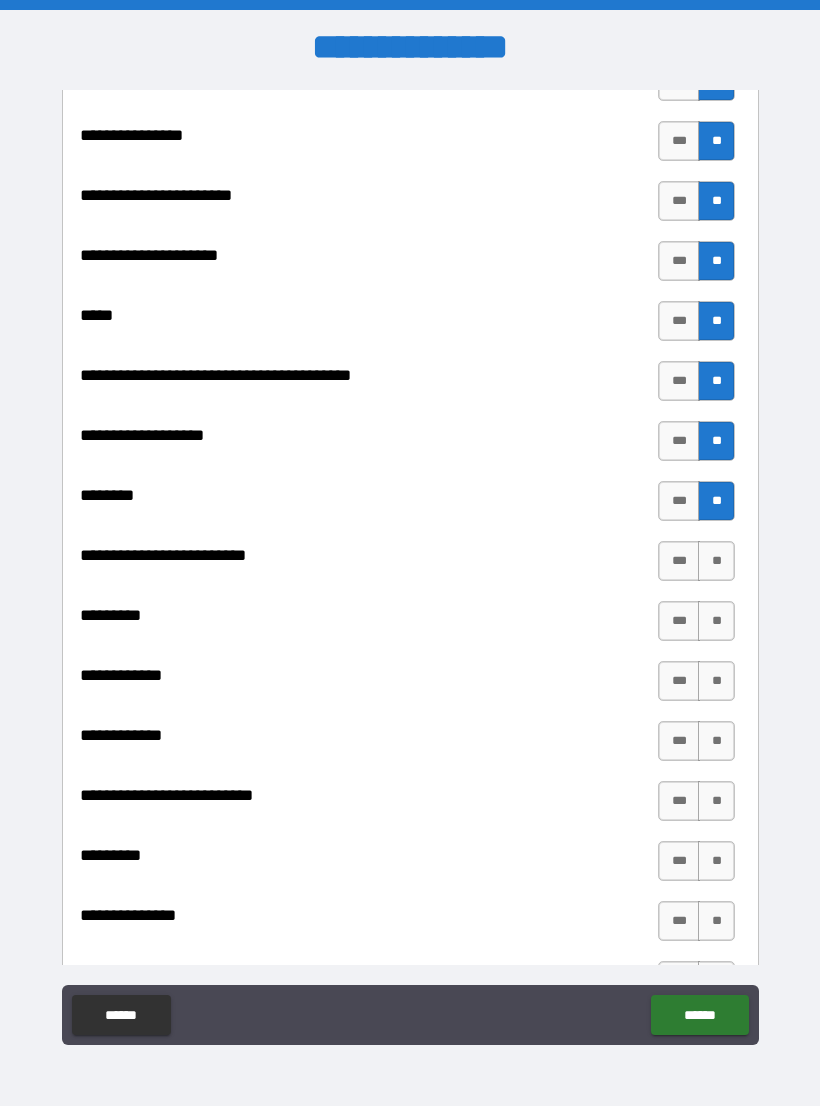 click on "**" at bounding box center [716, 561] 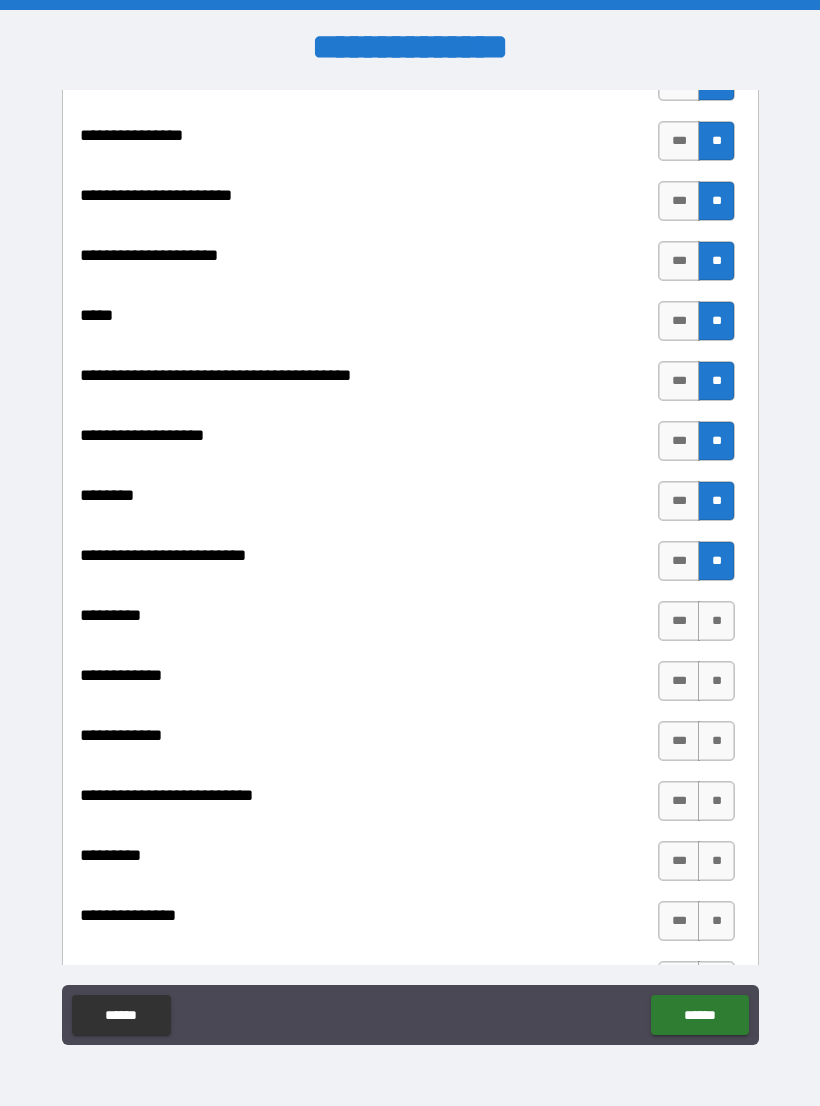 click on "**********" at bounding box center [410, 543] 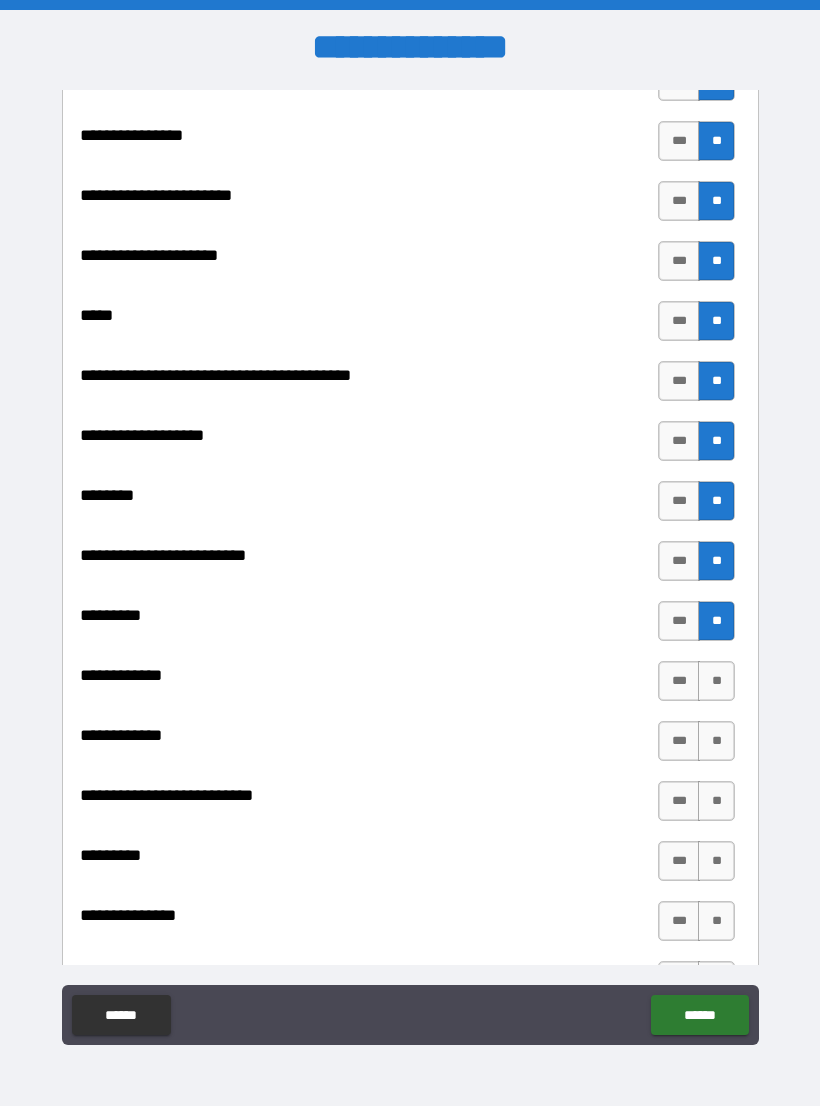 click on "**" at bounding box center [716, 681] 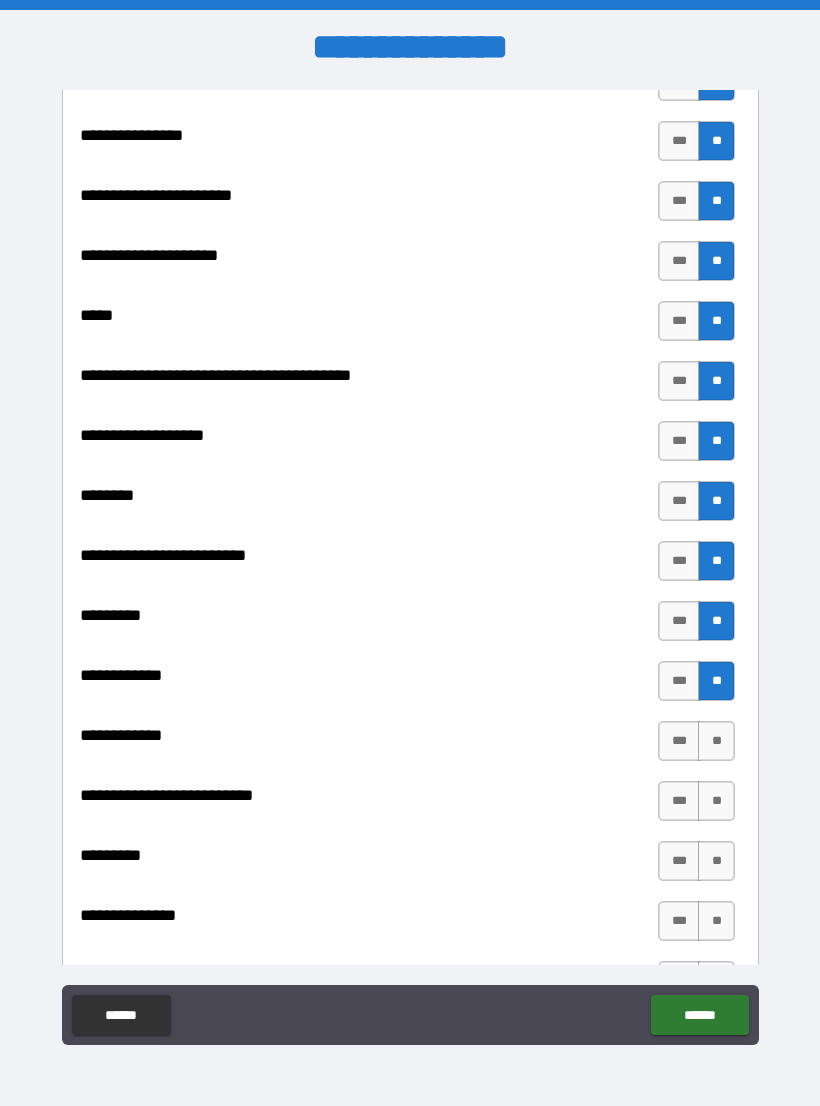 click on "**" at bounding box center (716, 741) 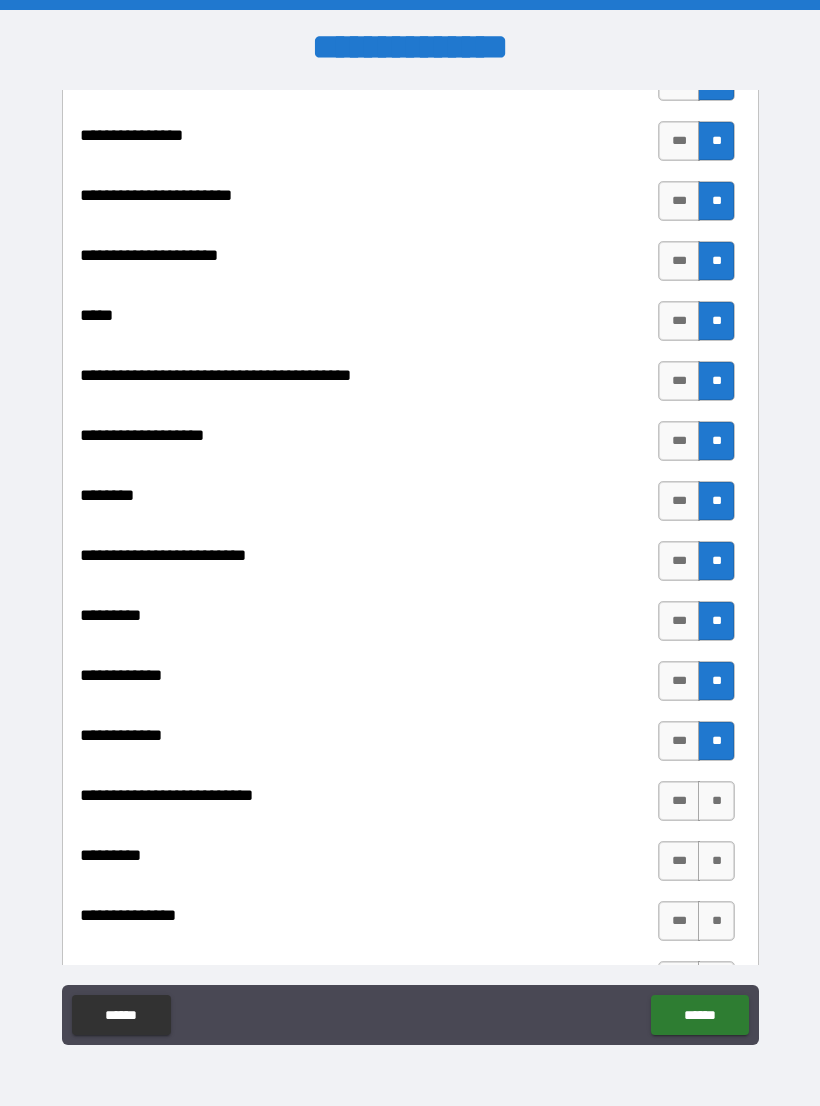 click on "**" at bounding box center [716, 801] 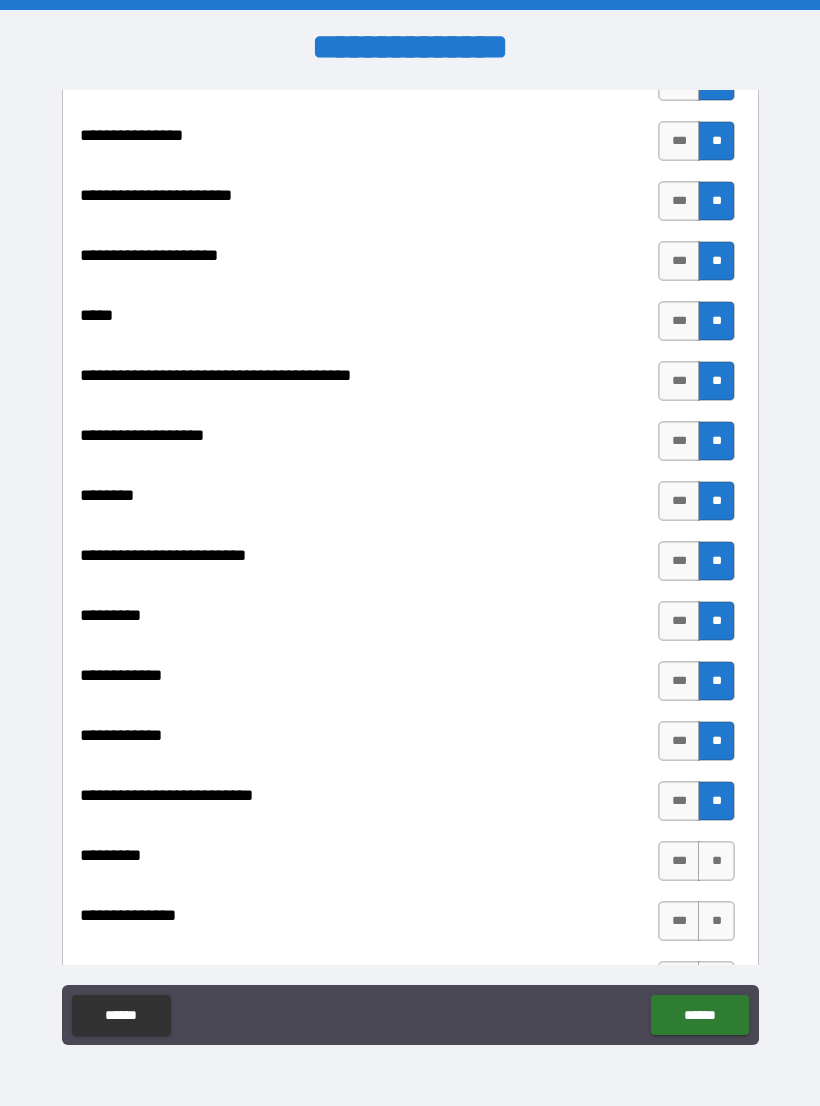 click on "**" at bounding box center (716, 861) 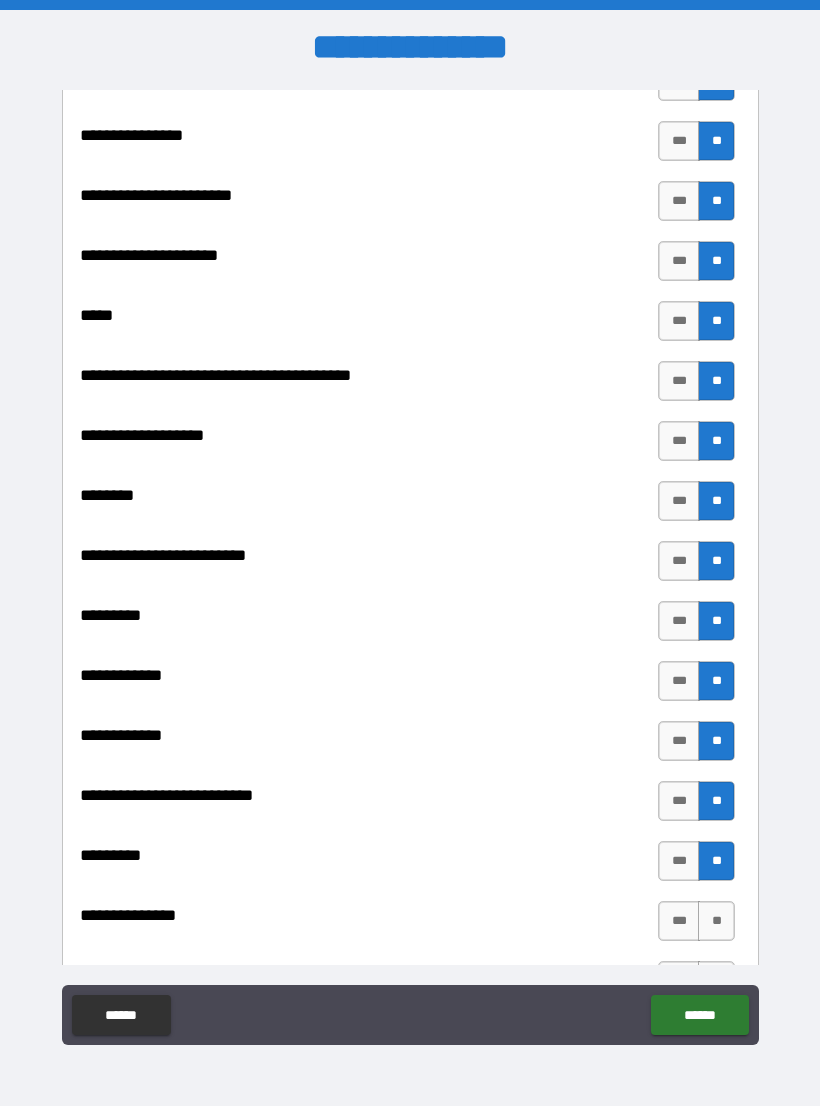 click on "**" at bounding box center (716, 921) 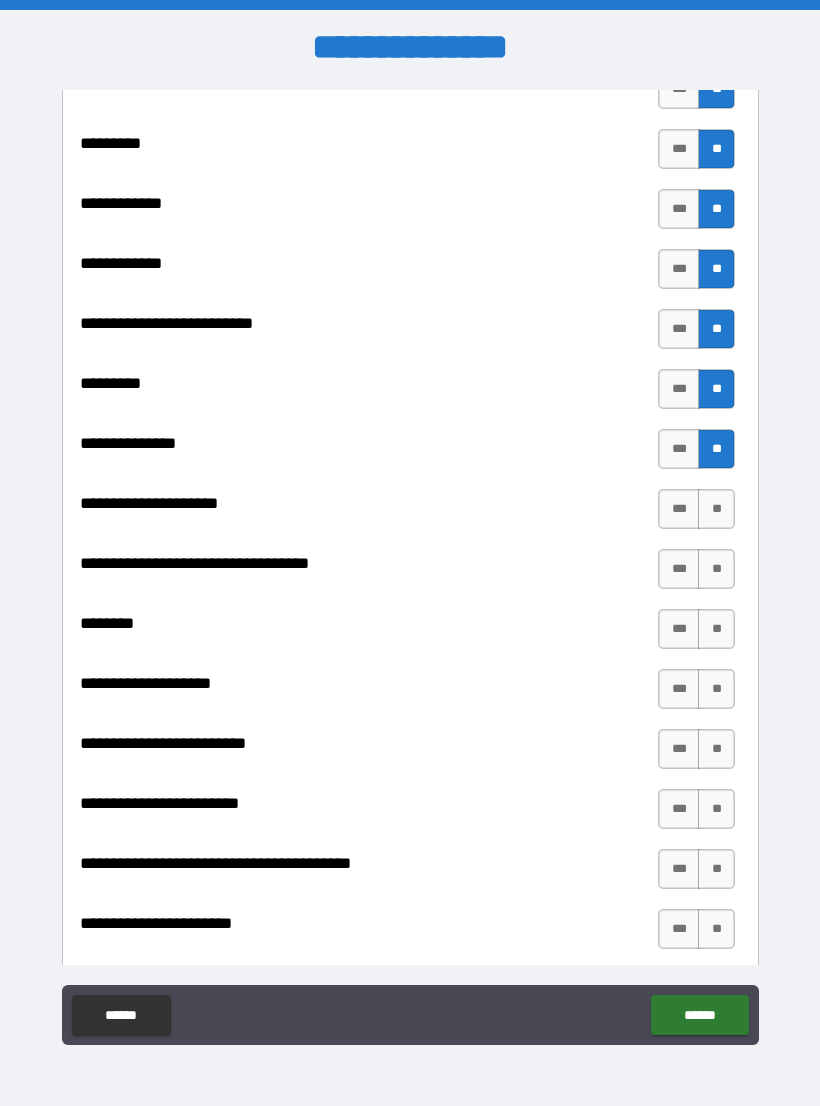 scroll, scrollTop: 1969, scrollLeft: 0, axis: vertical 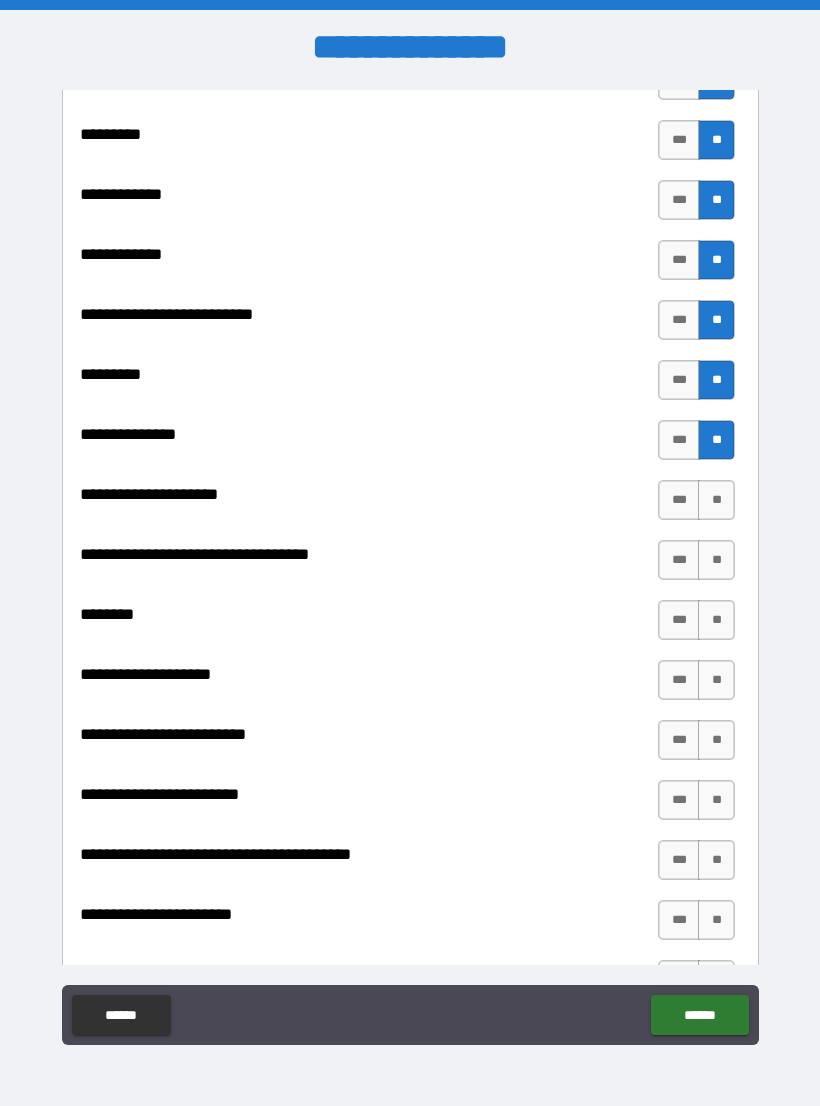 click on "**" at bounding box center [716, 500] 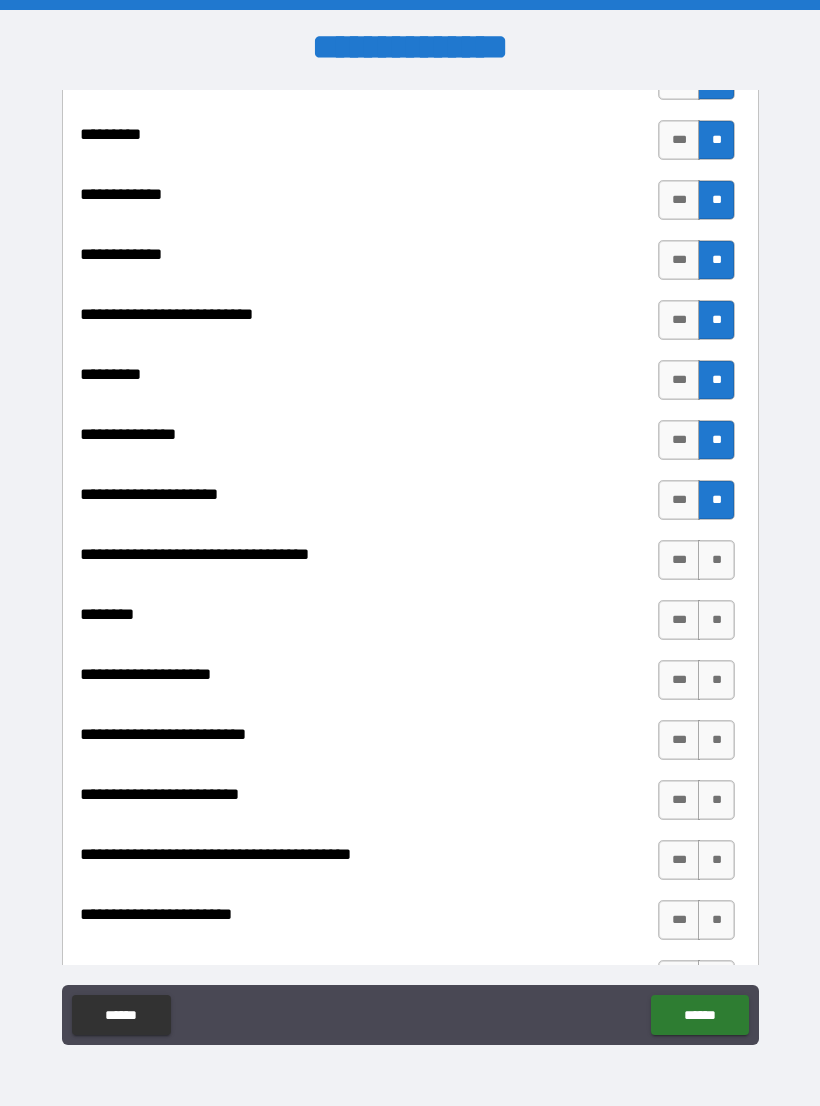 click on "**" at bounding box center (716, 560) 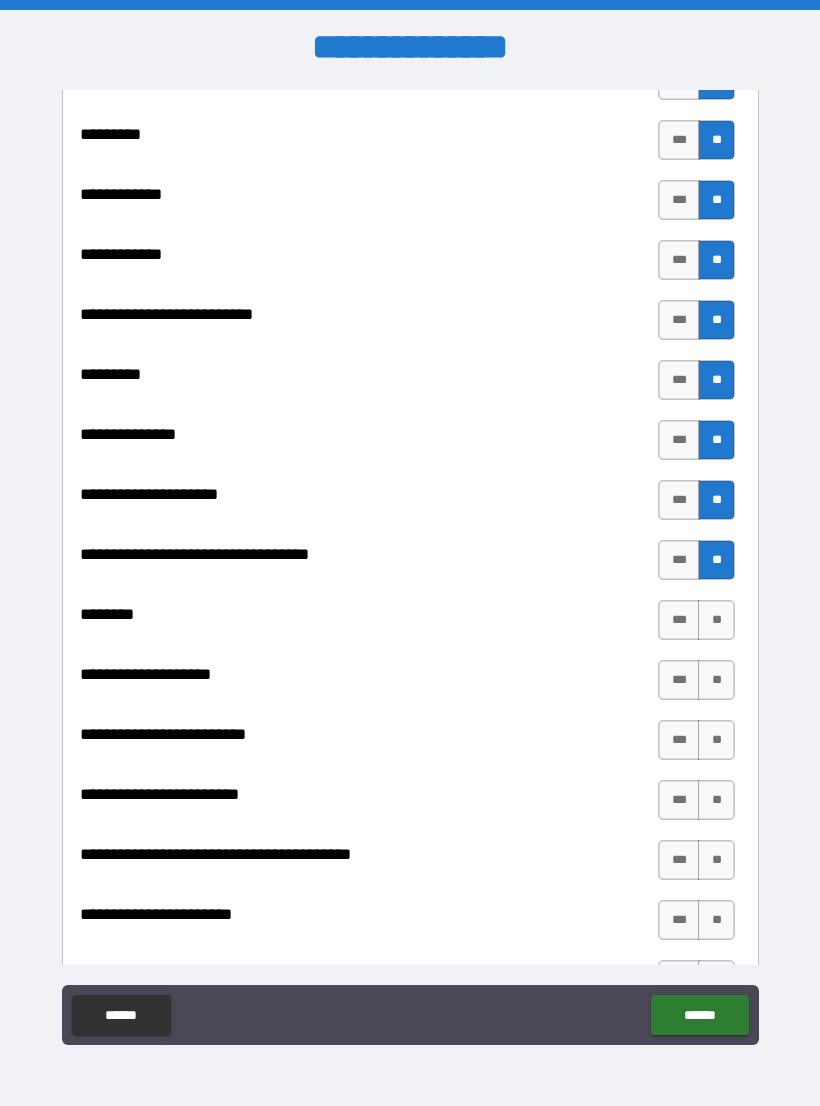 click on "**" at bounding box center (716, 620) 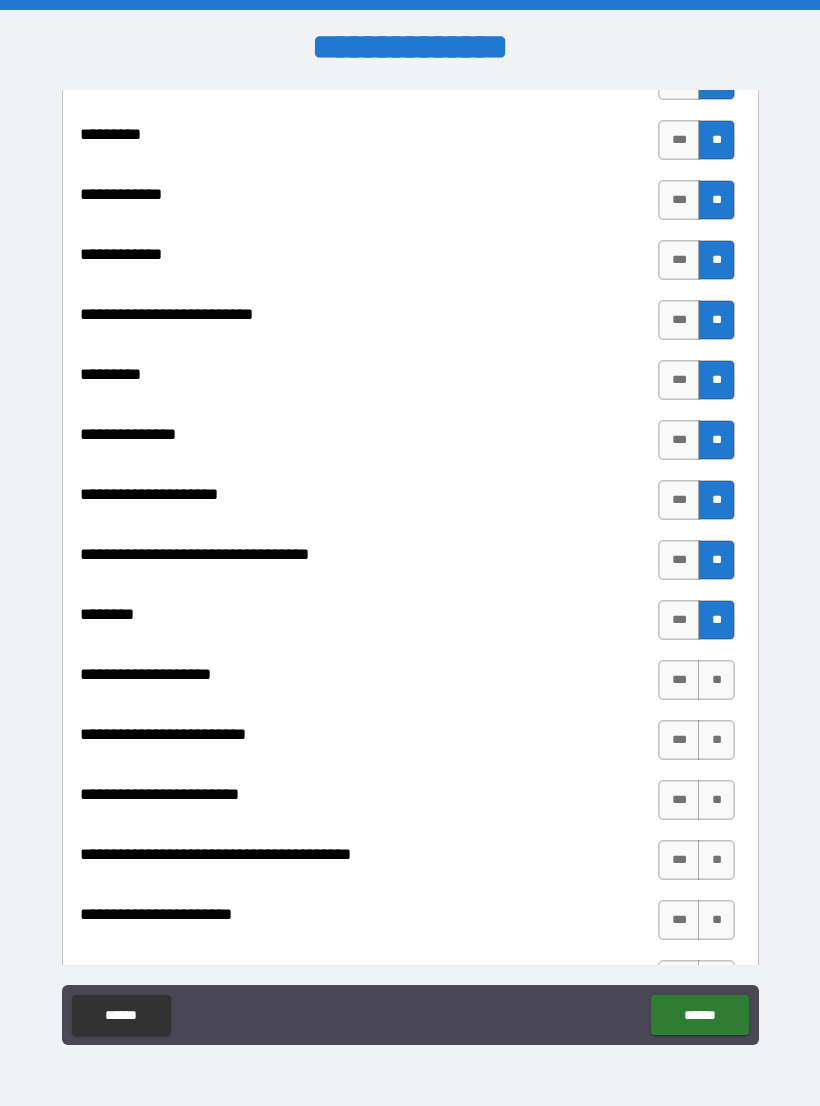 click on "**" at bounding box center [716, 680] 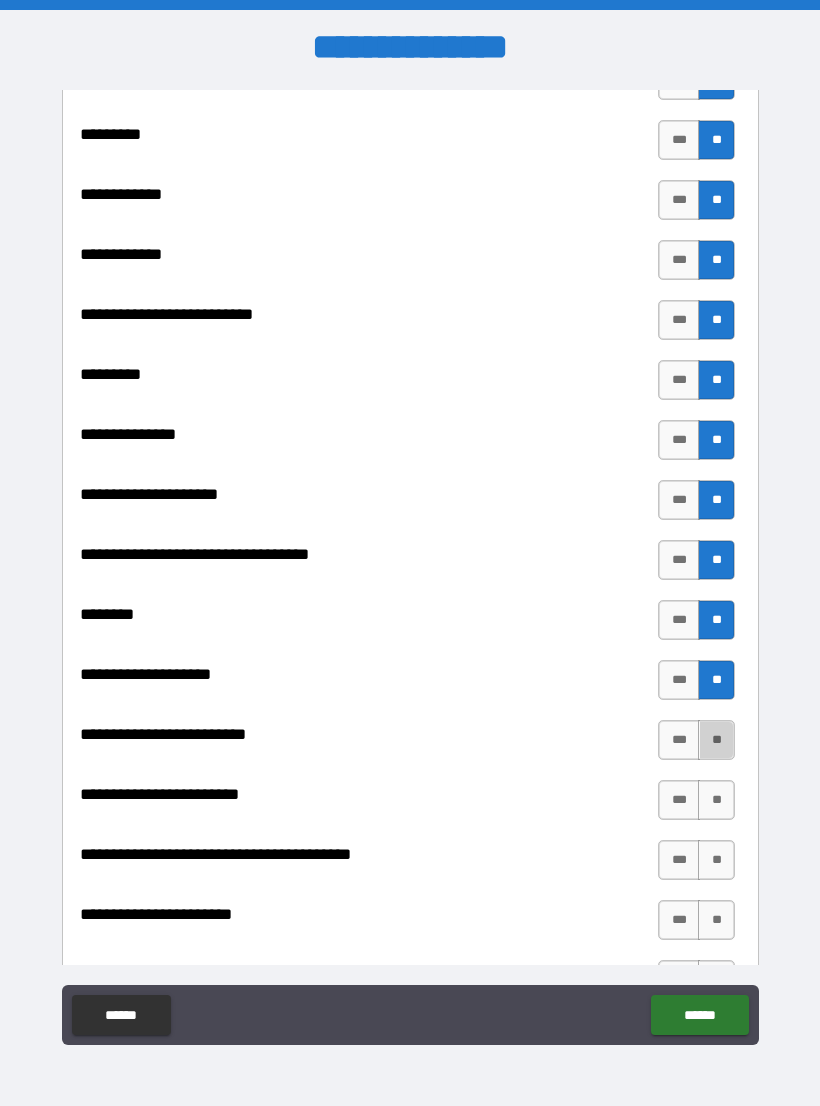click on "**" at bounding box center (716, 740) 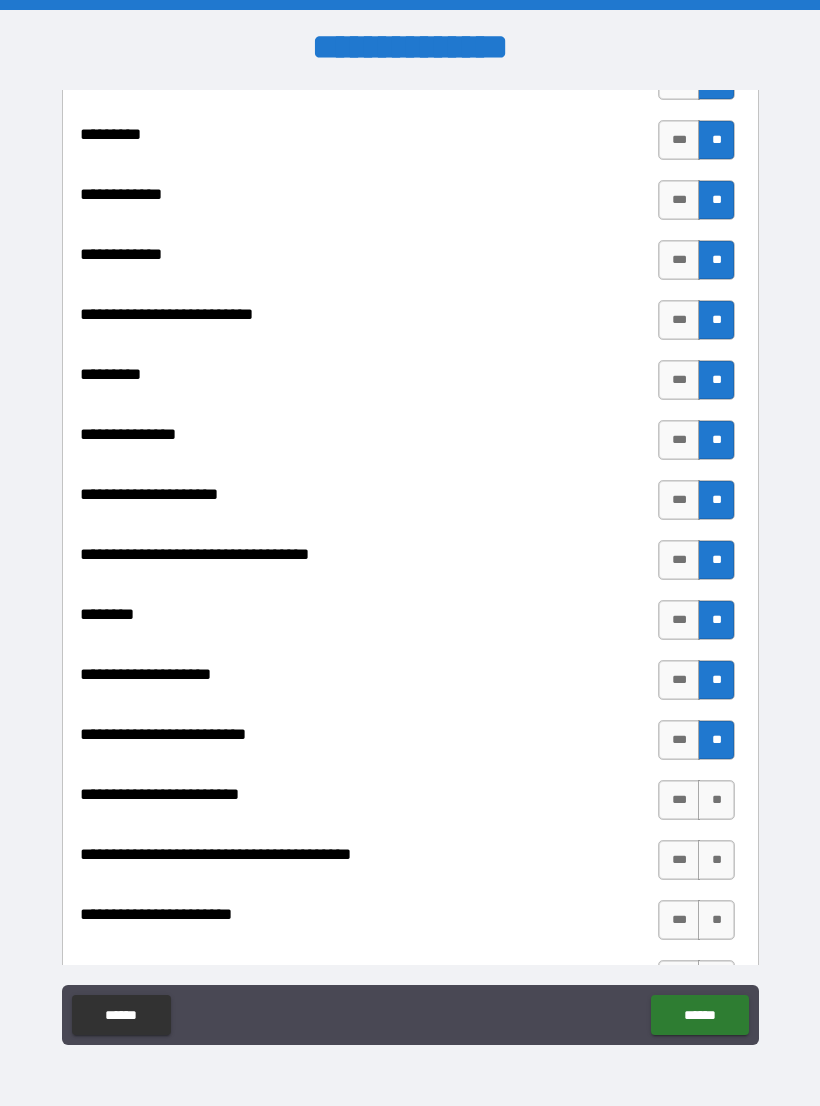 click on "**" at bounding box center [716, 800] 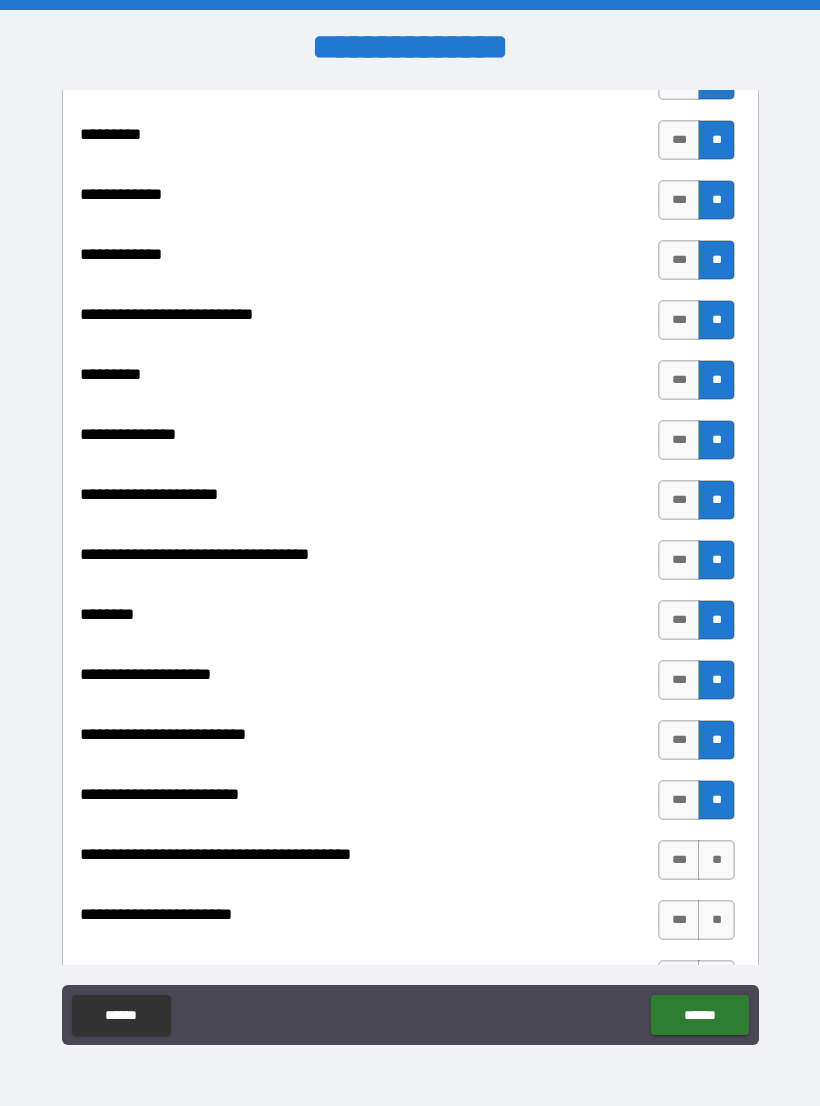 click on "***" at bounding box center [679, 860] 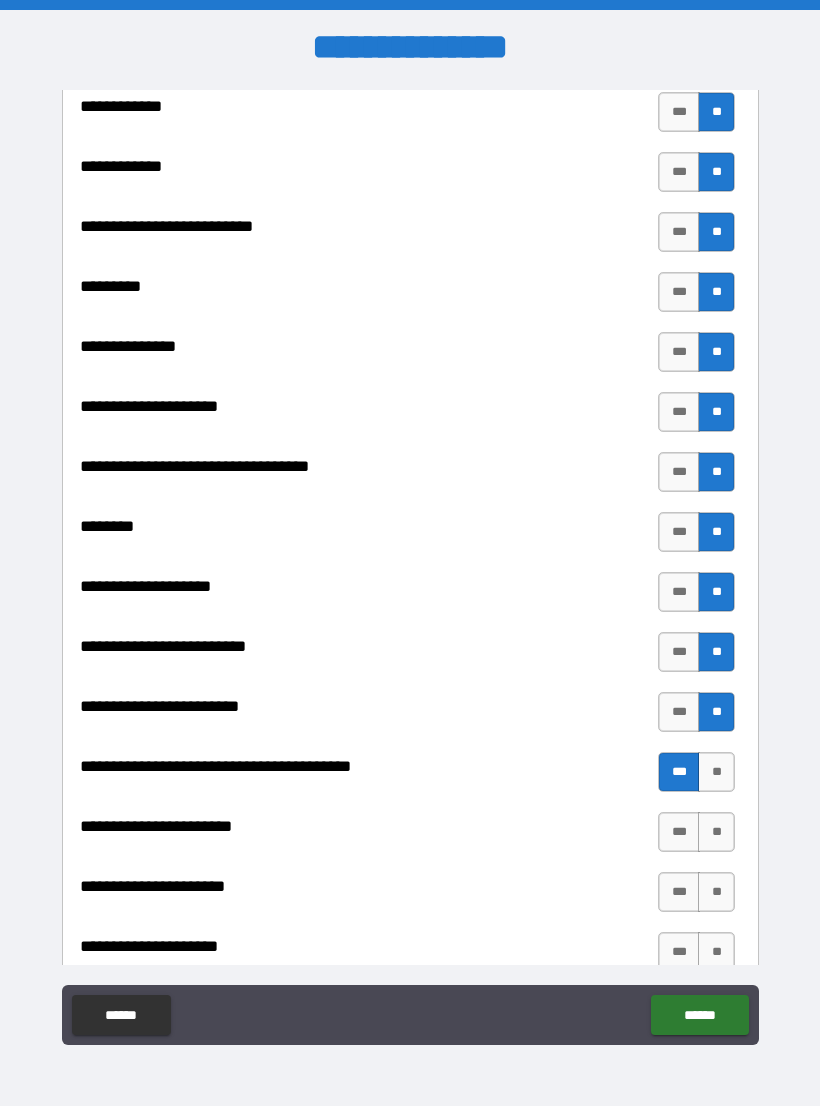scroll, scrollTop: 2060, scrollLeft: 0, axis: vertical 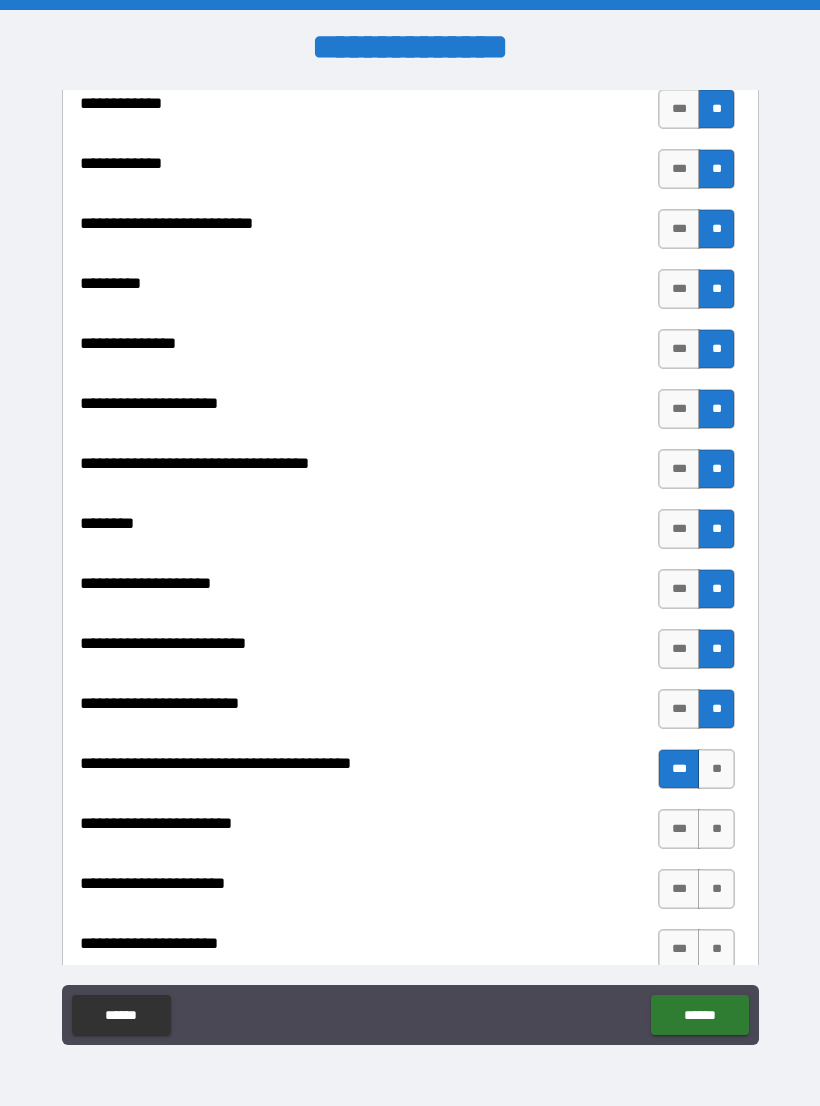 click on "**" at bounding box center (716, 769) 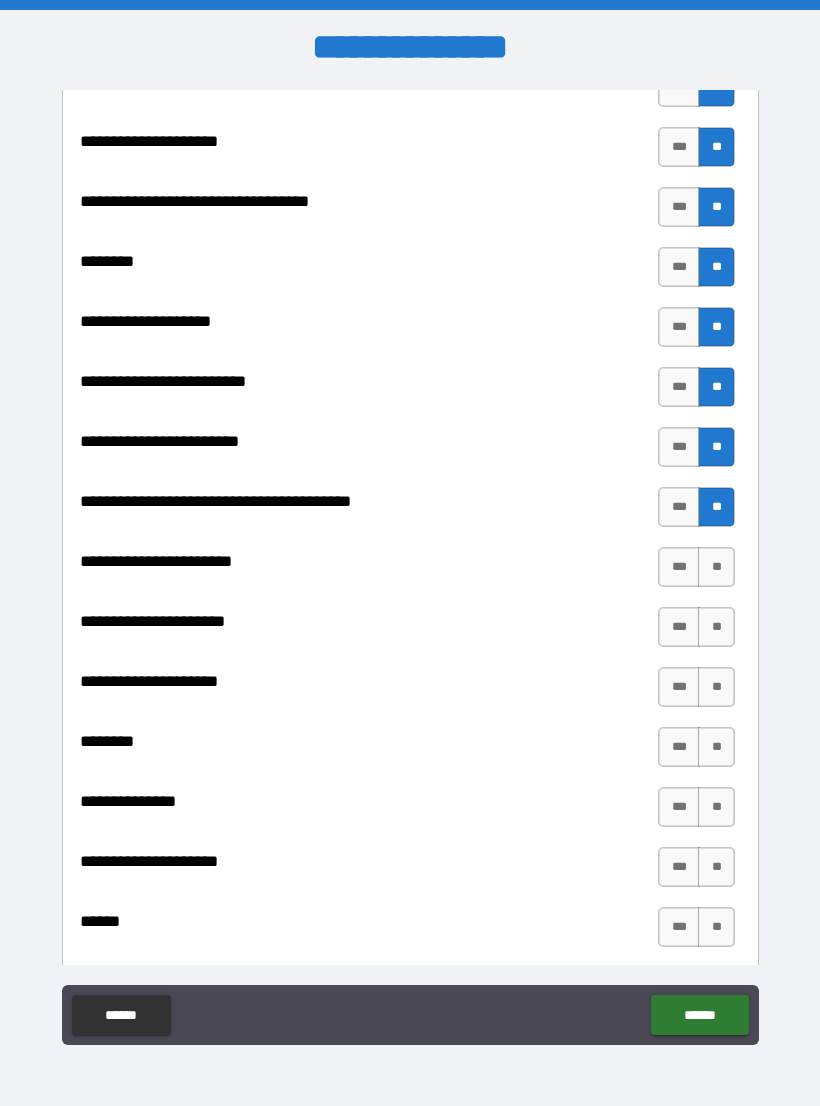 scroll, scrollTop: 2323, scrollLeft: 0, axis: vertical 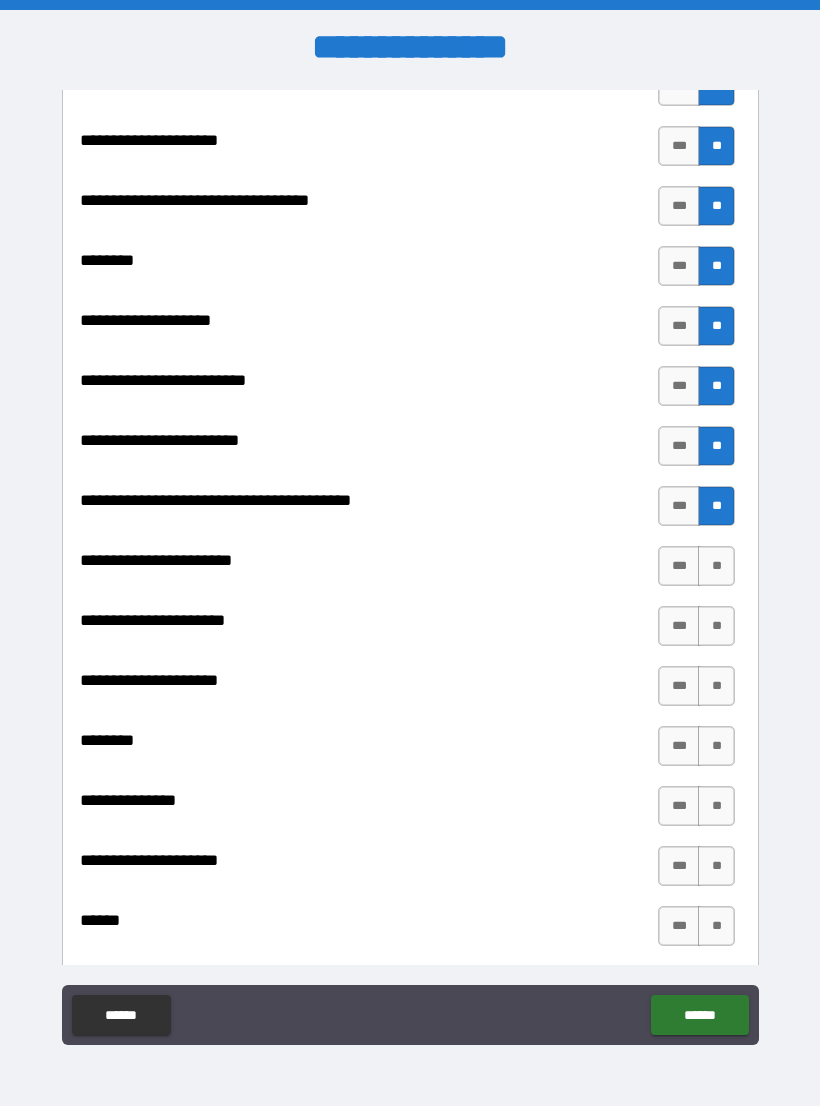 click on "**" at bounding box center (716, 566) 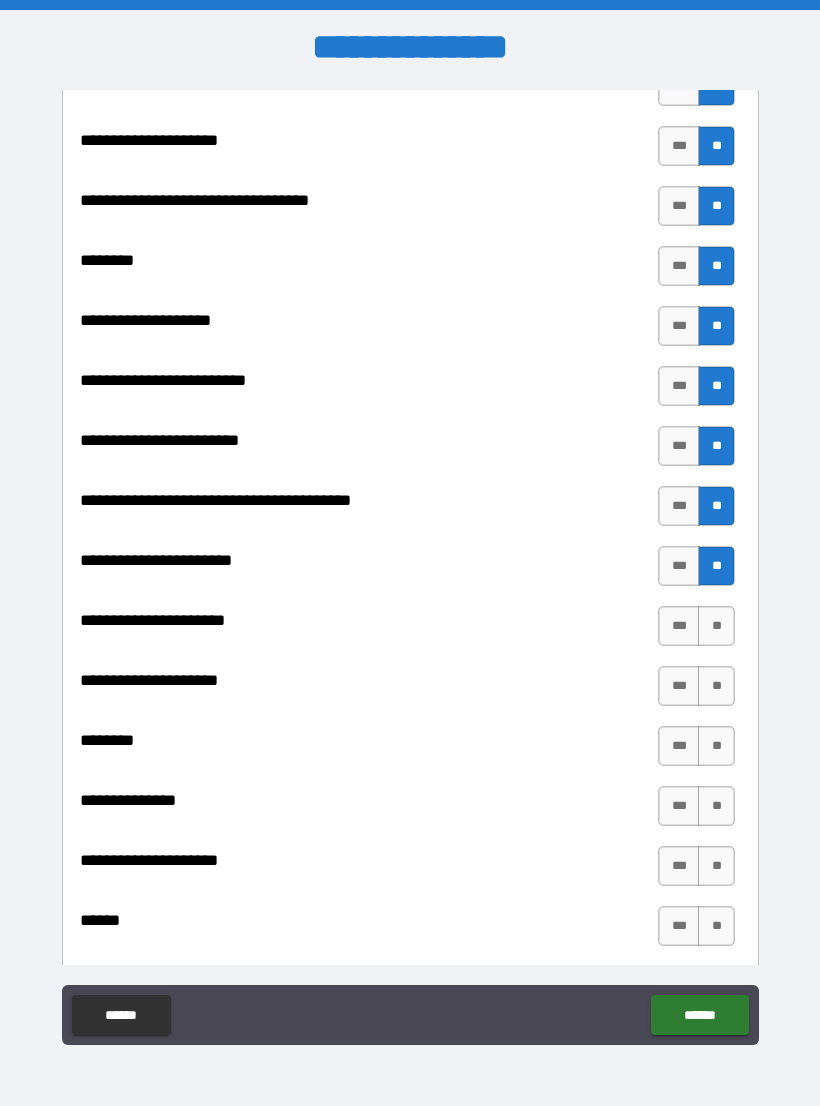 click on "**" at bounding box center (716, 566) 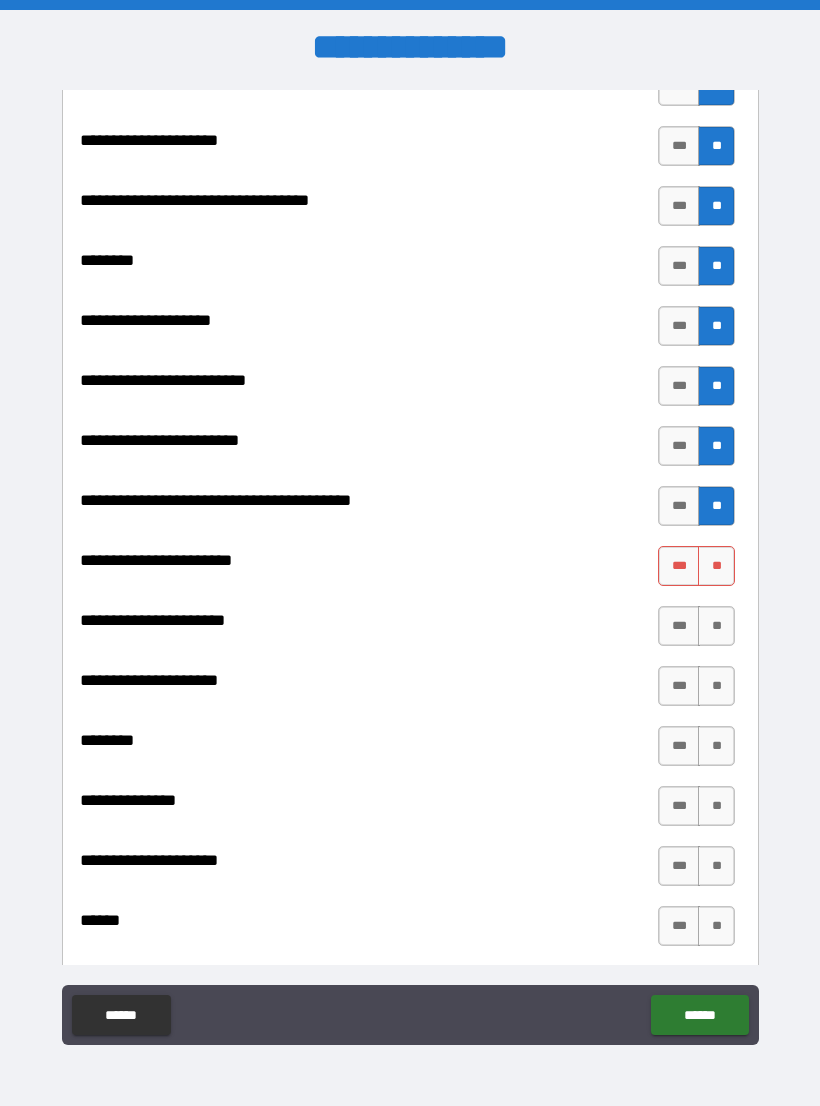 click on "**" at bounding box center (716, 626) 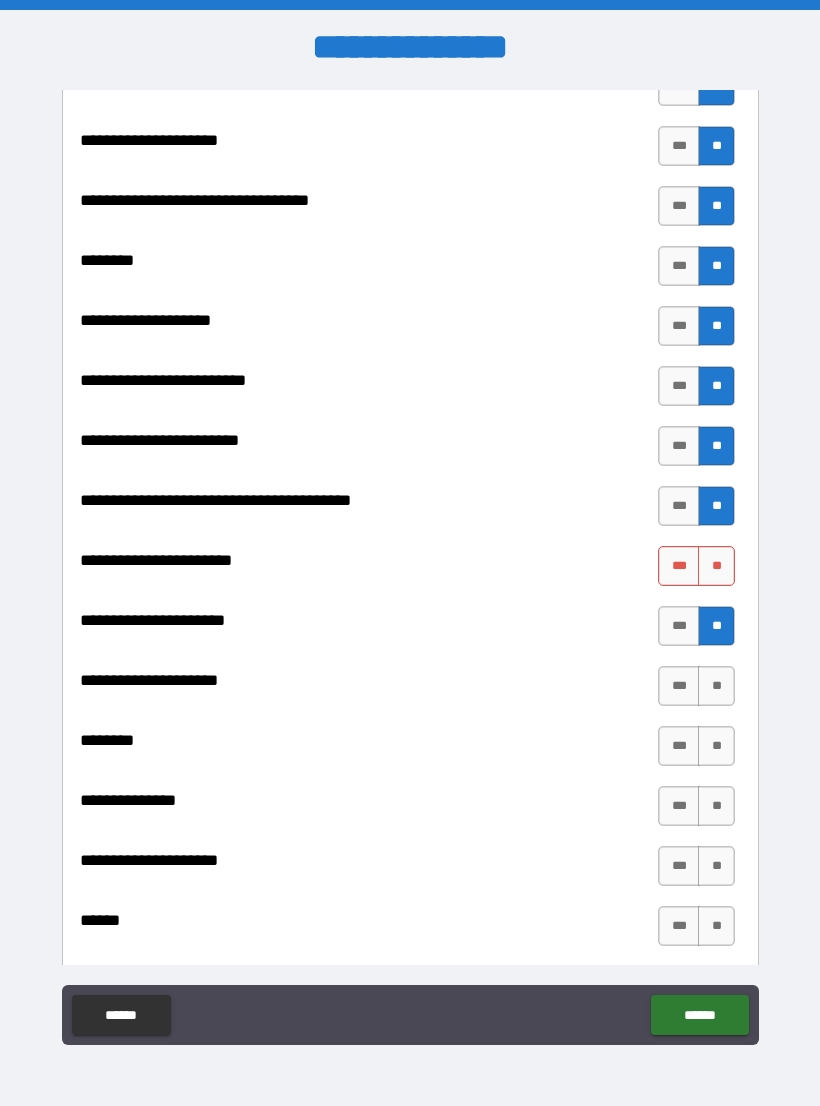 click on "**" at bounding box center [716, 686] 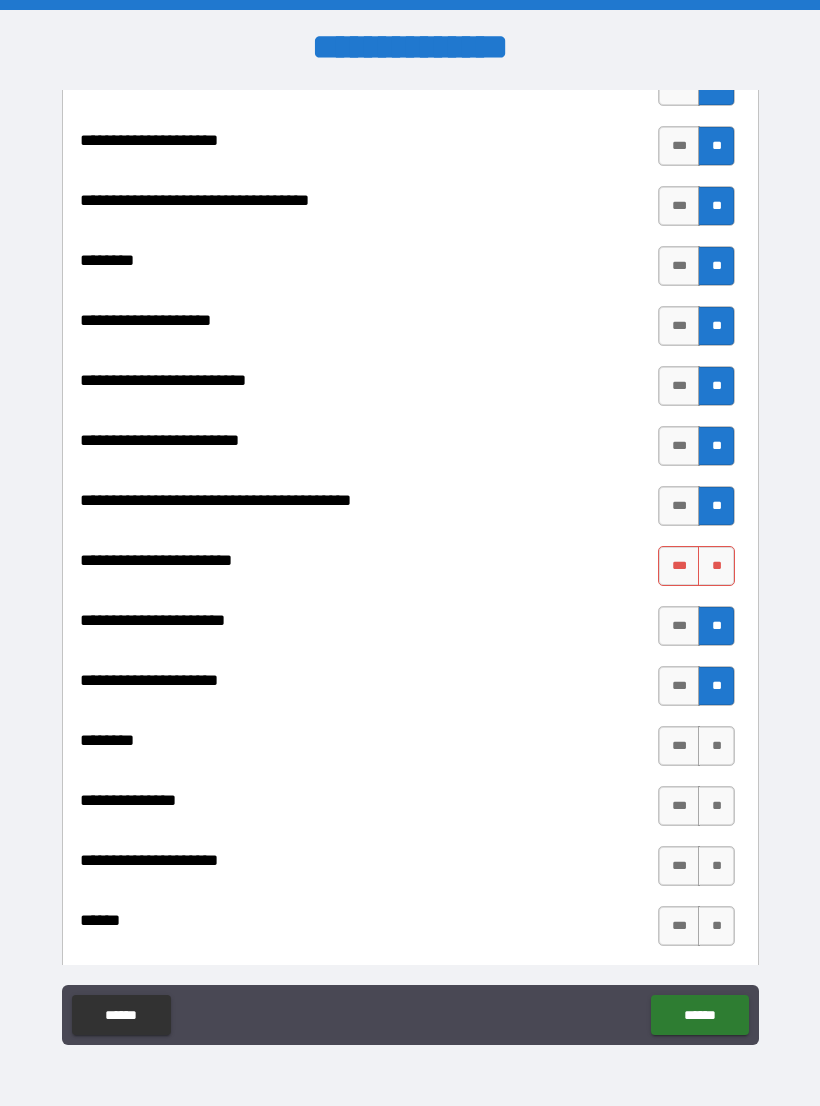click on "**" at bounding box center (716, 746) 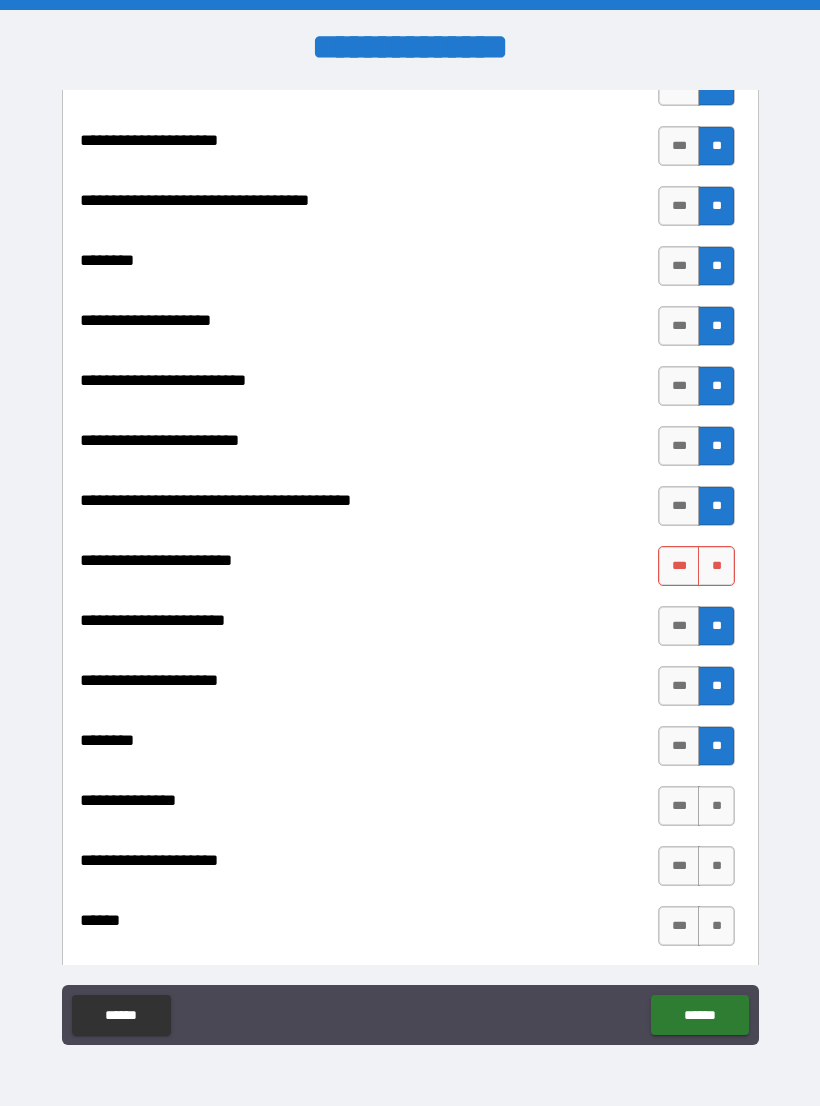 click on "**" at bounding box center [716, 566] 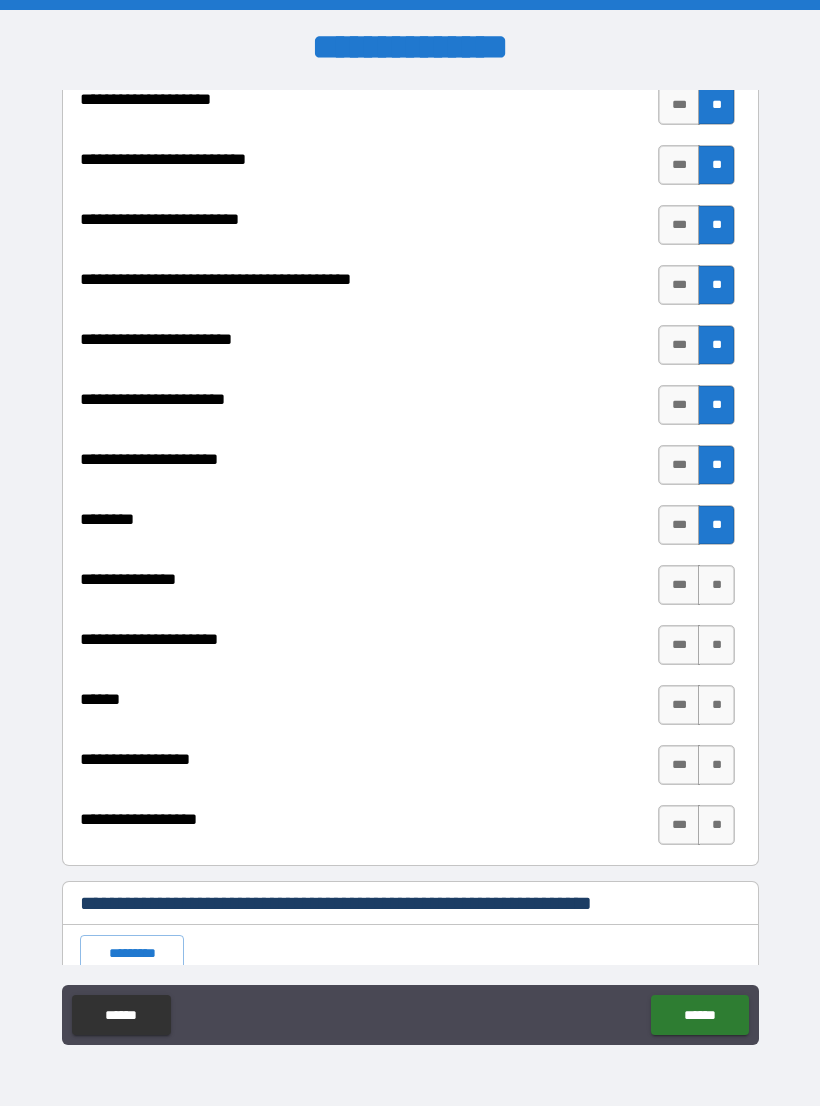 scroll, scrollTop: 2645, scrollLeft: 0, axis: vertical 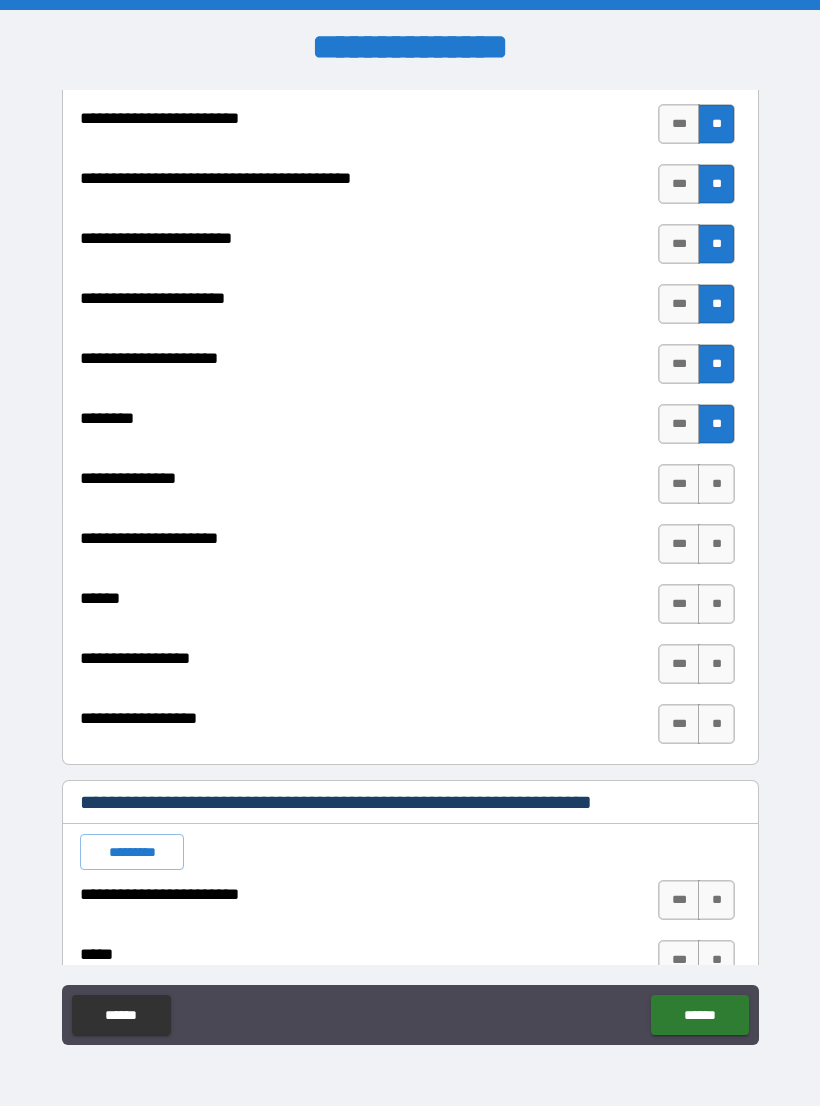click on "**" at bounding box center [716, 484] 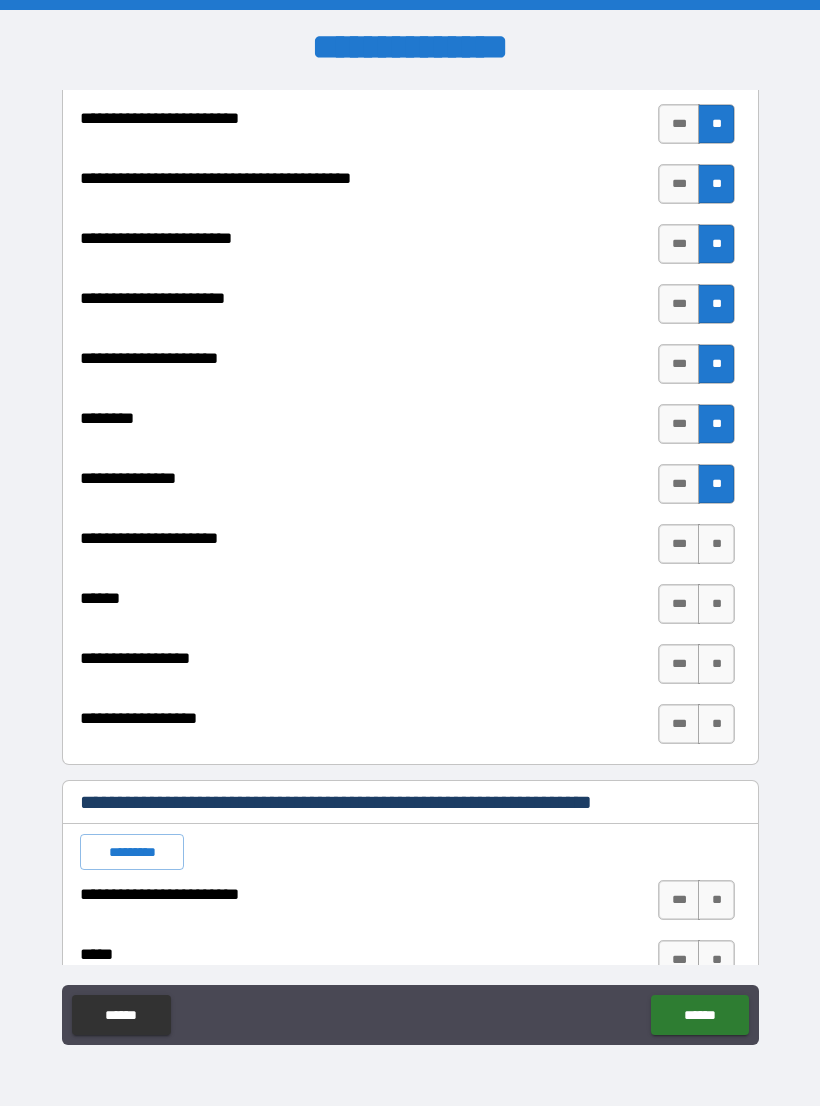 click on "**" at bounding box center [716, 544] 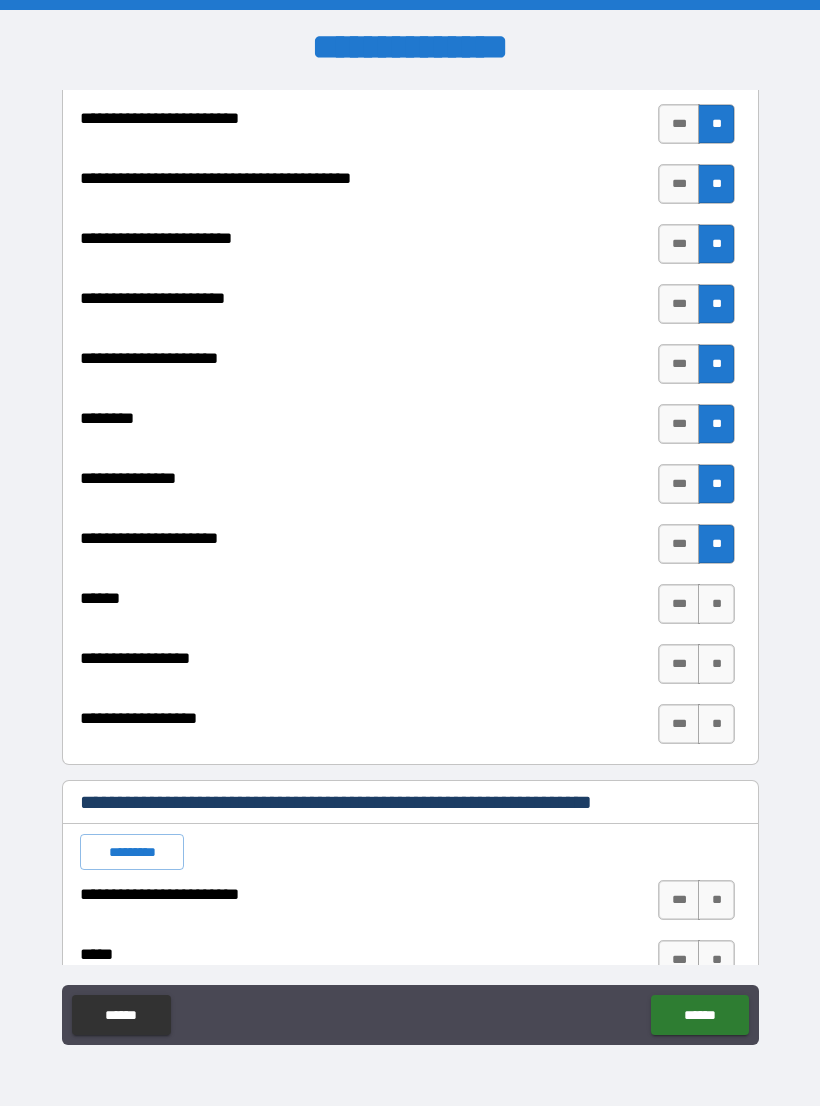 click on "**" at bounding box center [716, 604] 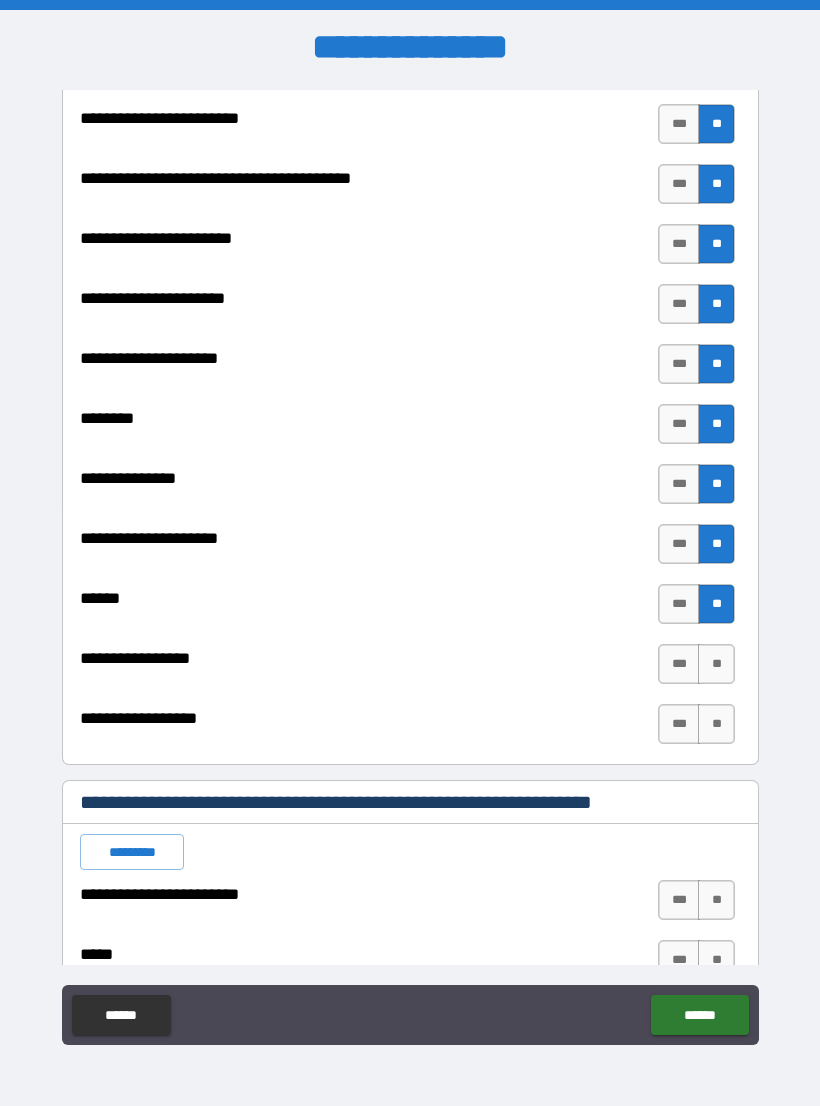 click on "***" at bounding box center [679, 544] 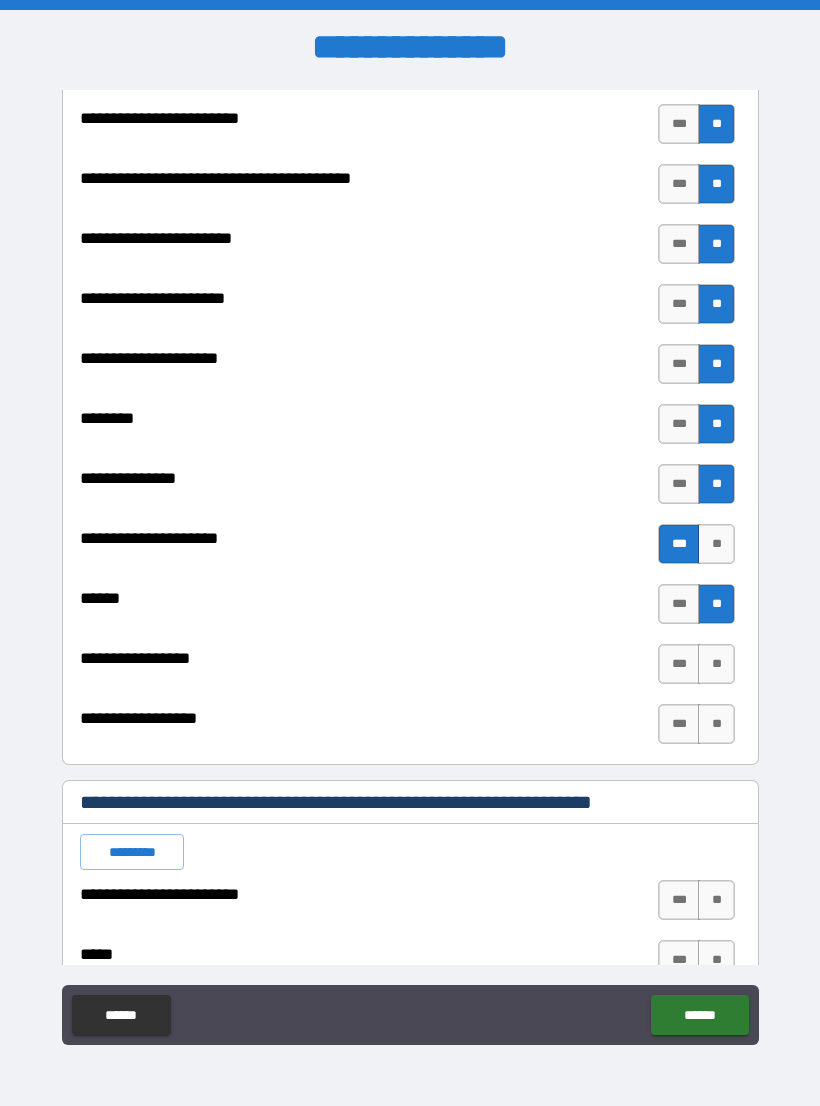 click on "**" at bounding box center [716, 664] 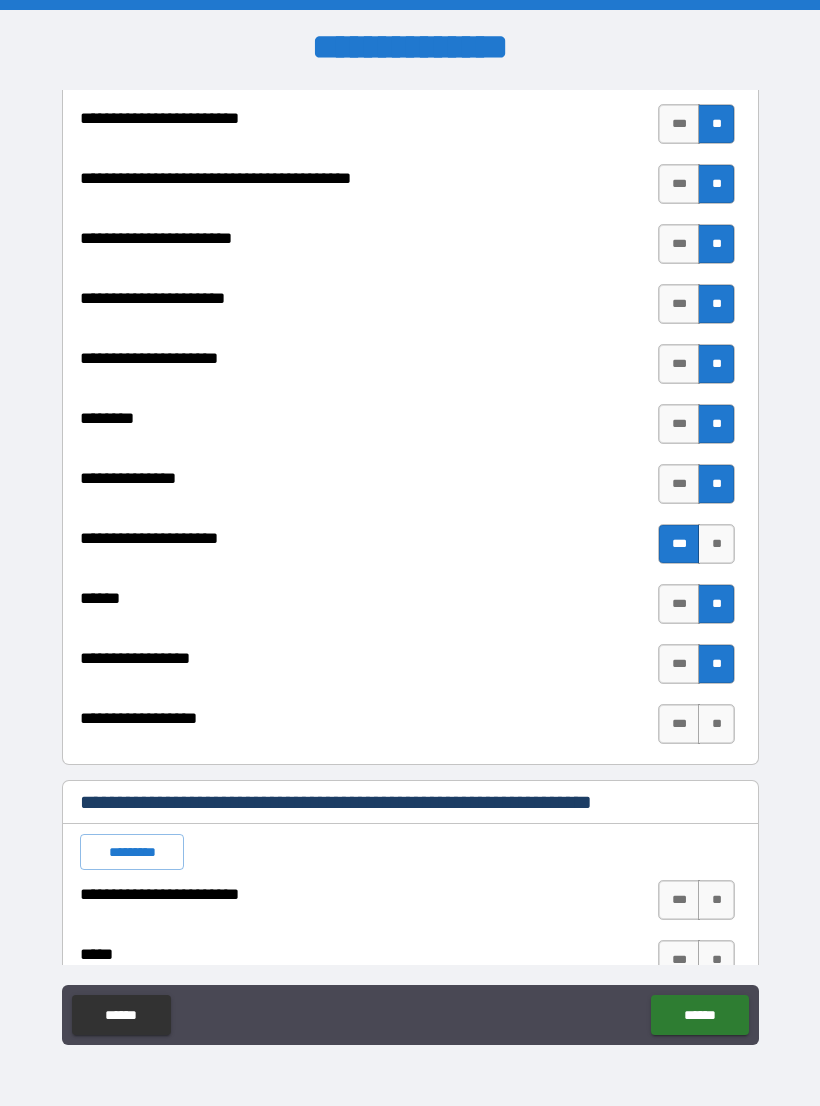 click on "**" at bounding box center [716, 724] 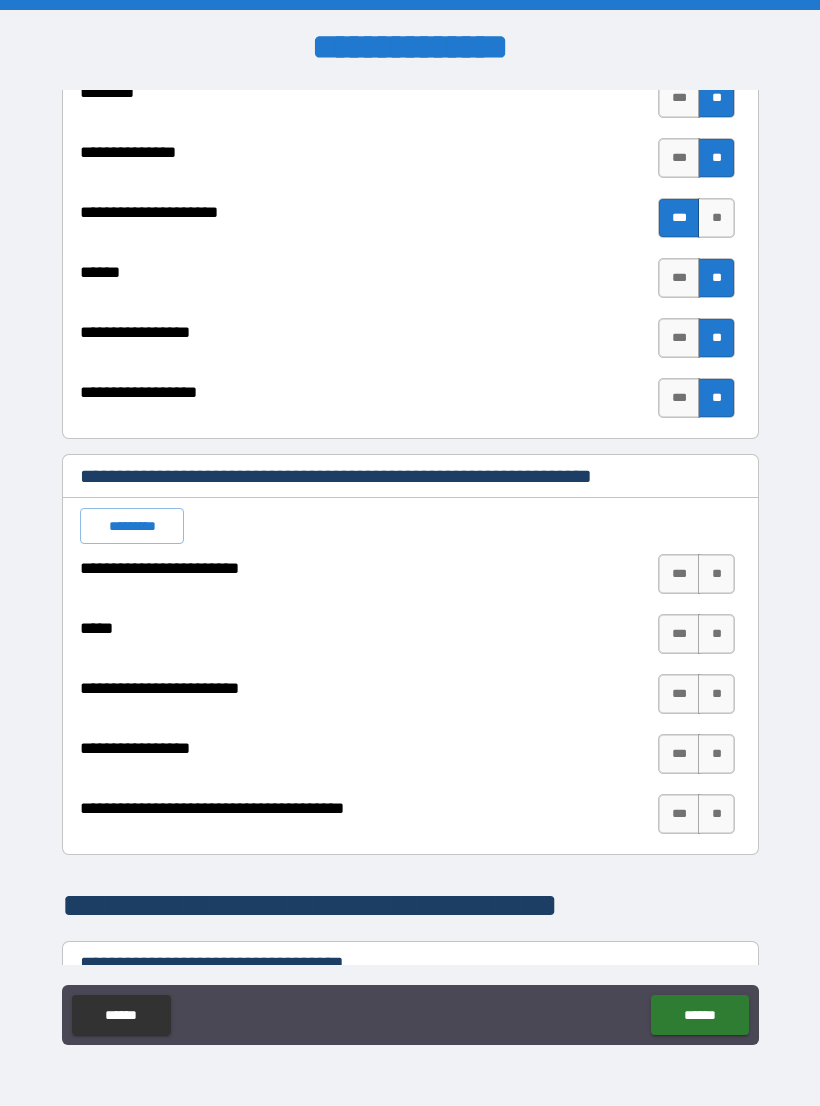 scroll, scrollTop: 2976, scrollLeft: 0, axis: vertical 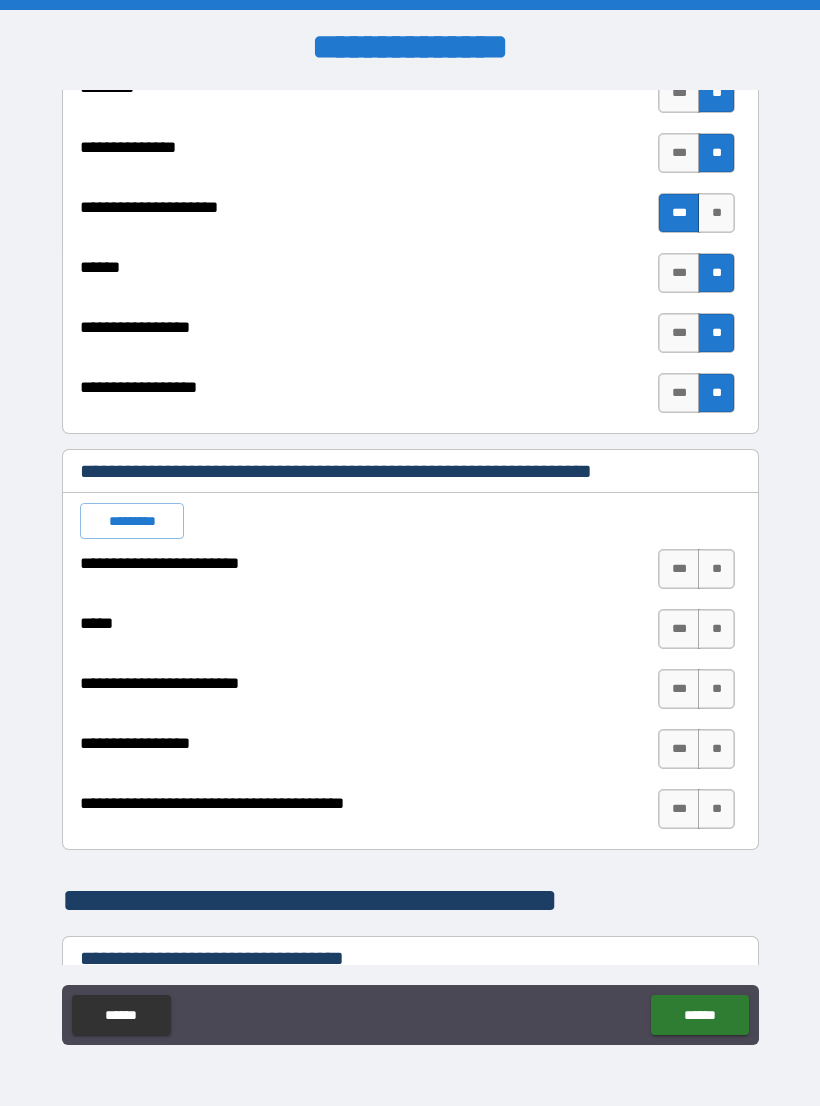 click on "**" at bounding box center (716, 569) 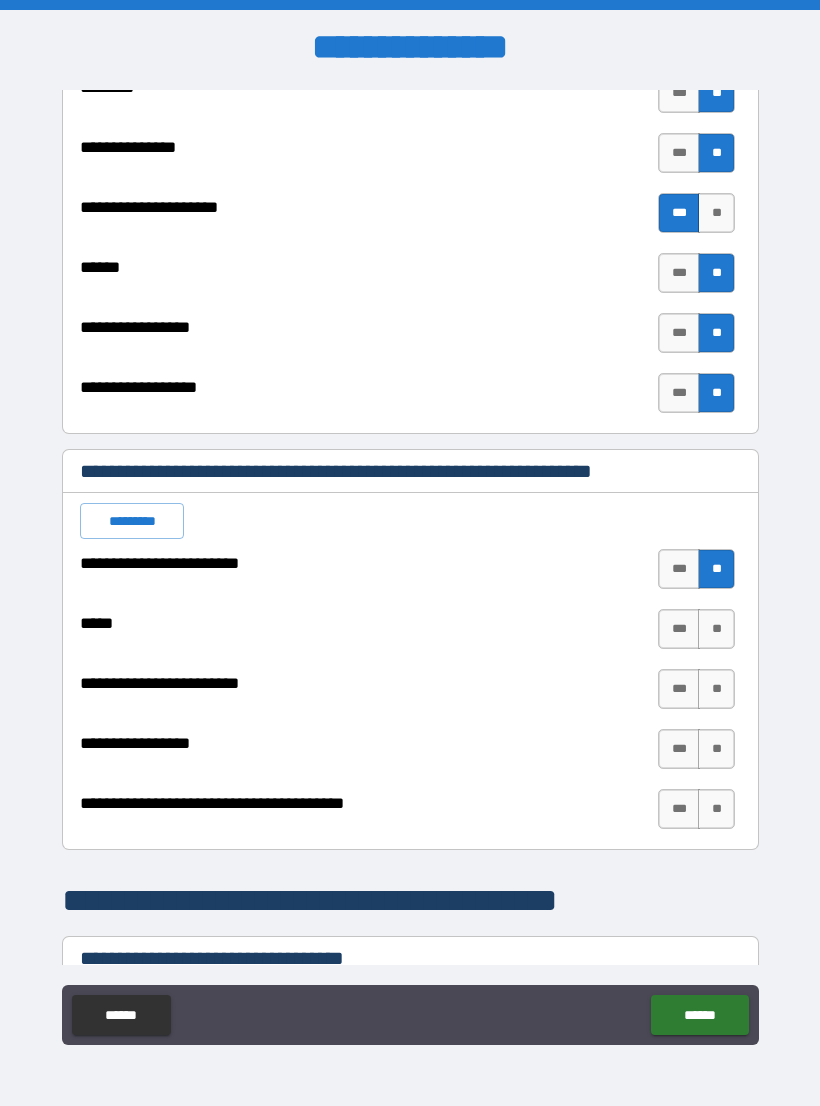 click on "**" at bounding box center [716, 629] 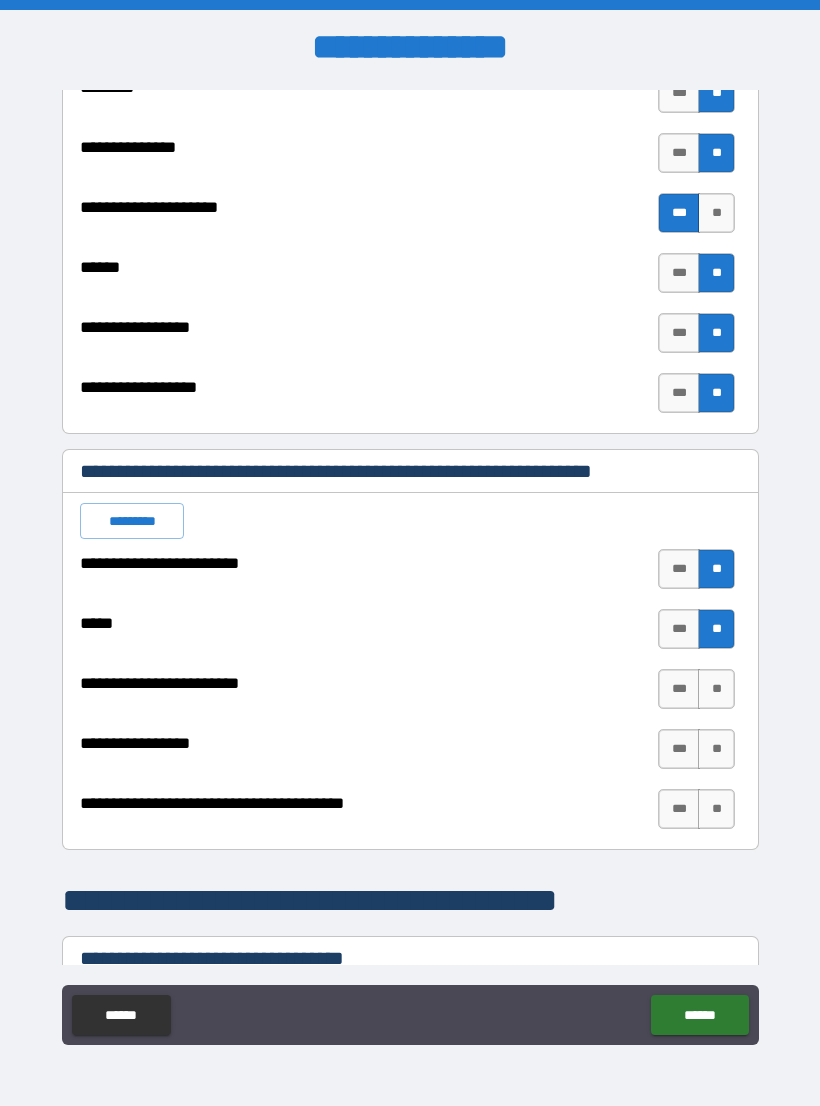 click on "**" at bounding box center (716, 689) 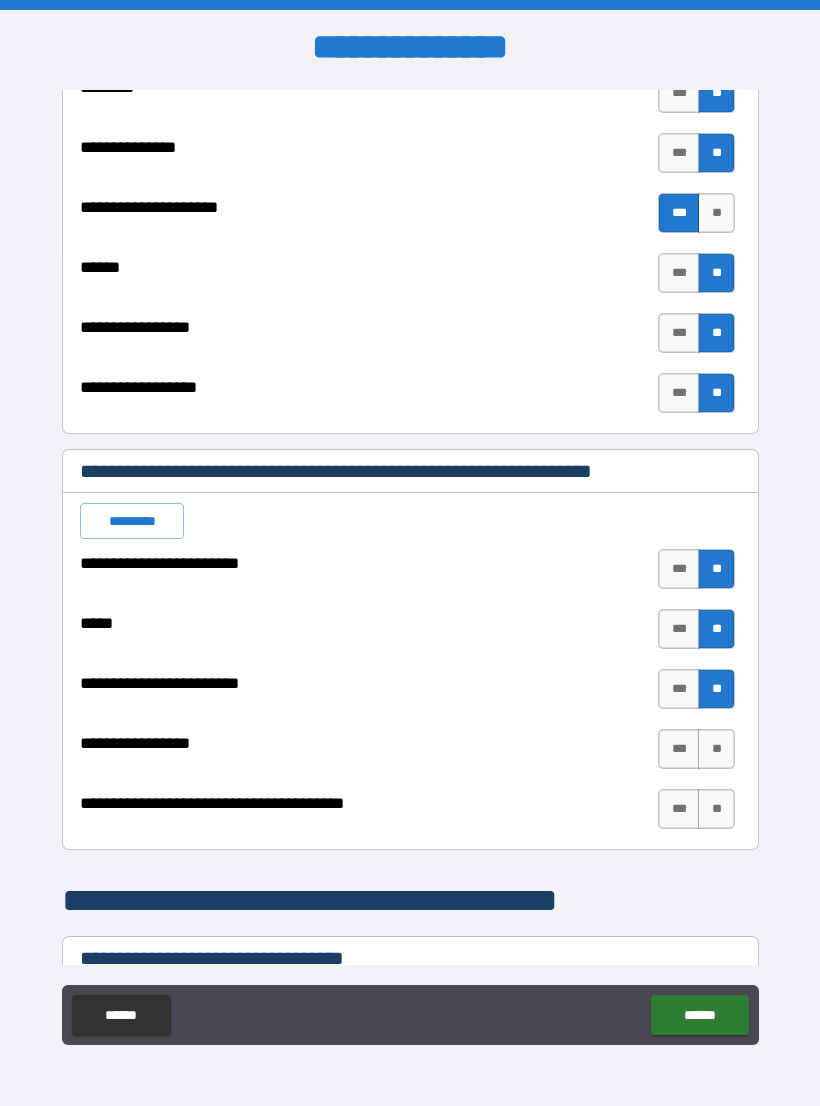 click on "**" at bounding box center (716, 749) 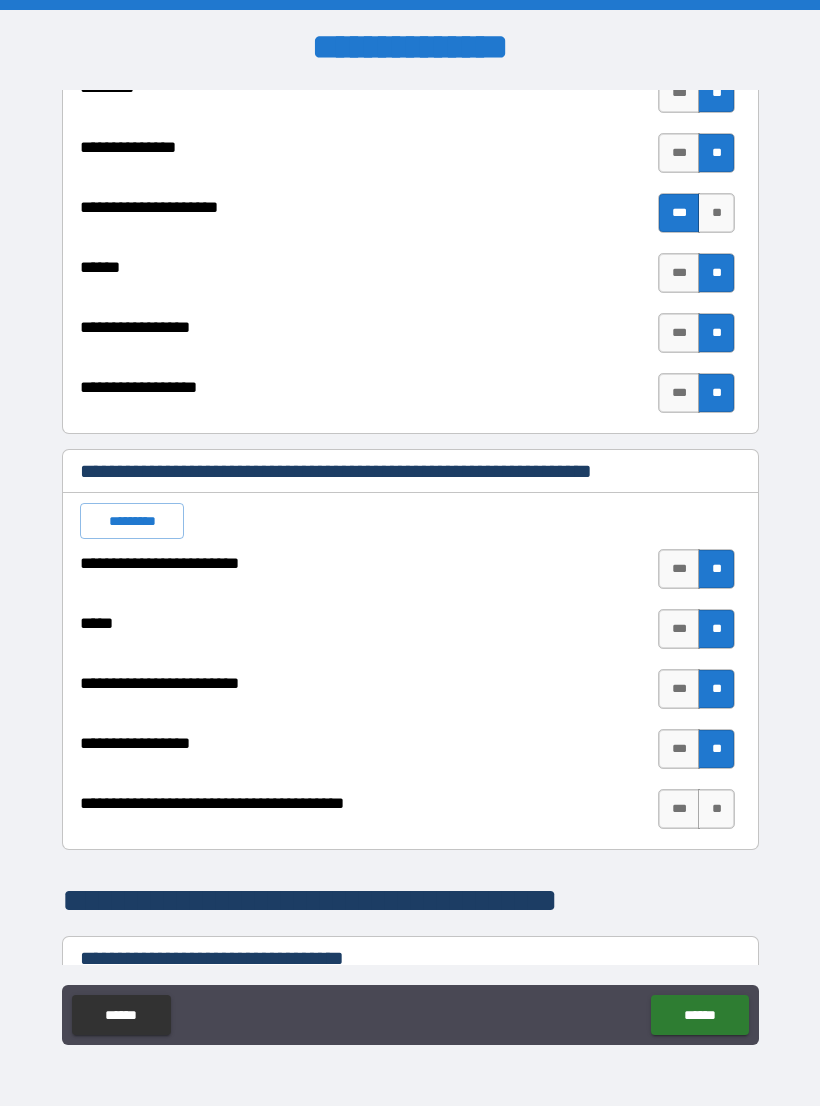 click on "**" at bounding box center [716, 809] 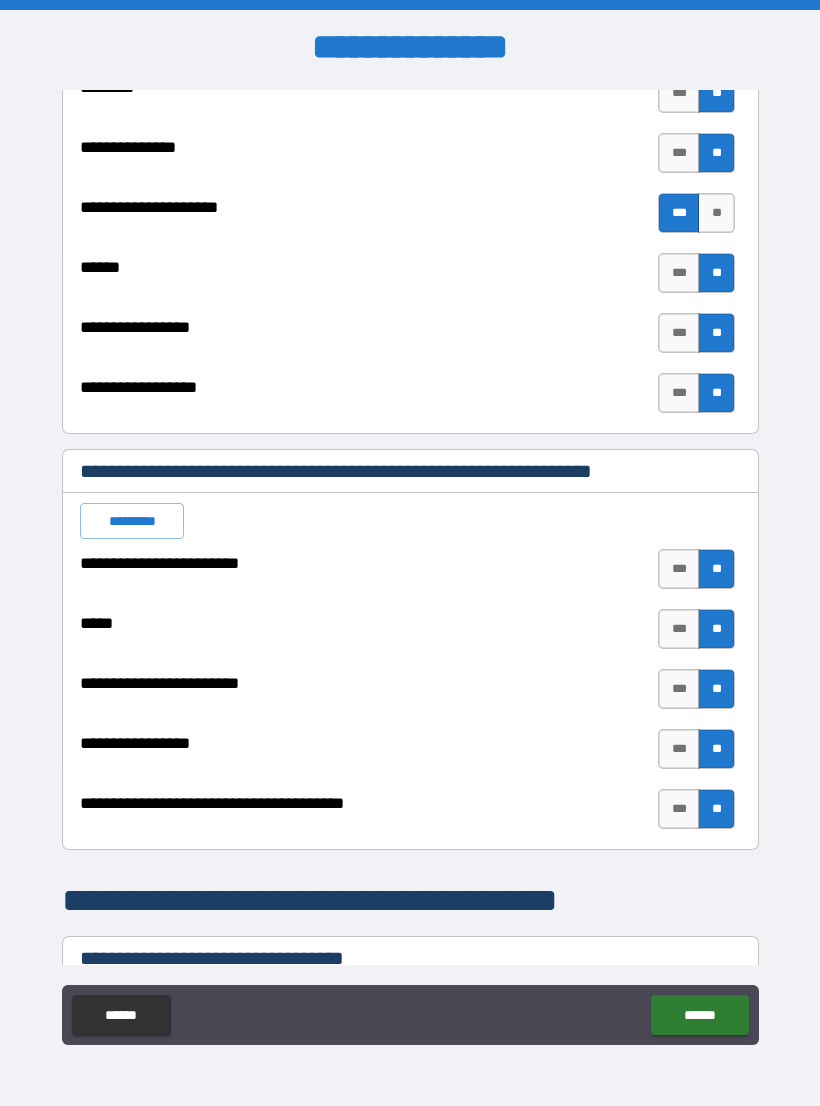 type on "*" 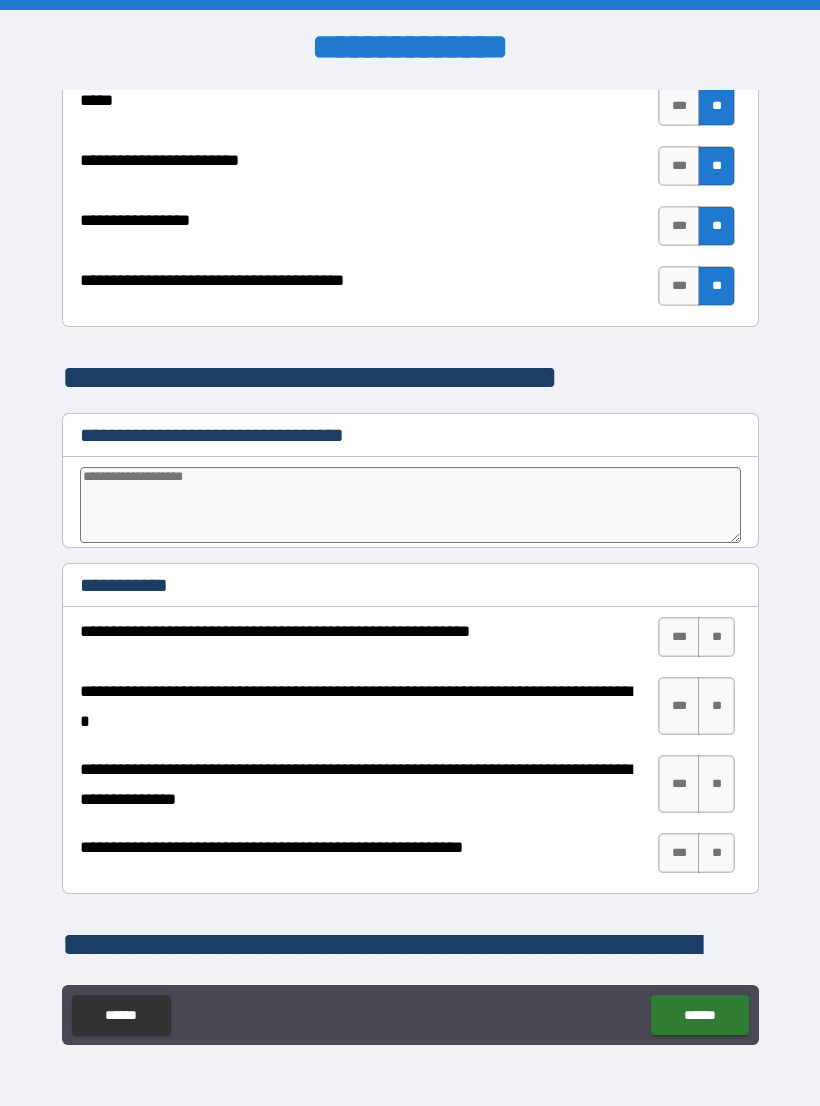 scroll, scrollTop: 3538, scrollLeft: 0, axis: vertical 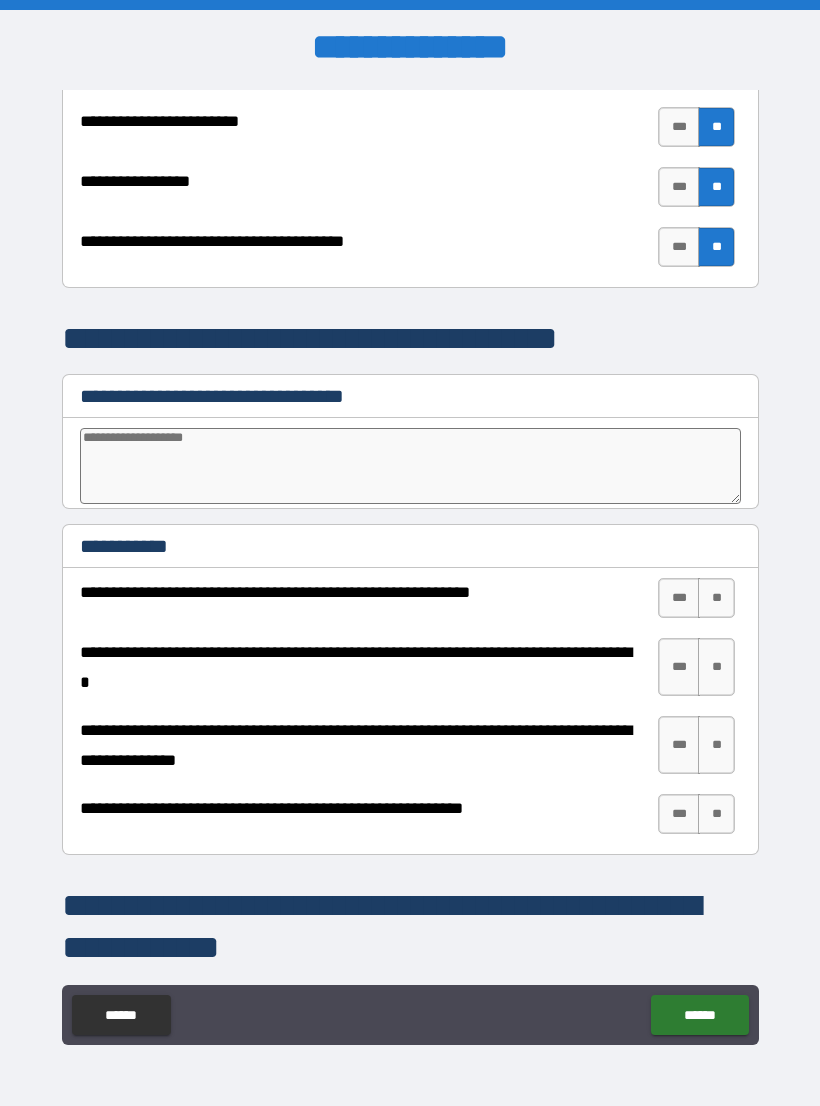 click at bounding box center (410, 466) 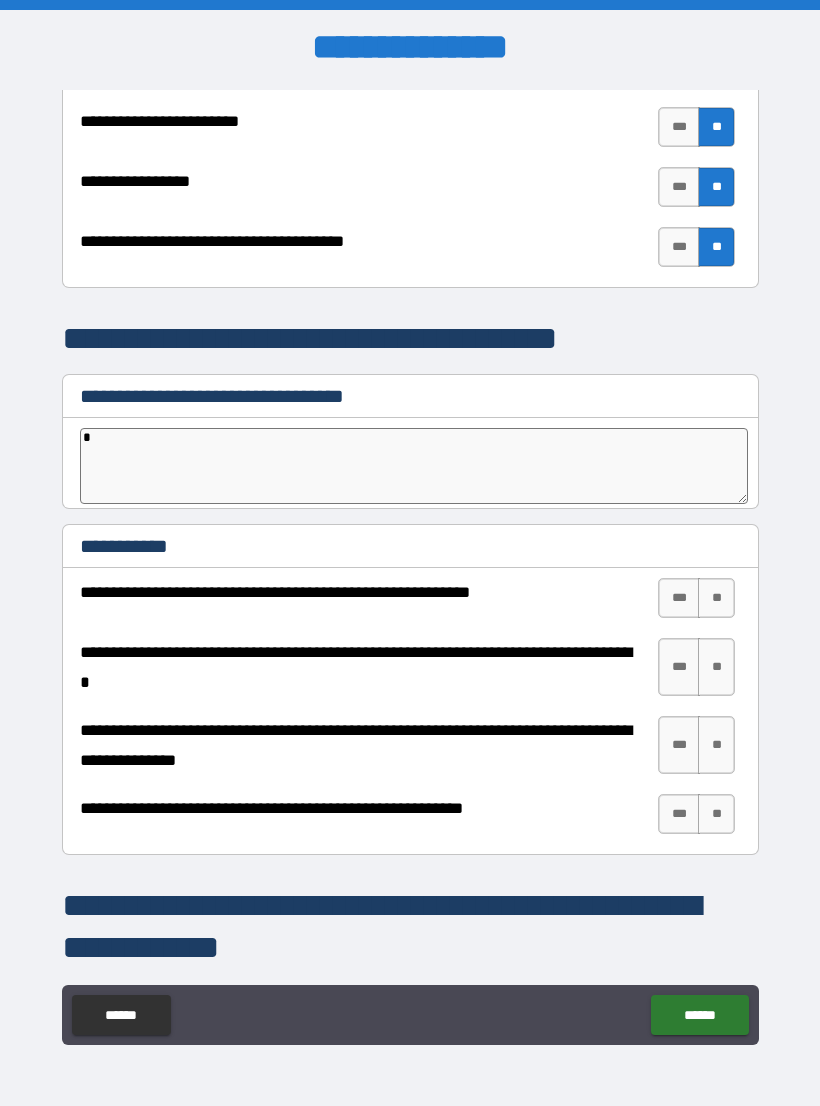 type on "*" 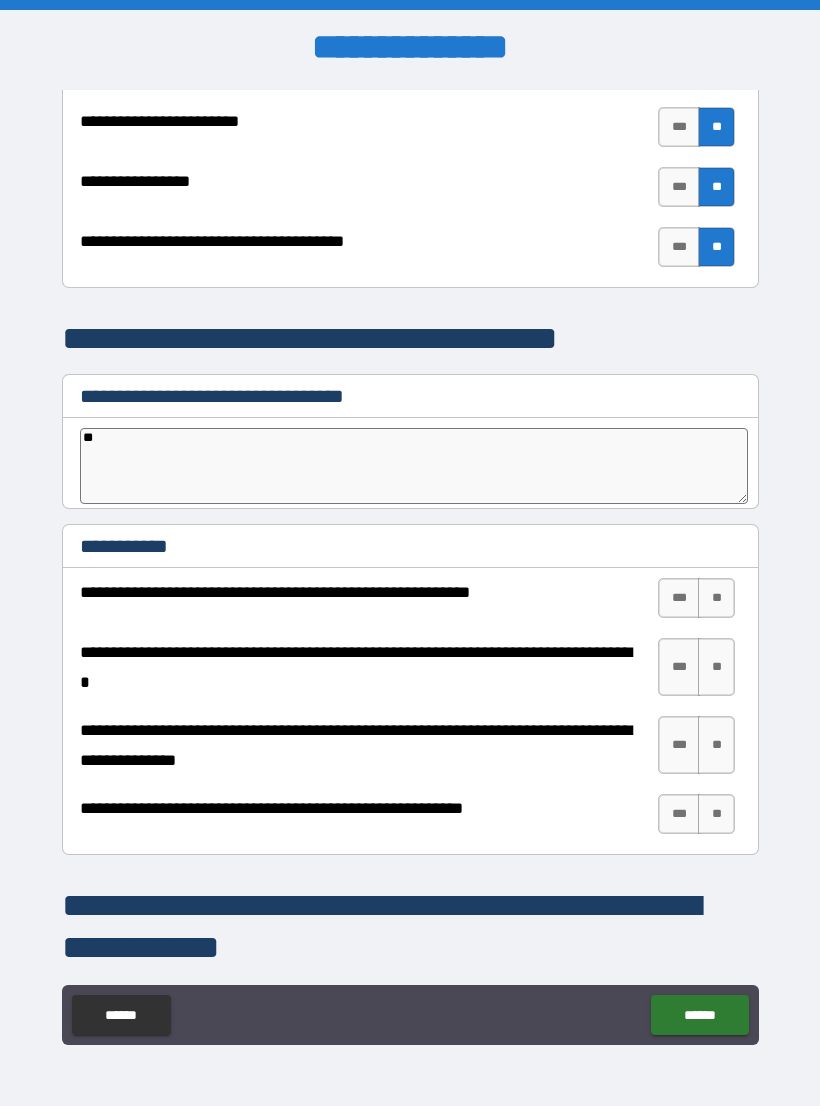 type on "*" 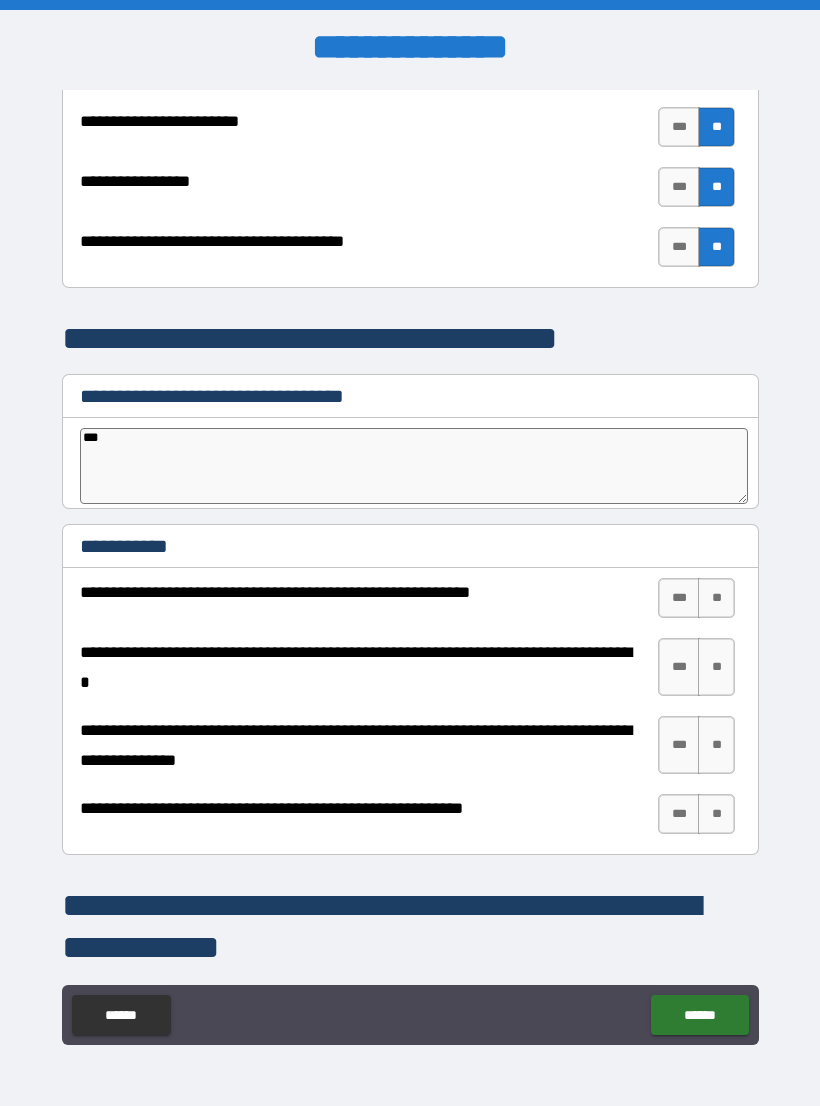 type on "*" 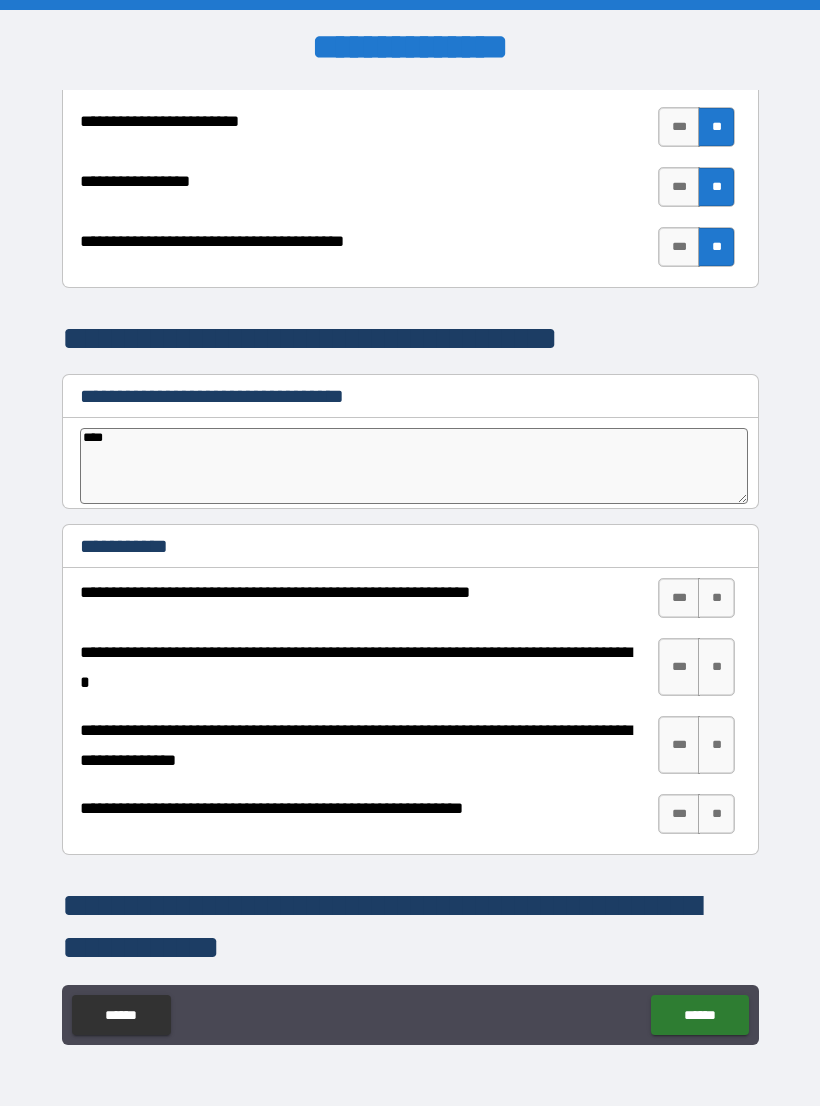 type on "*" 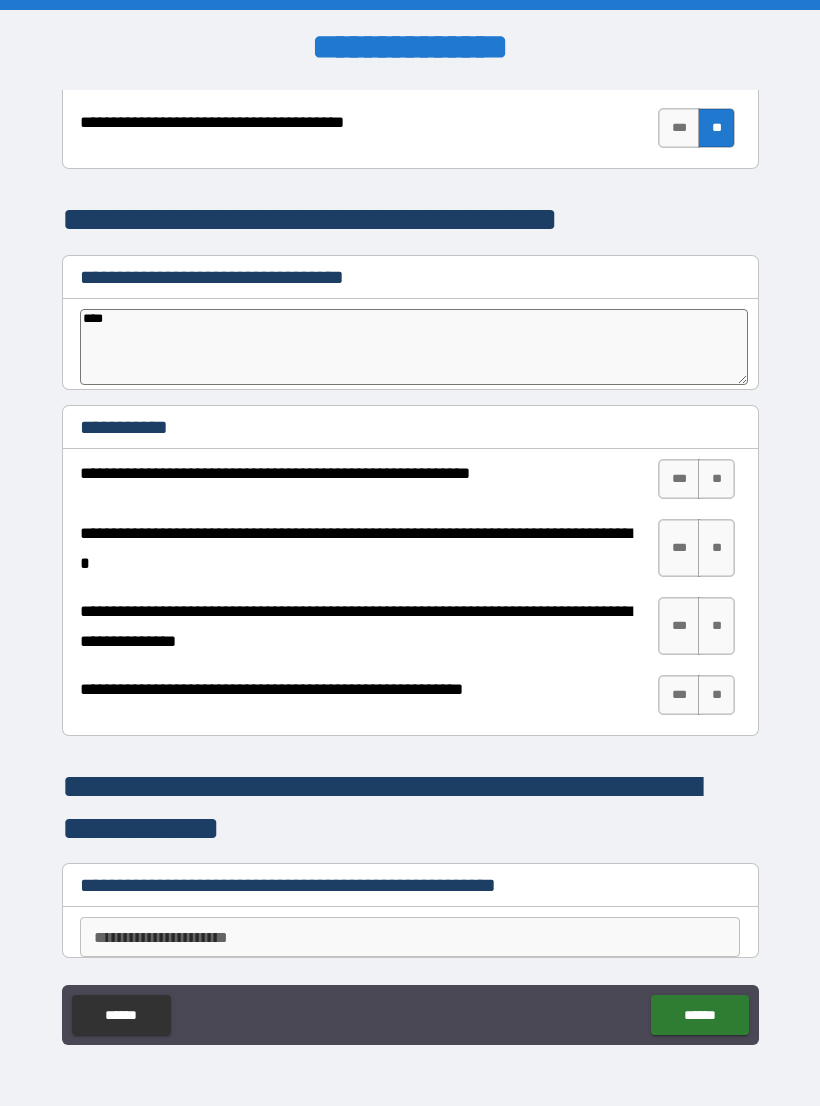 scroll, scrollTop: 3658, scrollLeft: 0, axis: vertical 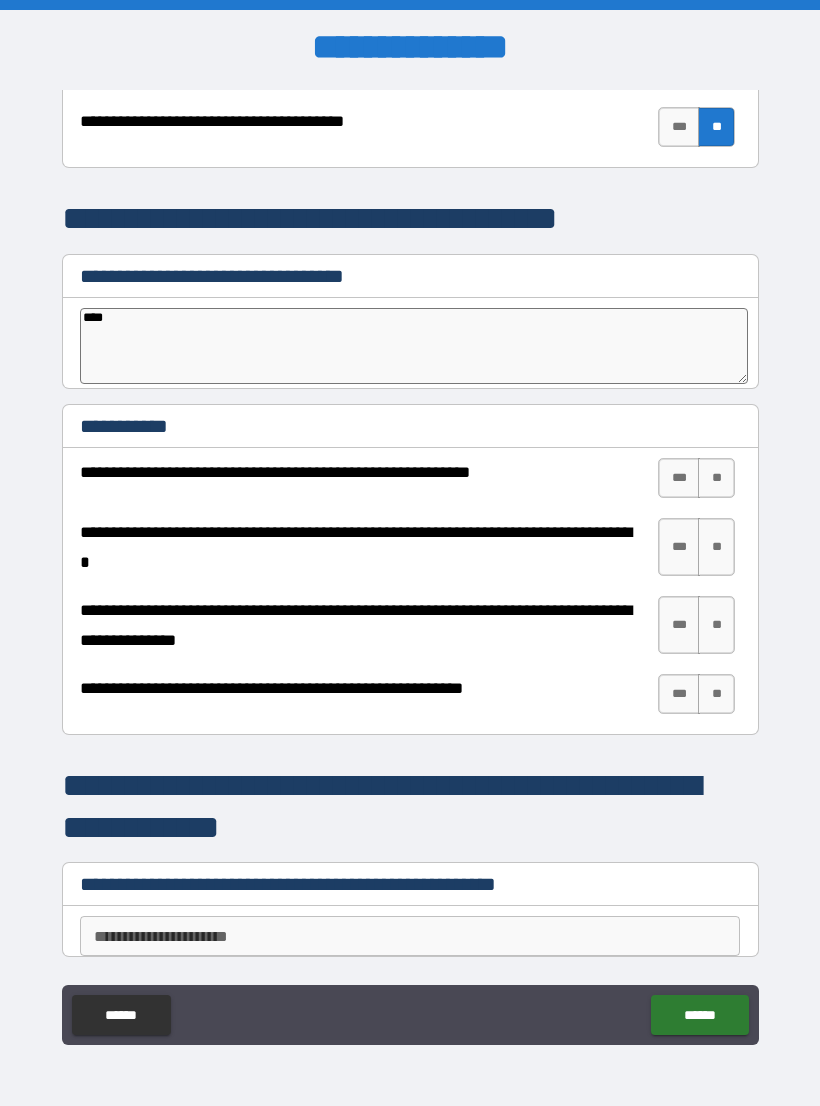 type on "****" 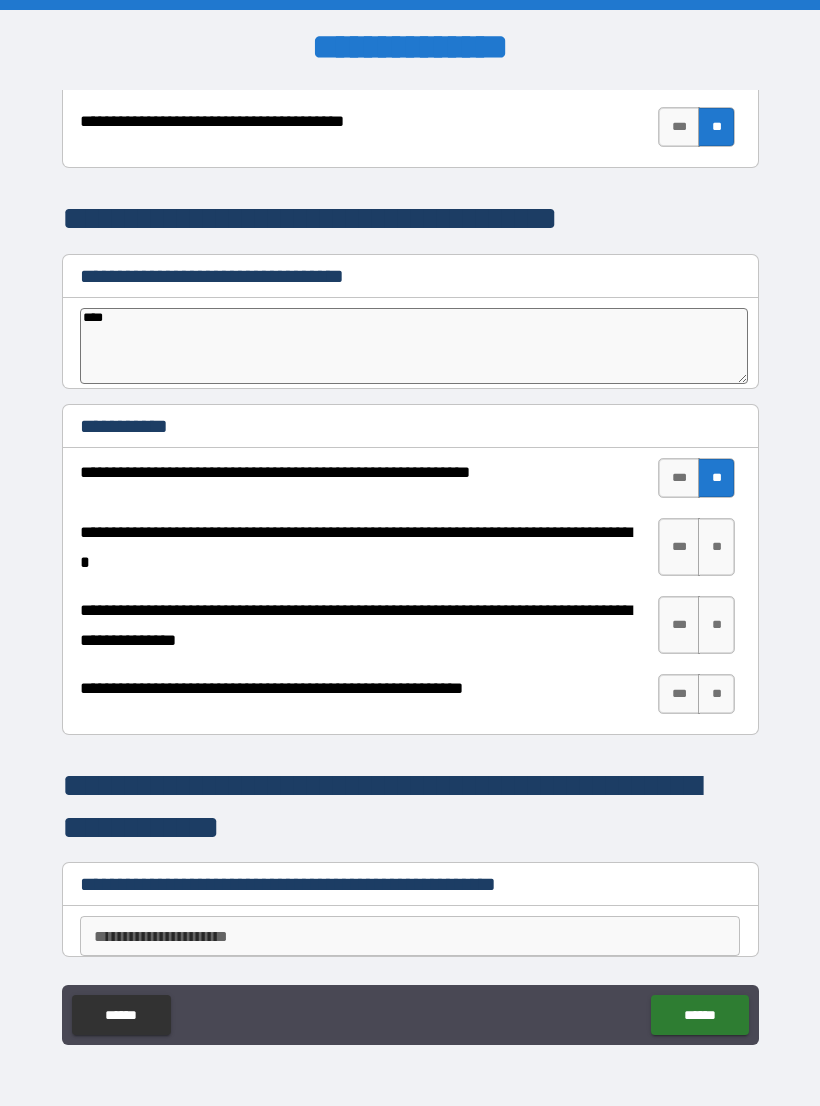 click on "**" at bounding box center (716, 547) 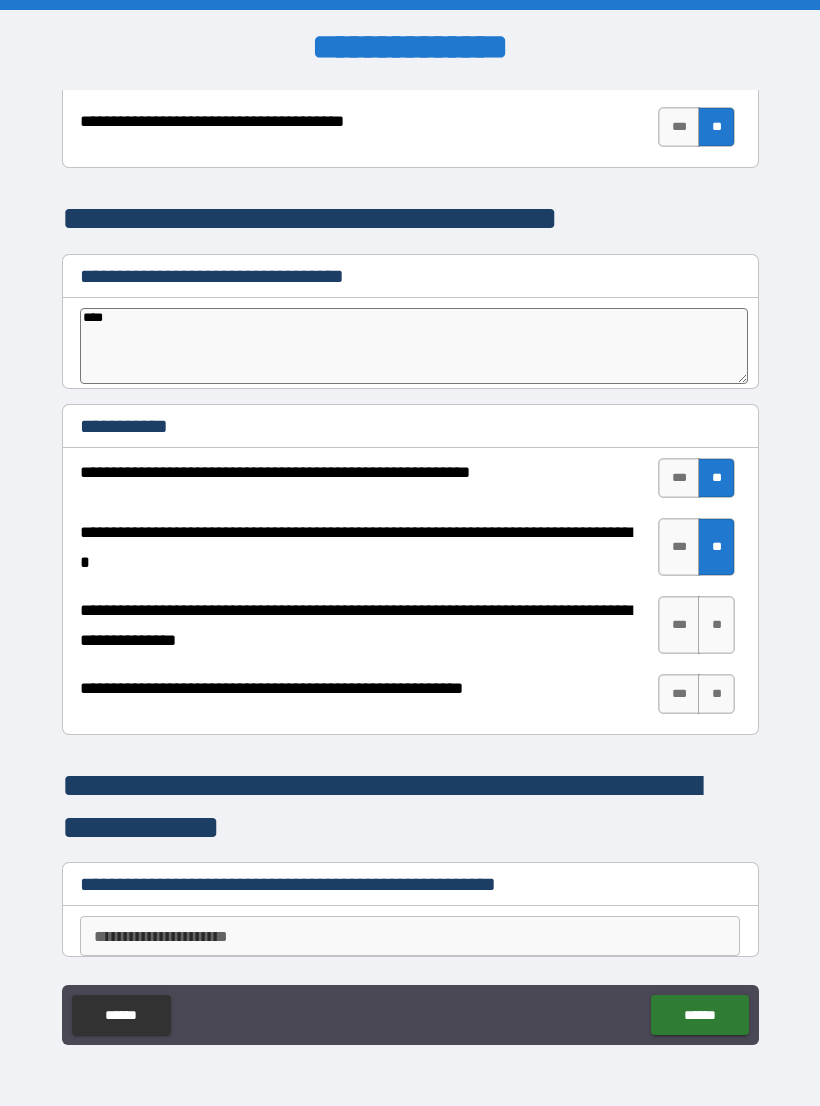 click on "**" at bounding box center [716, 625] 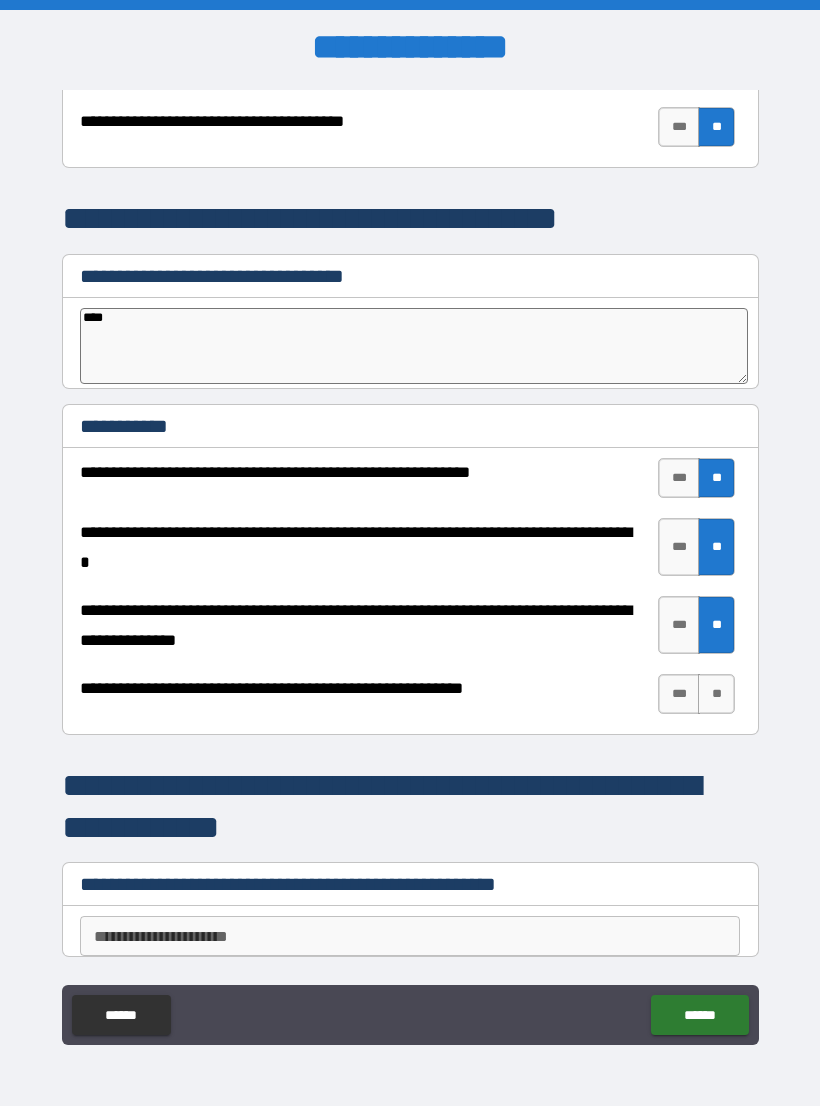 click on "**" at bounding box center [716, 694] 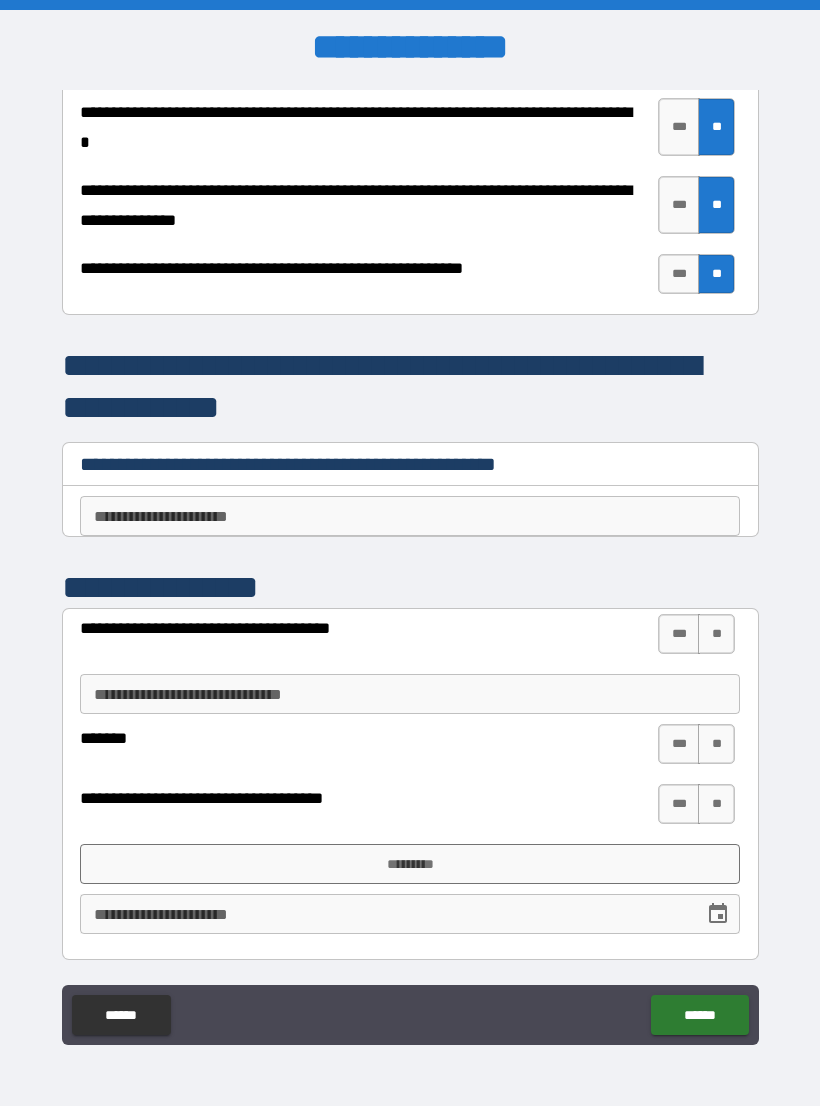 scroll, scrollTop: 4078, scrollLeft: 0, axis: vertical 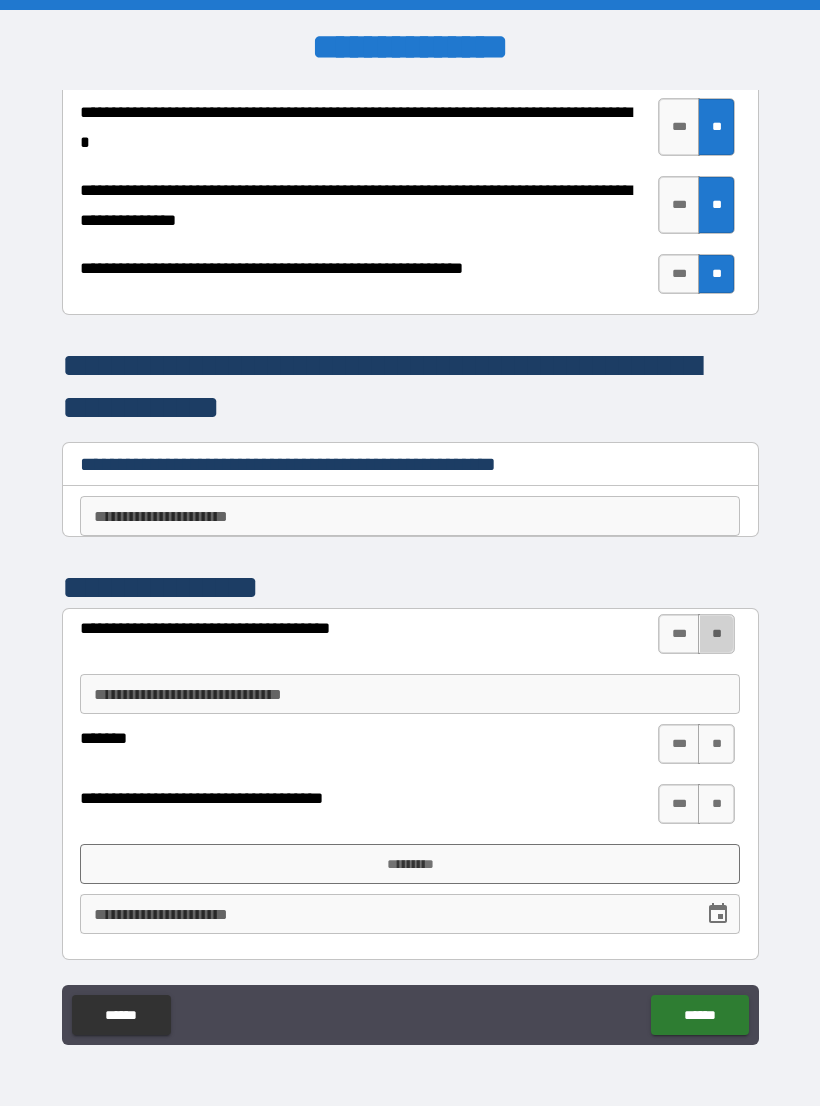 click on "**" at bounding box center [716, 634] 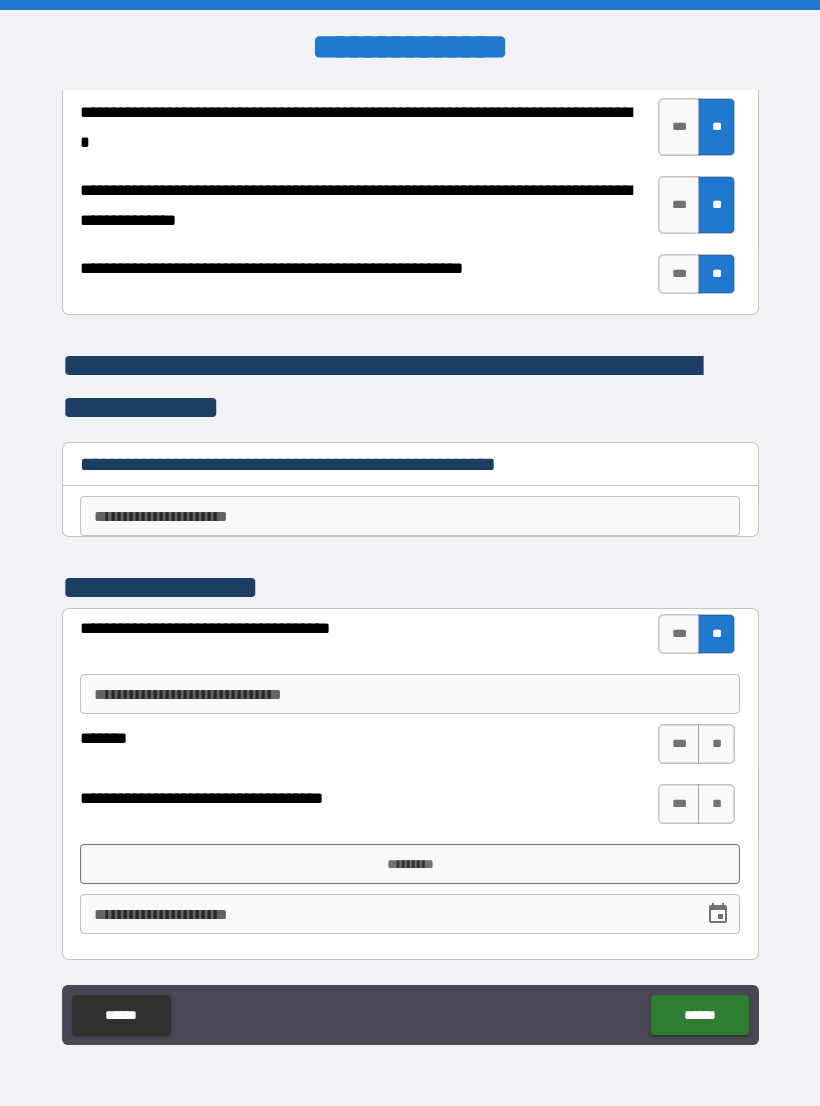 click on "**" at bounding box center (716, 744) 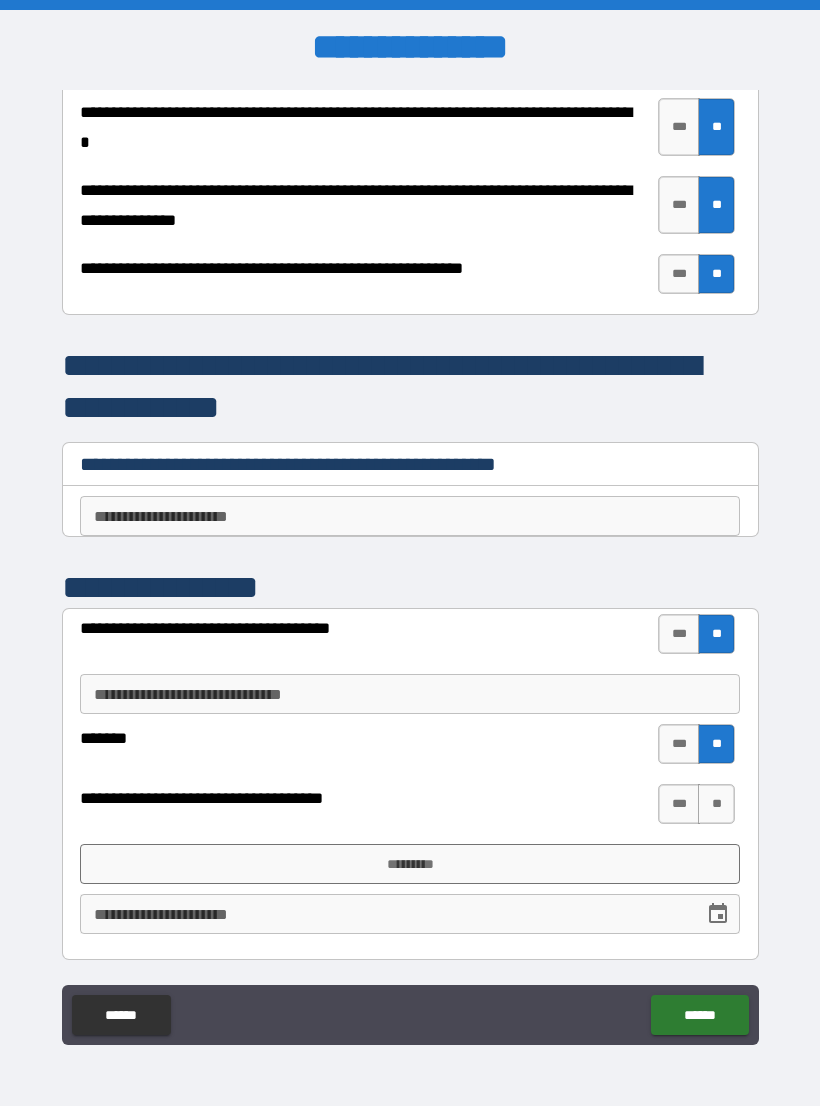 click on "**" at bounding box center (716, 804) 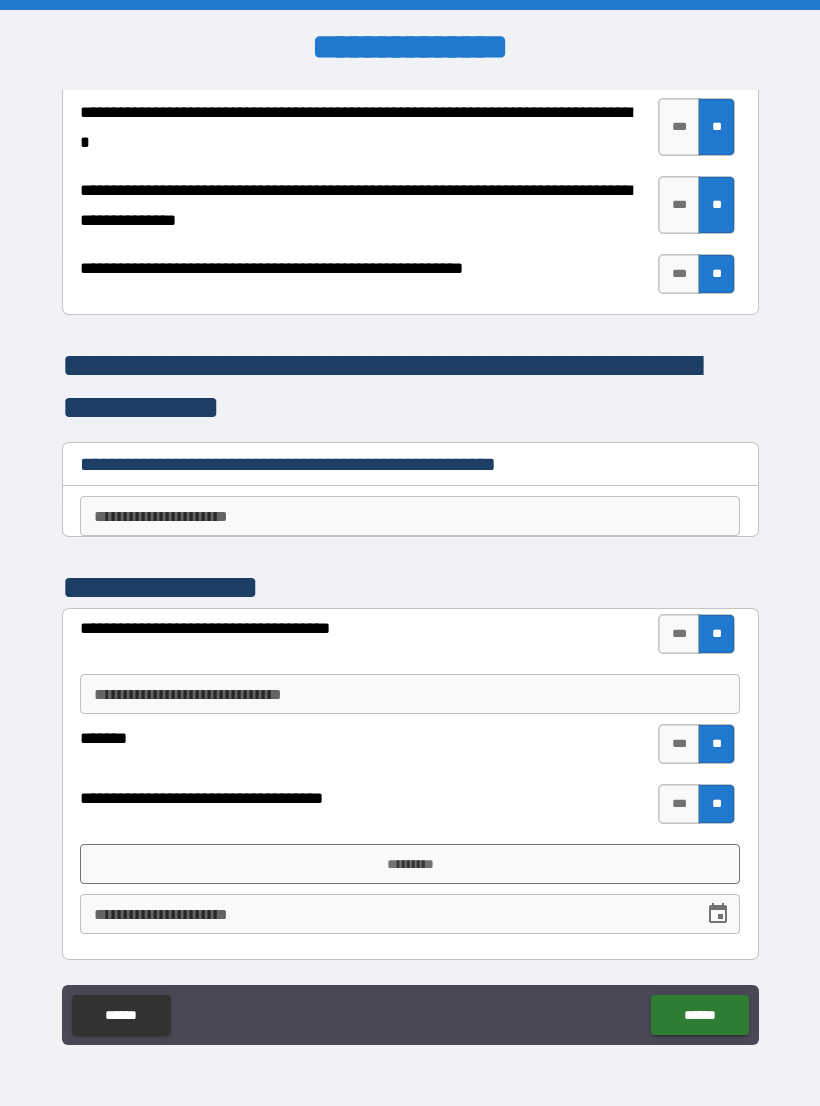 click on "**********" at bounding box center [410, 516] 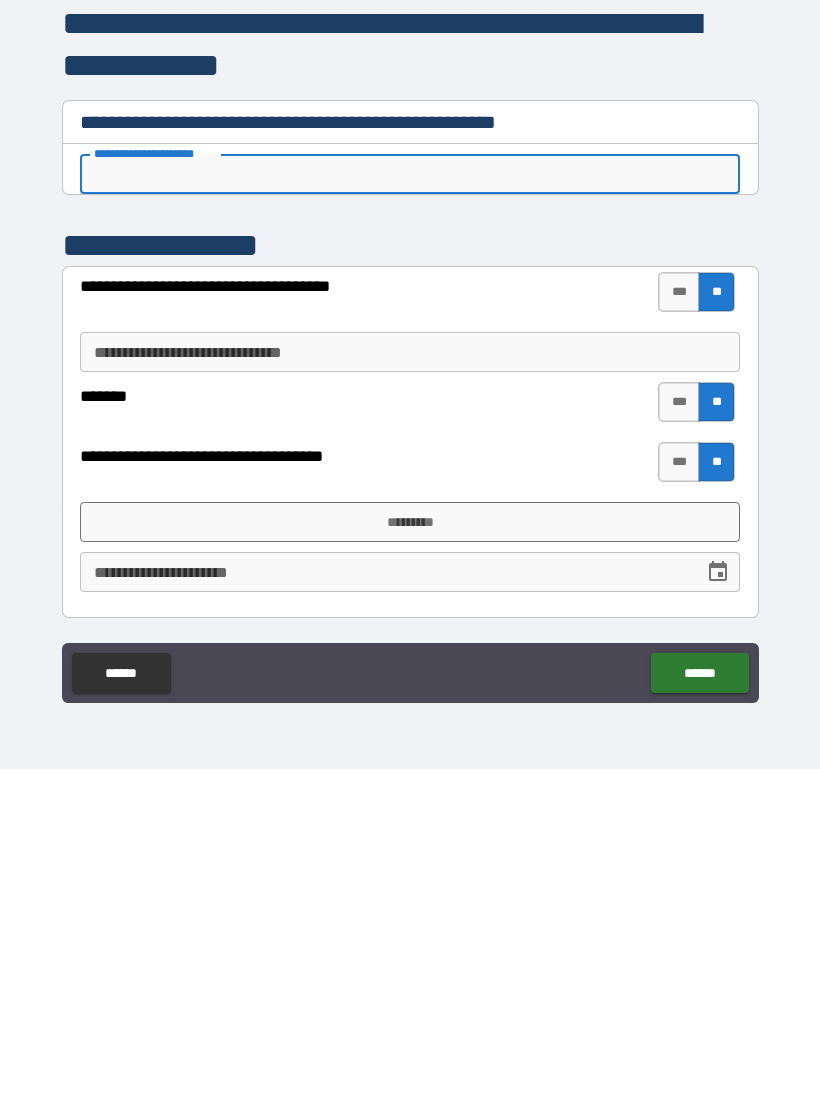 scroll, scrollTop: 31, scrollLeft: 0, axis: vertical 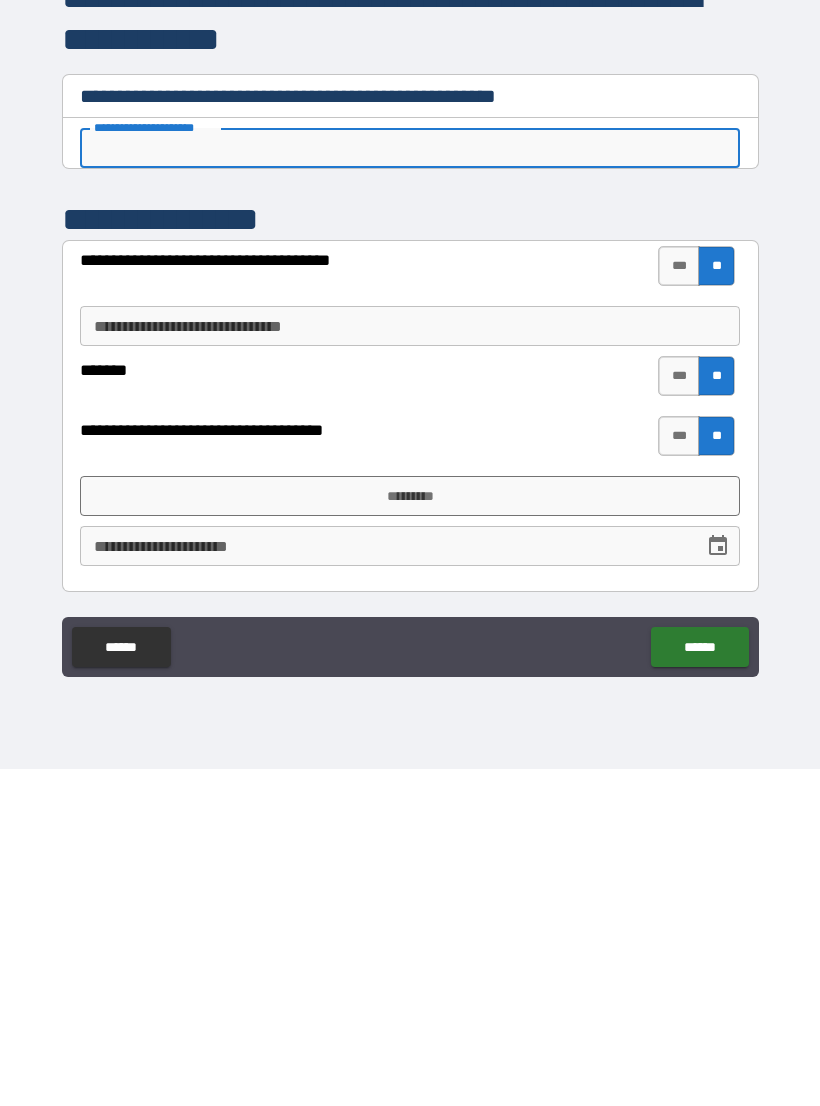 click on "*********" at bounding box center [410, 833] 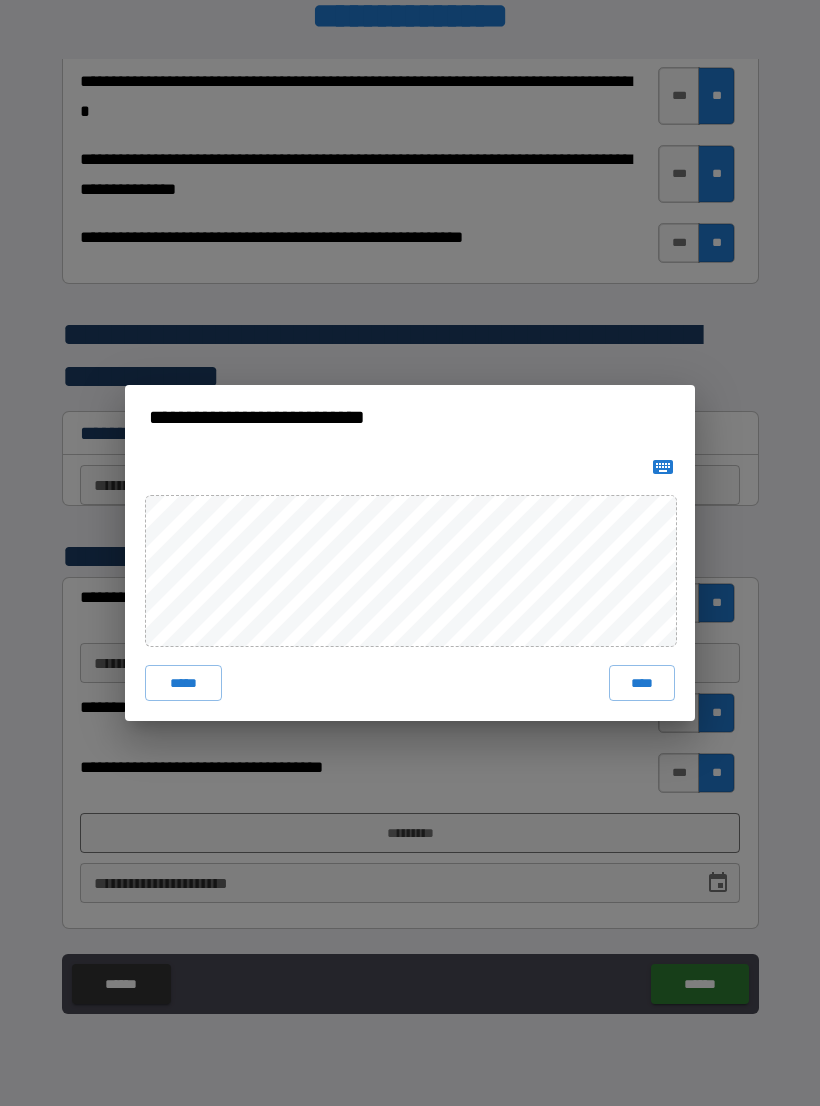 click on "****" at bounding box center (642, 683) 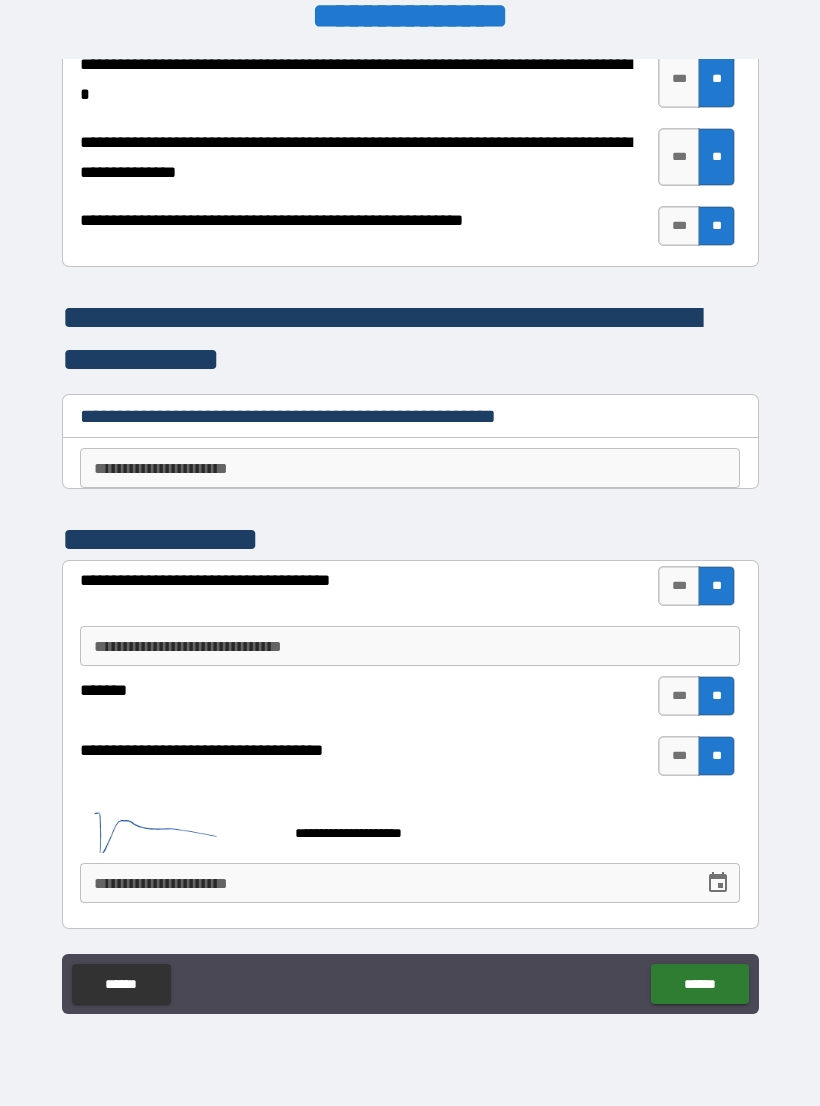 scroll, scrollTop: 4095, scrollLeft: 0, axis: vertical 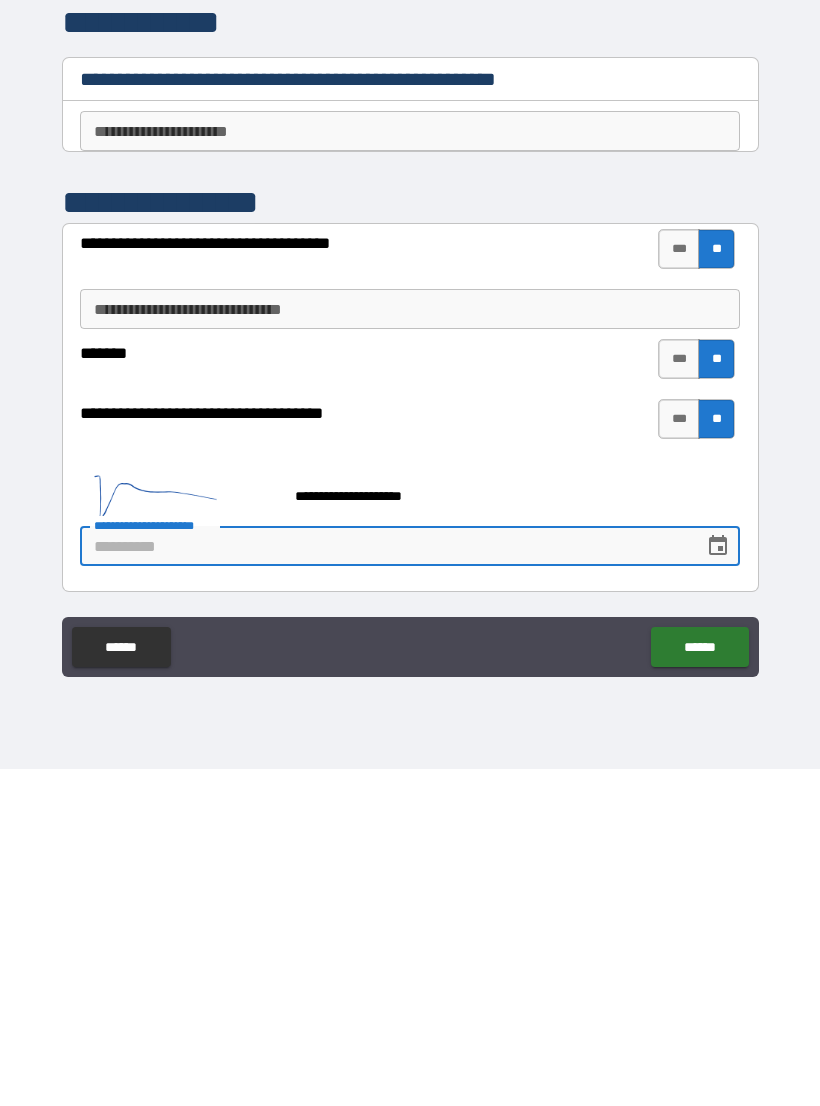 click 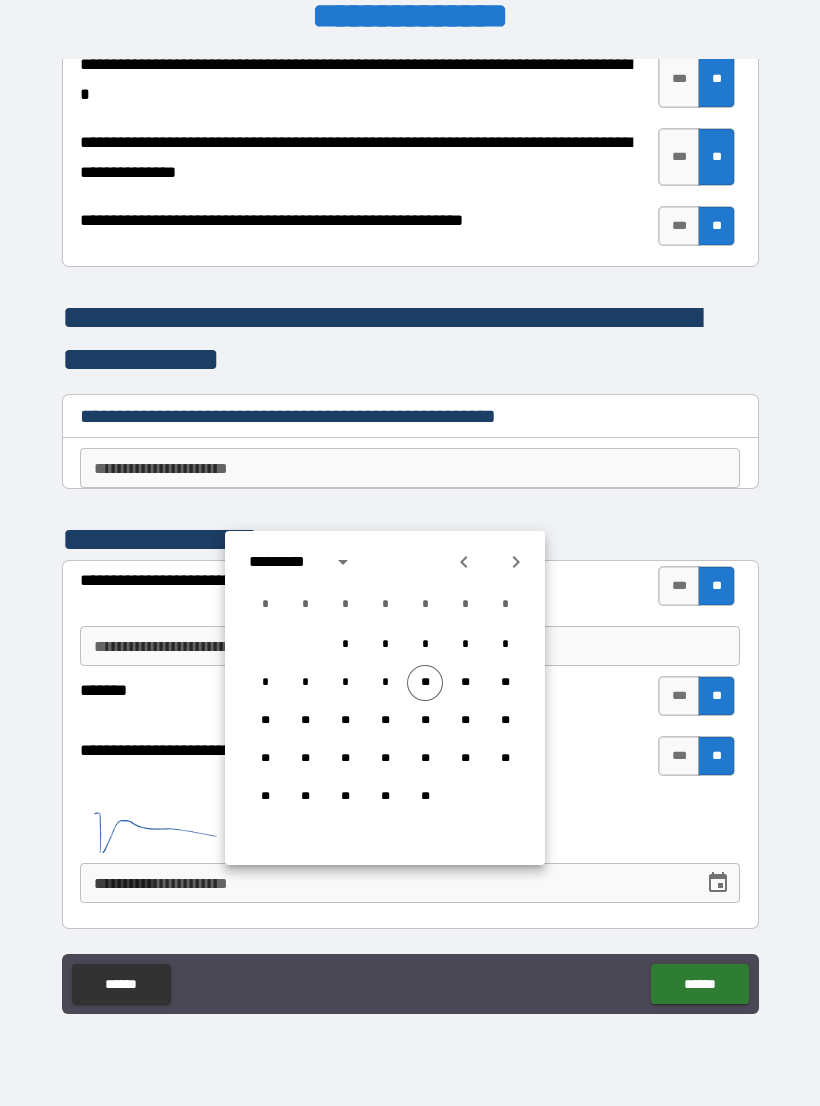 click on "**" at bounding box center [425, 683] 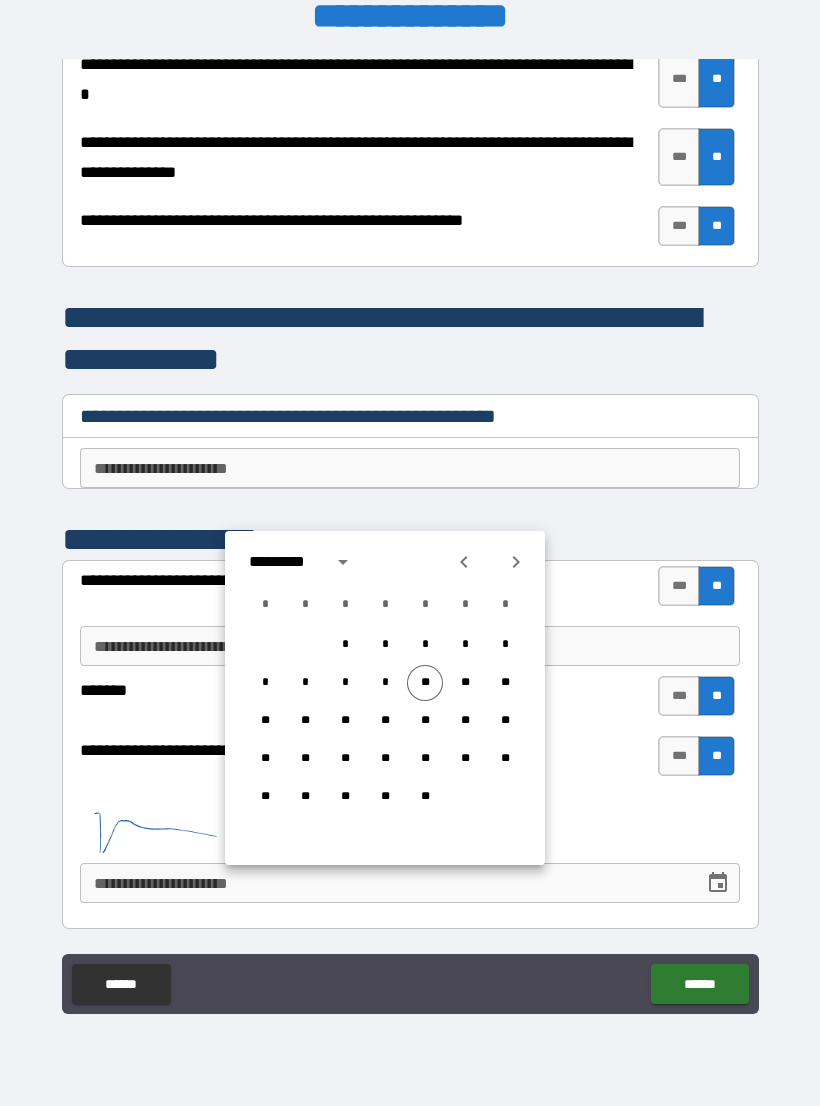 type on "*" 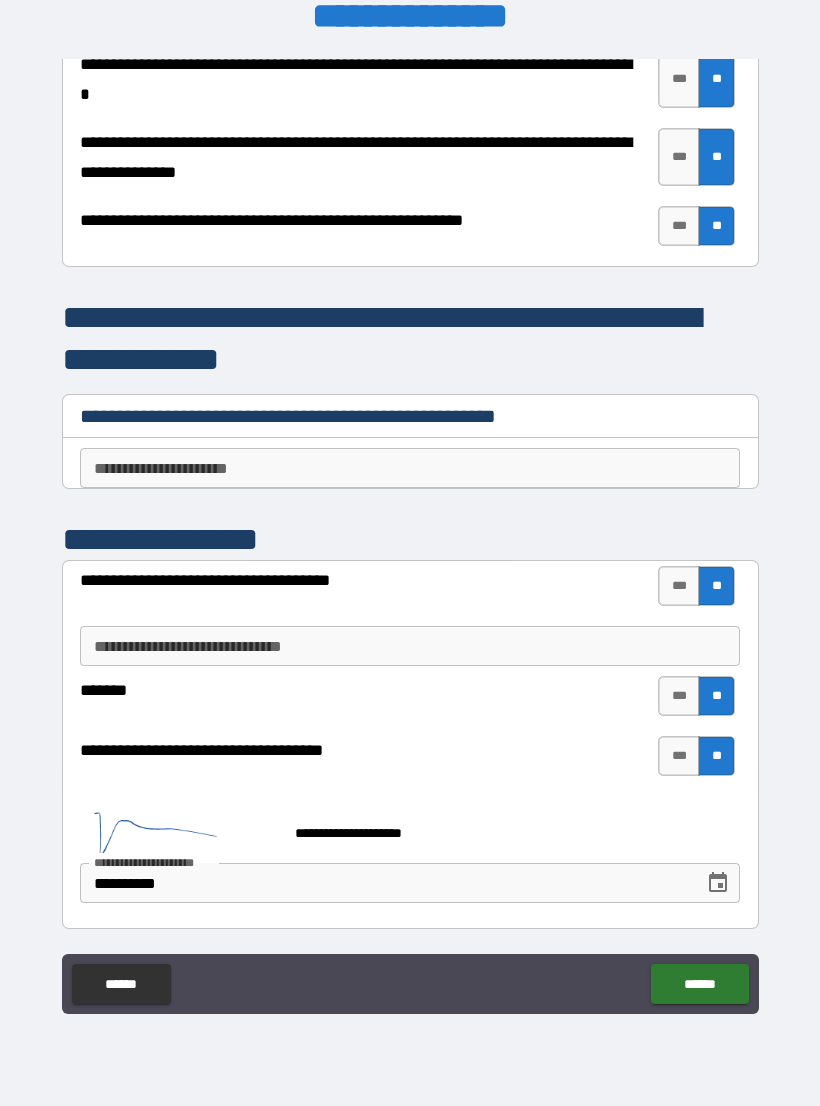 click on "******" at bounding box center [699, 984] 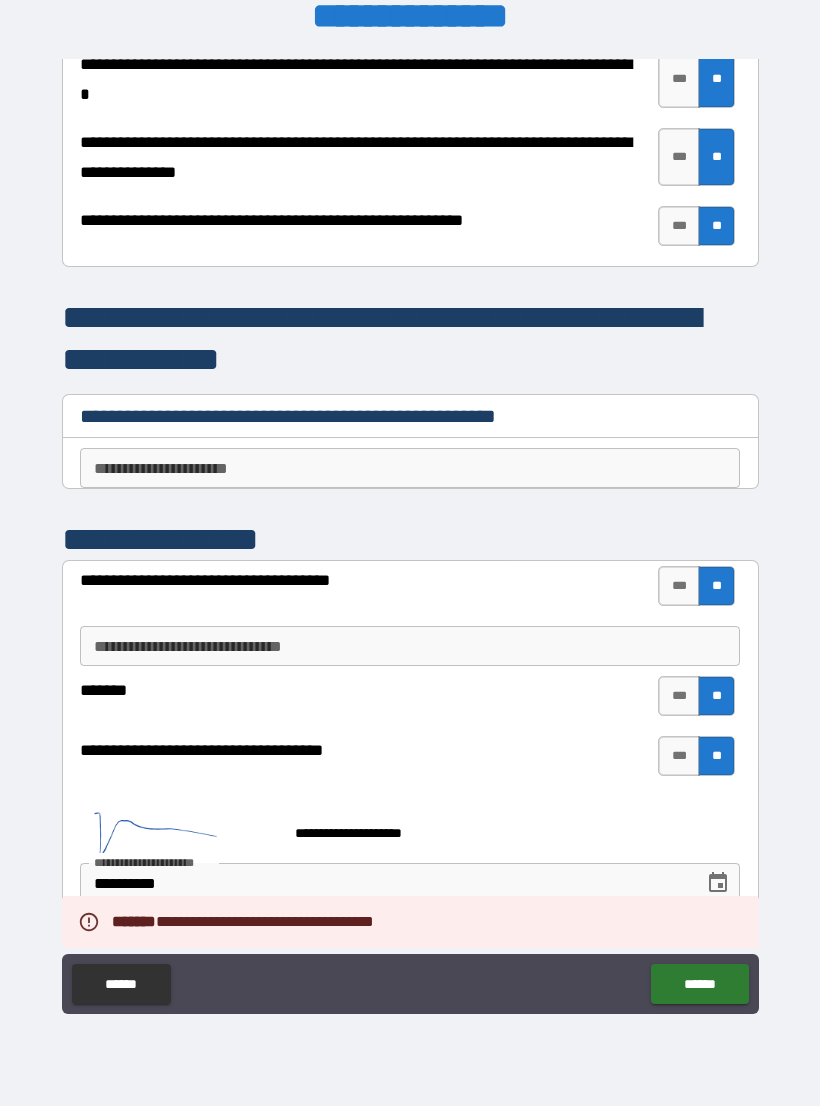 type on "*" 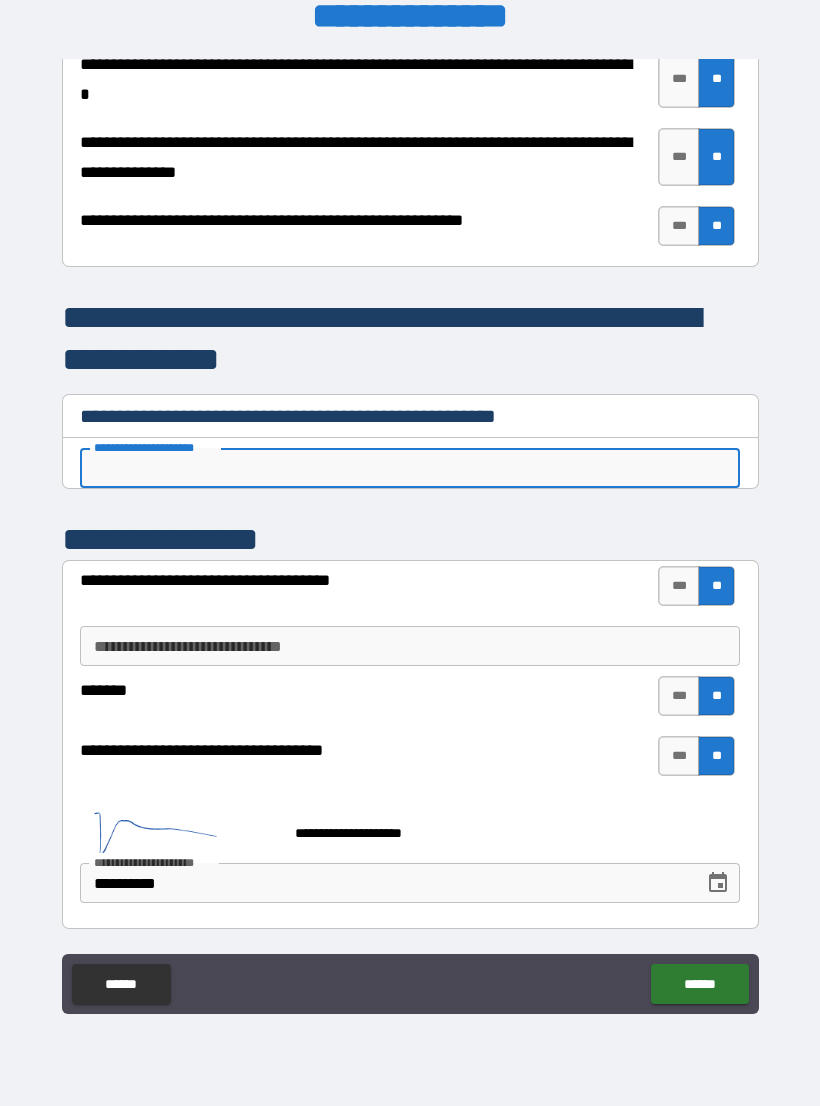 type on "*" 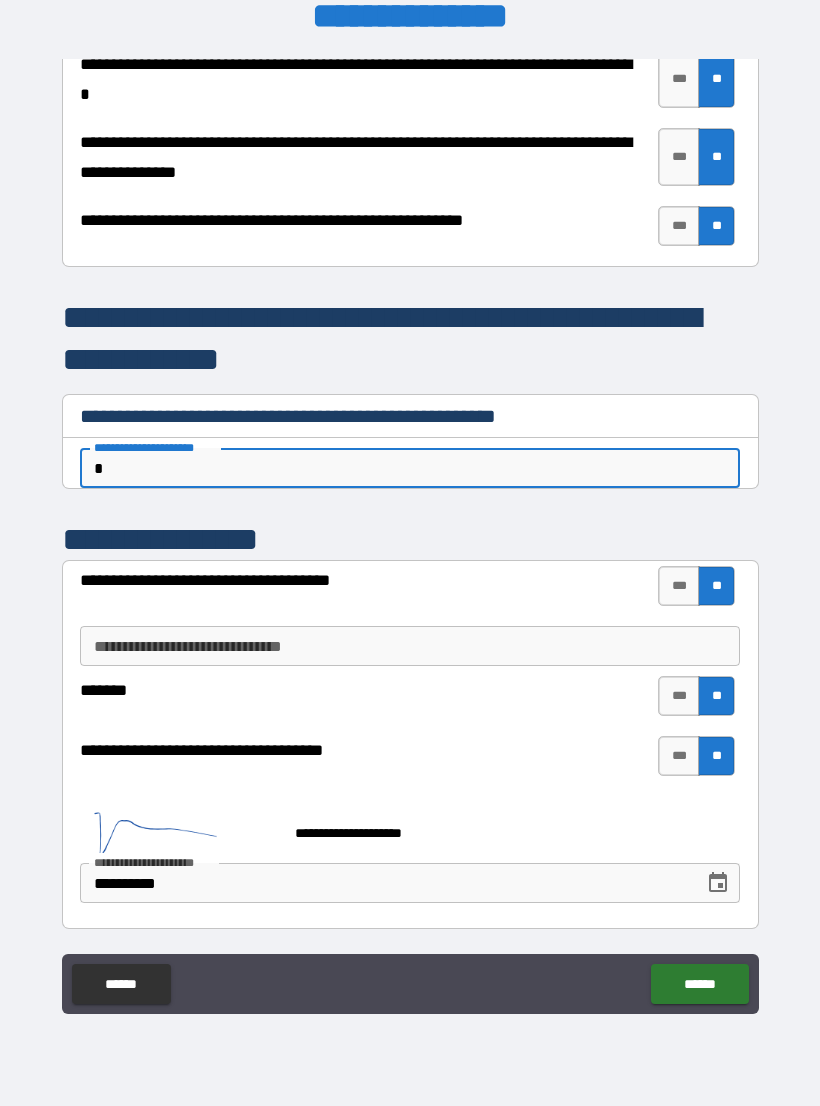 type on "*" 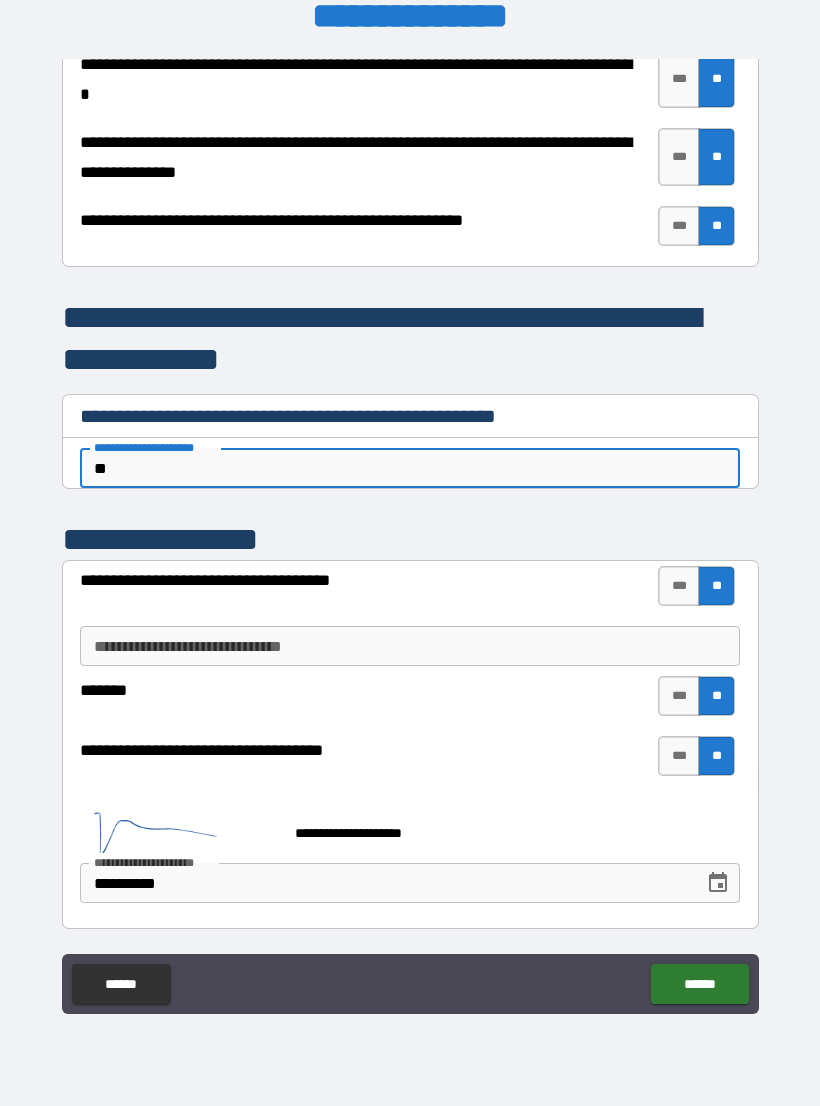 type on "*" 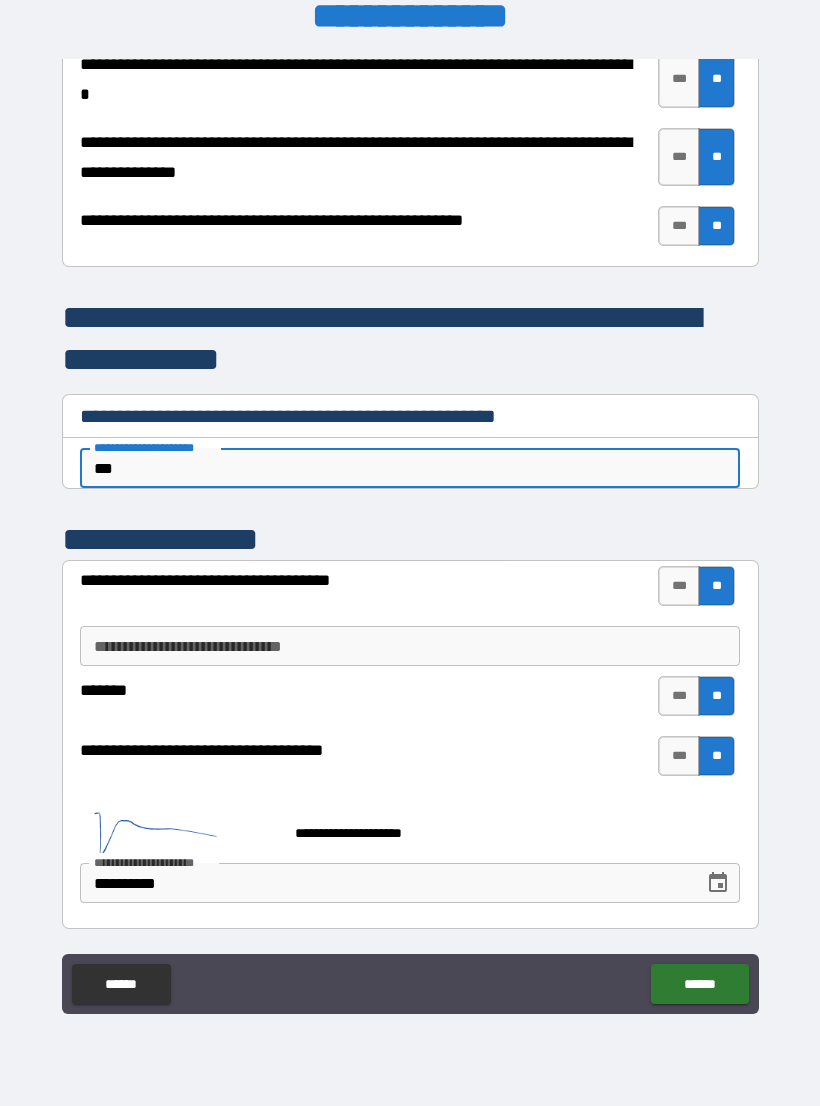 type on "*" 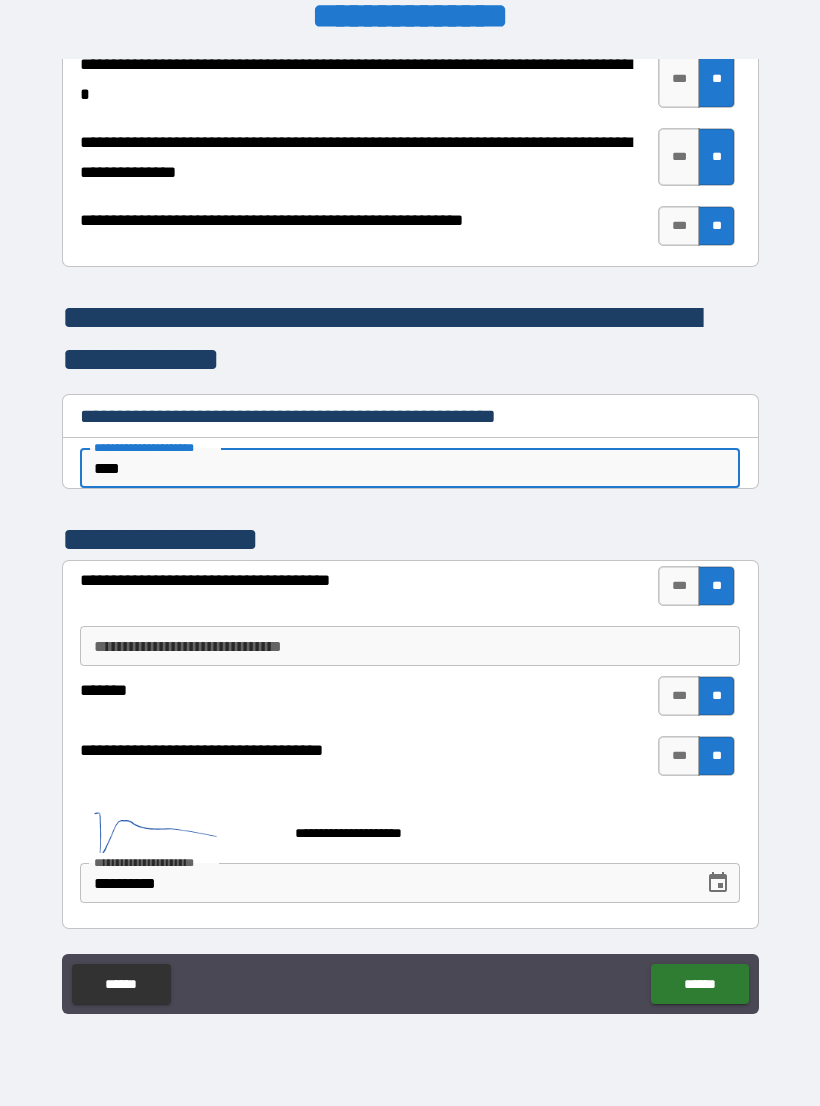 type on "*" 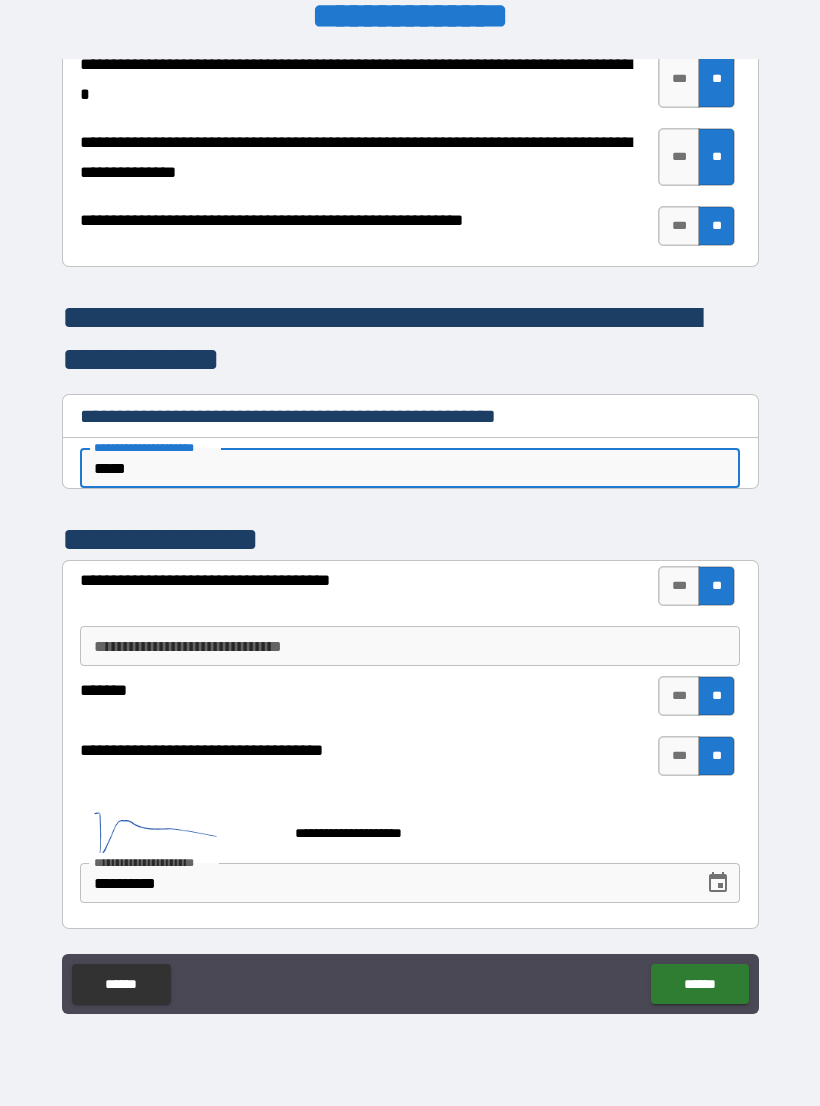 type on "*" 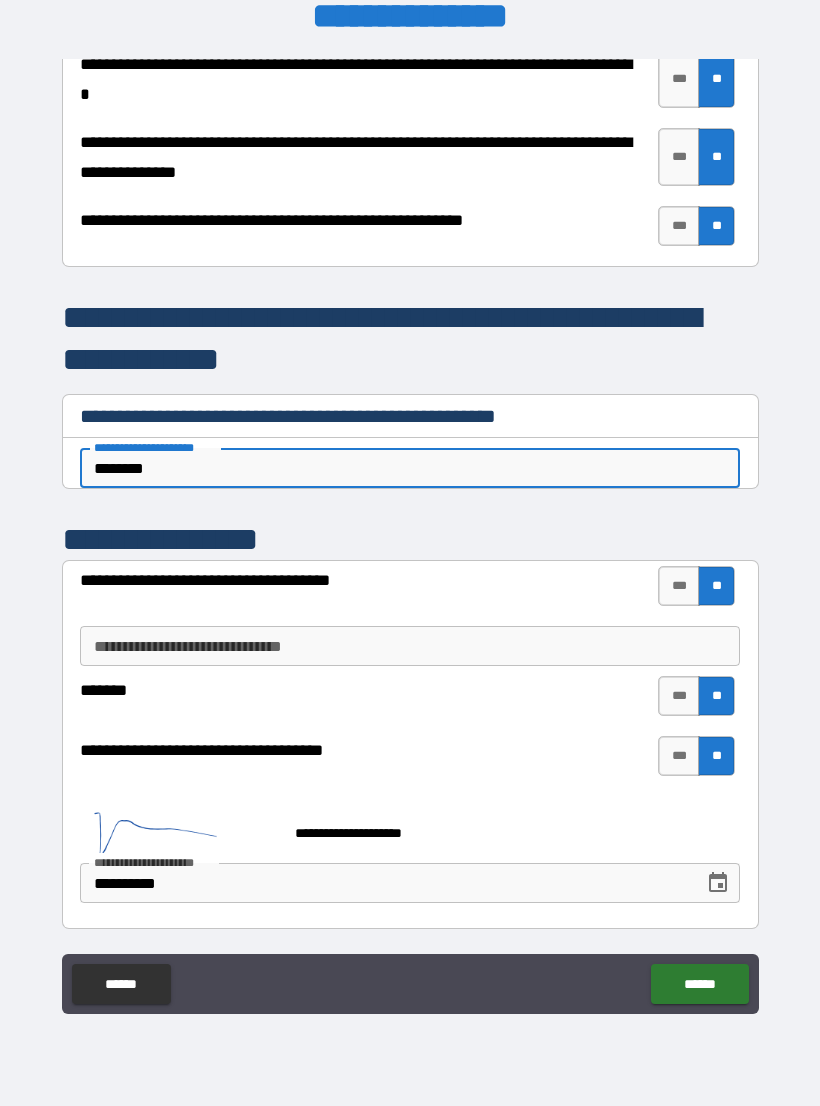 type on "*" 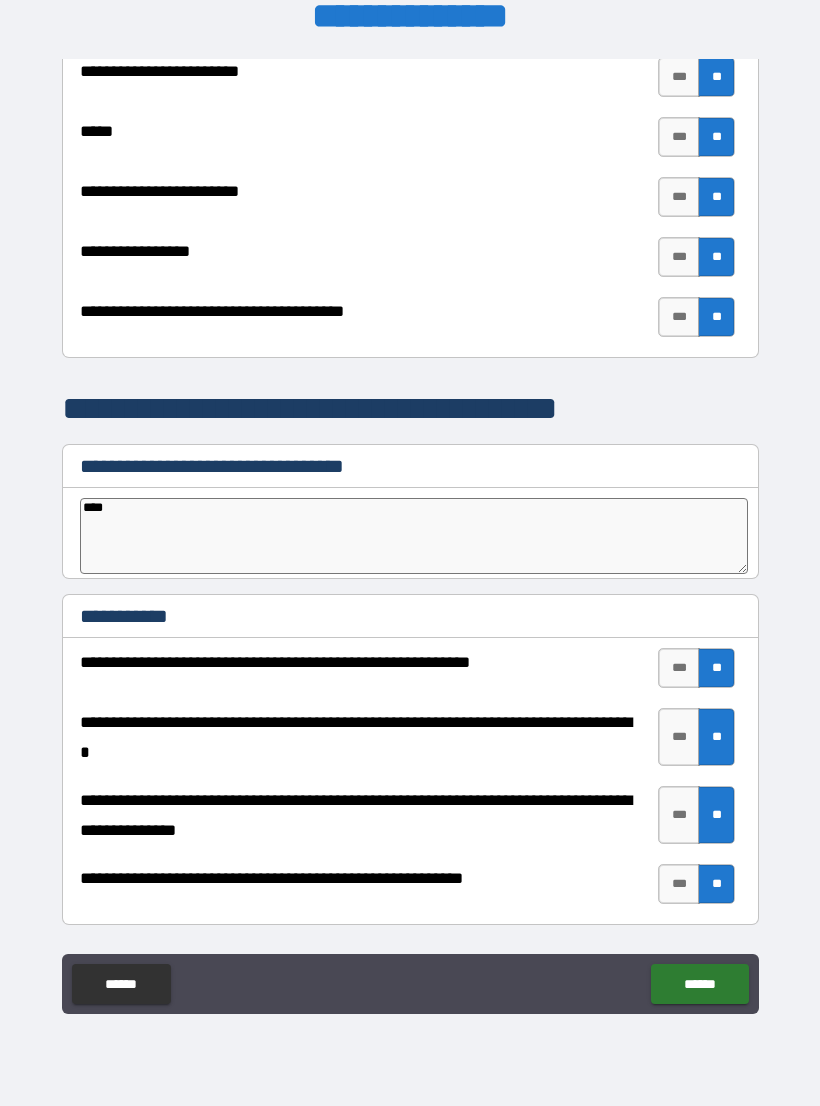 scroll, scrollTop: 3412, scrollLeft: 0, axis: vertical 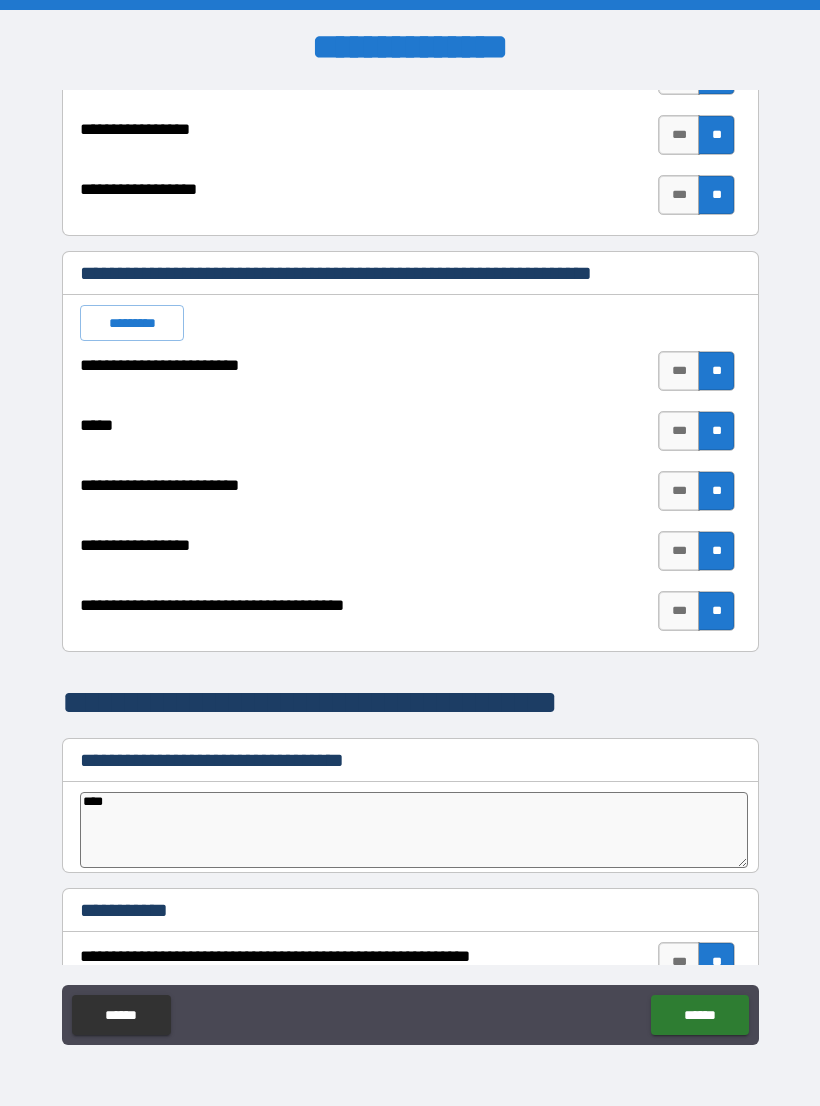 type on "*" 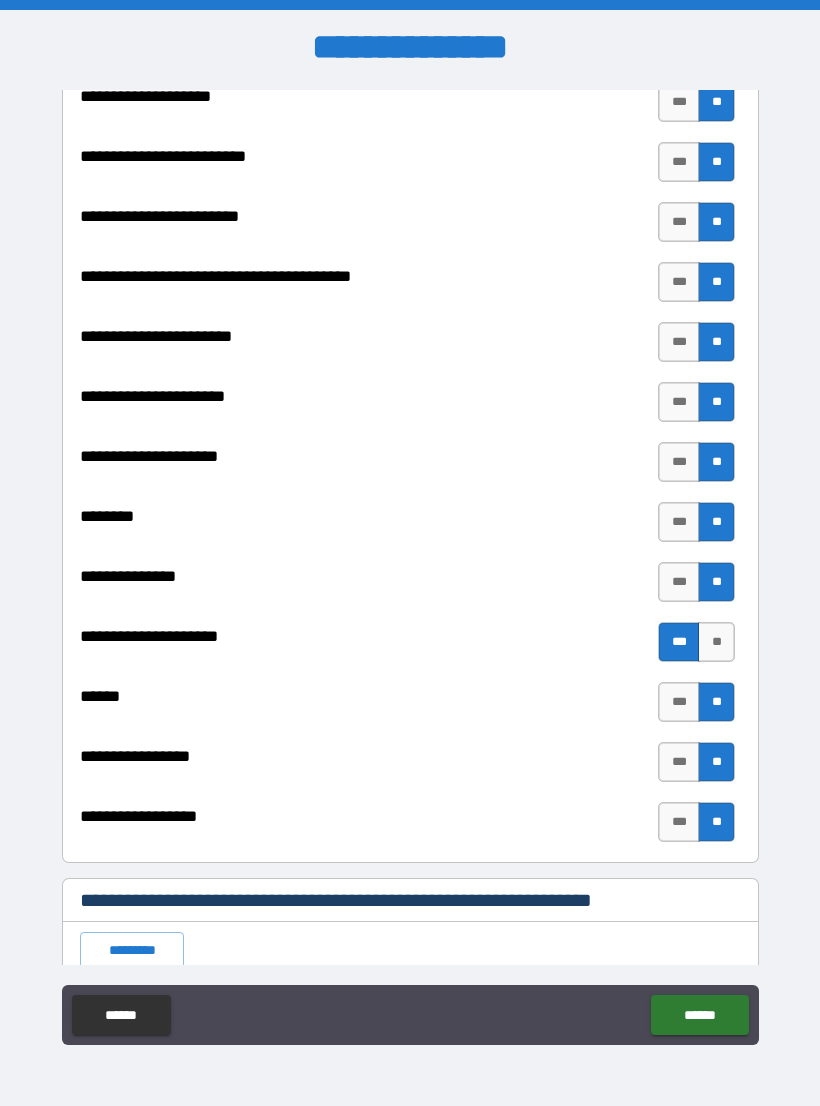 type on "********" 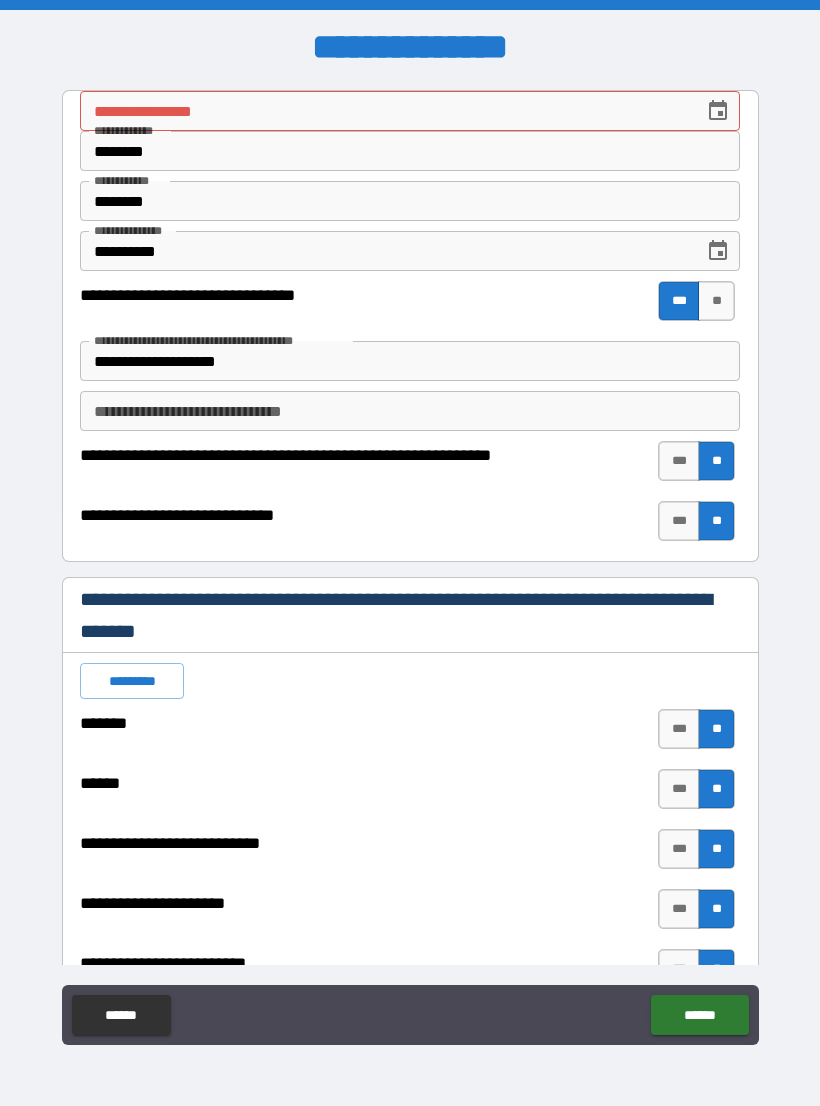 scroll, scrollTop: 0, scrollLeft: 0, axis: both 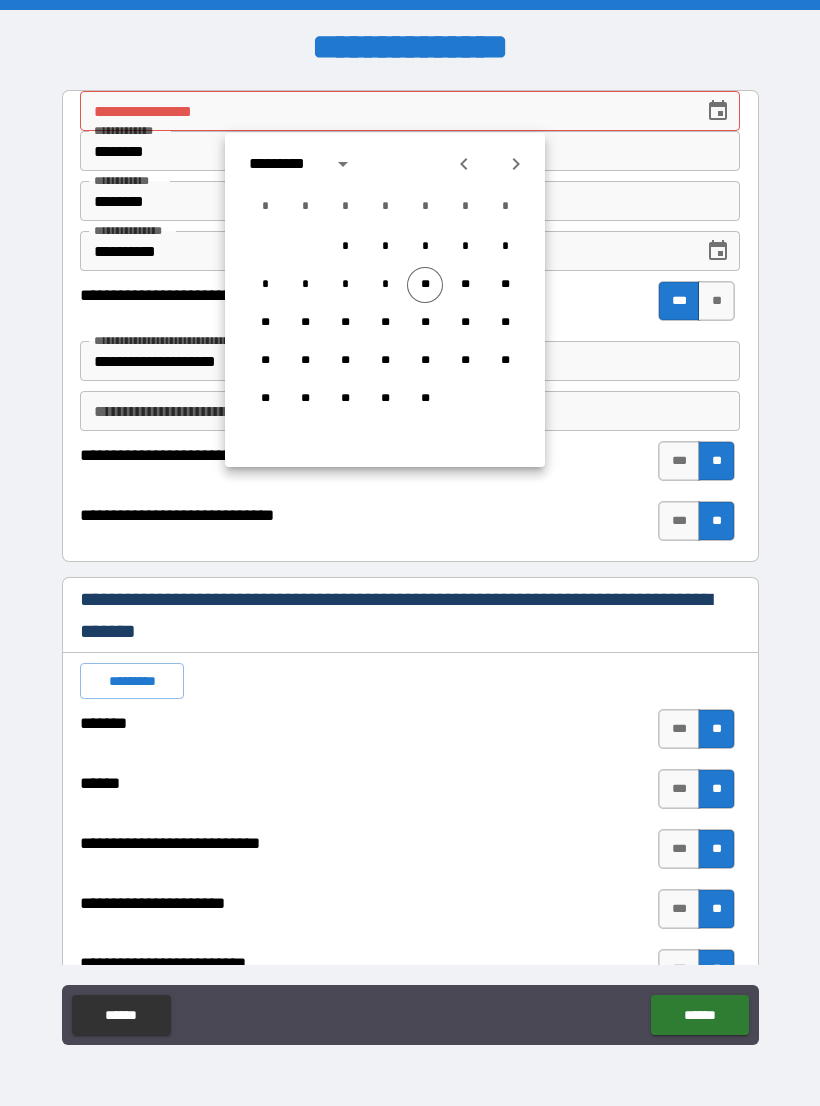 click on "**" at bounding box center (425, 285) 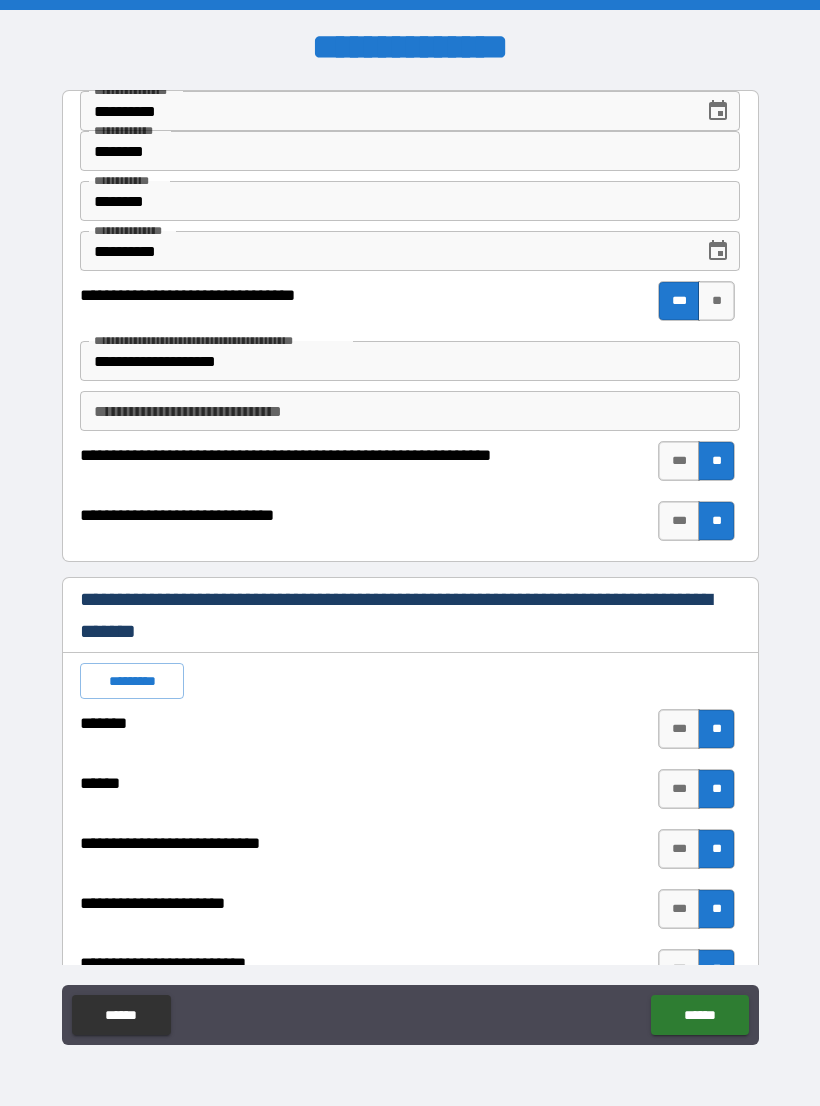 type on "*" 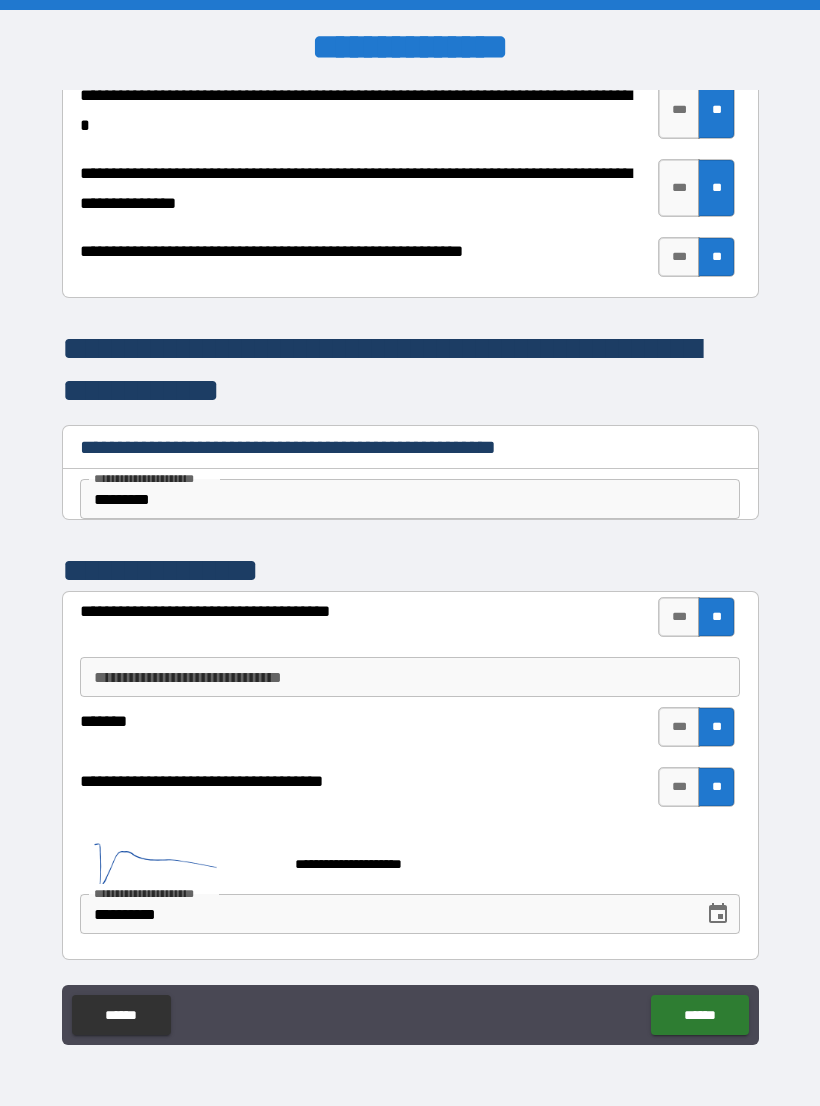 scroll, scrollTop: 4096, scrollLeft: 0, axis: vertical 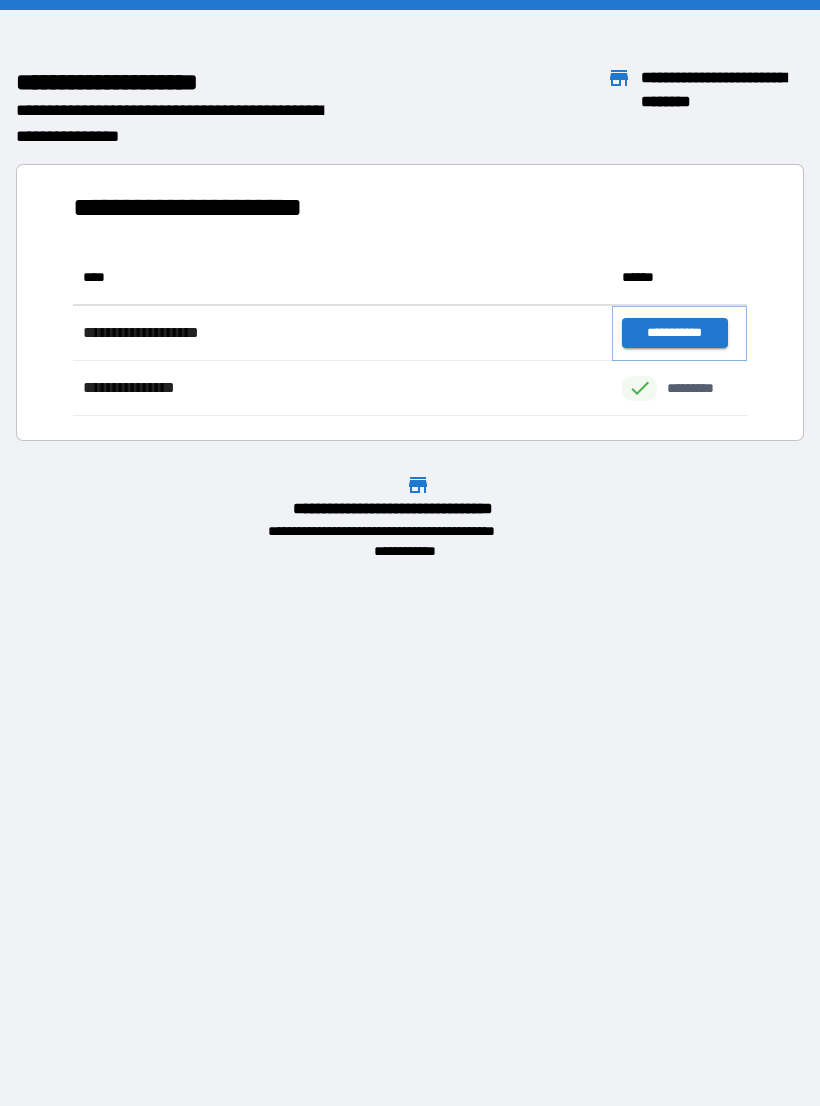click on "**********" at bounding box center (674, 333) 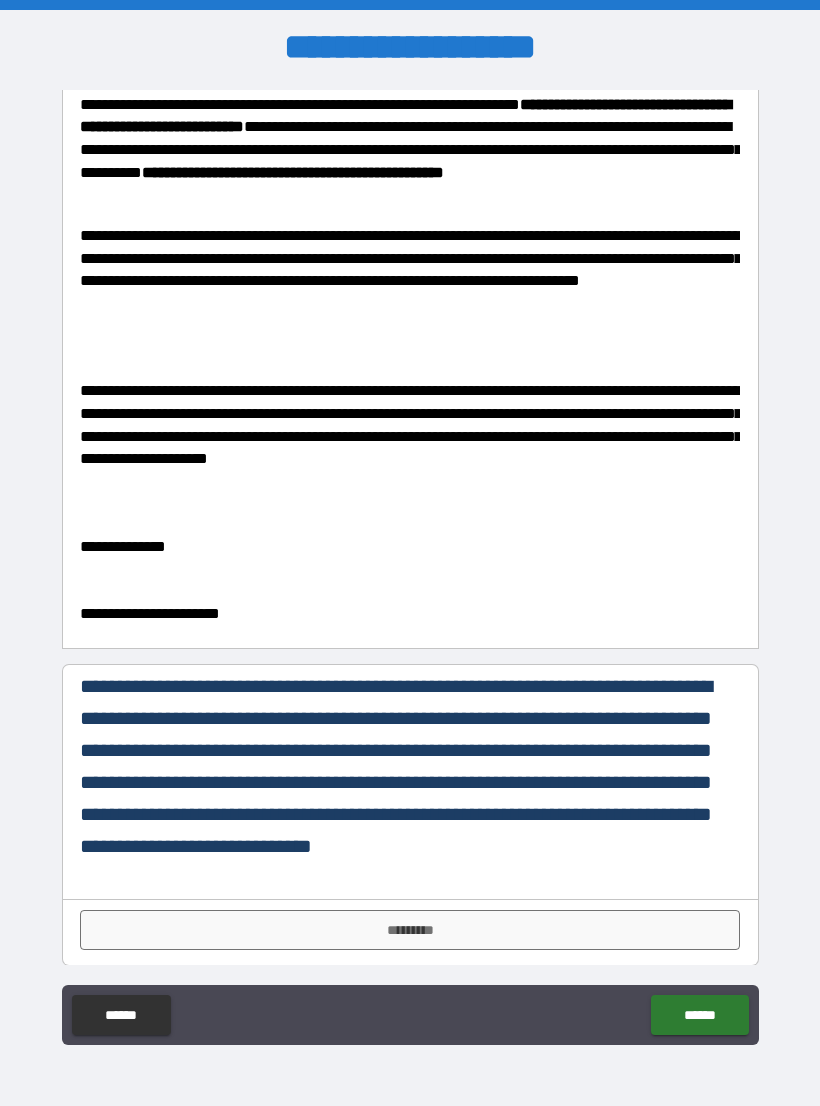 scroll, scrollTop: 160, scrollLeft: 0, axis: vertical 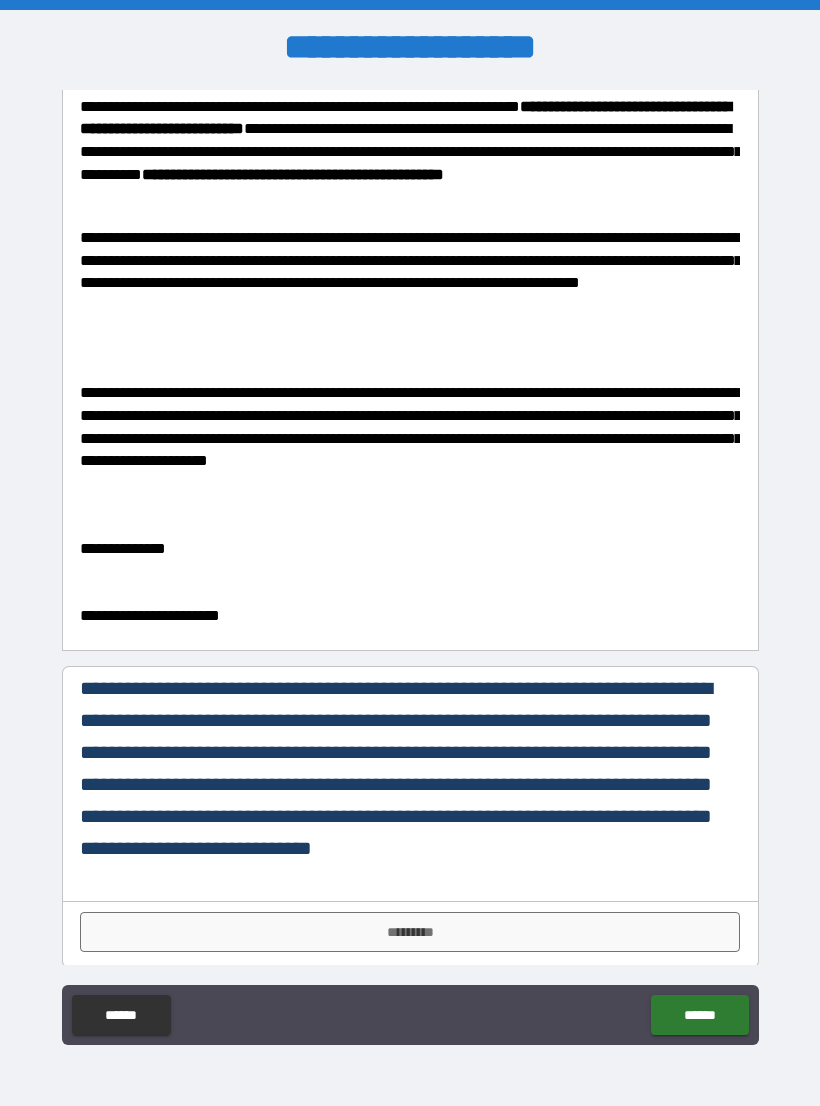 click on "*********" at bounding box center [410, 932] 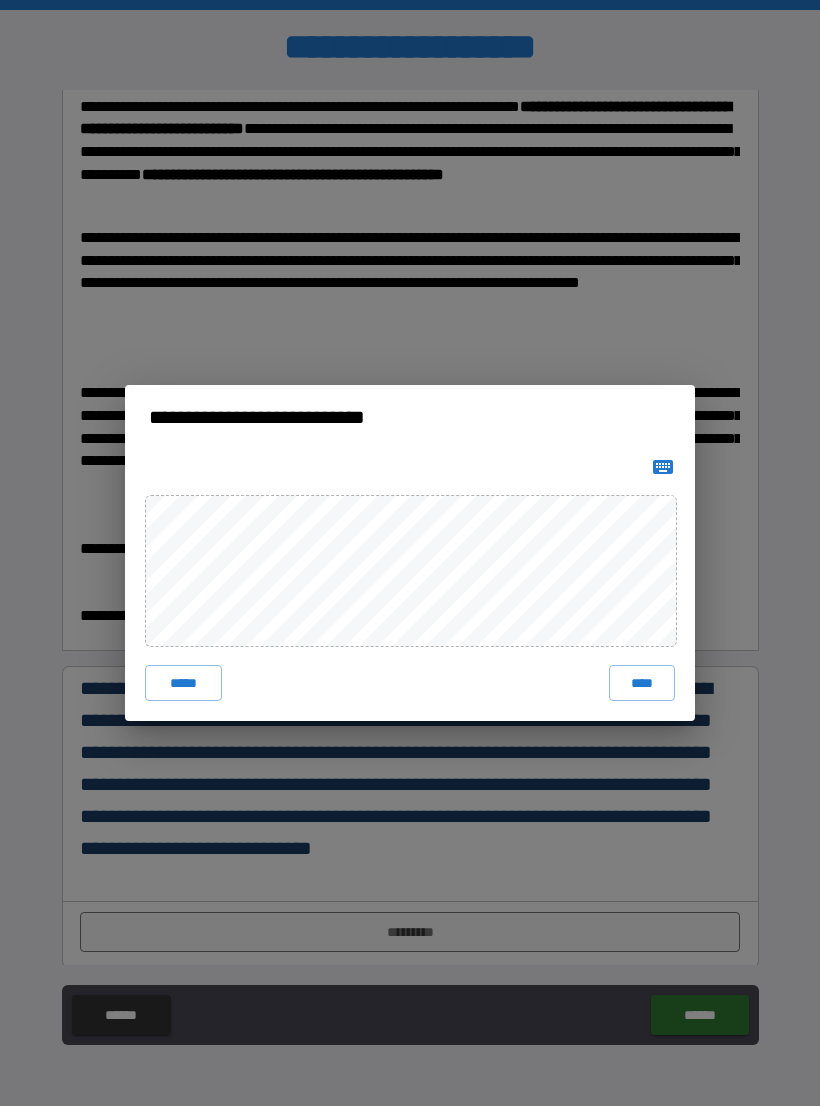 click on "****" at bounding box center [642, 683] 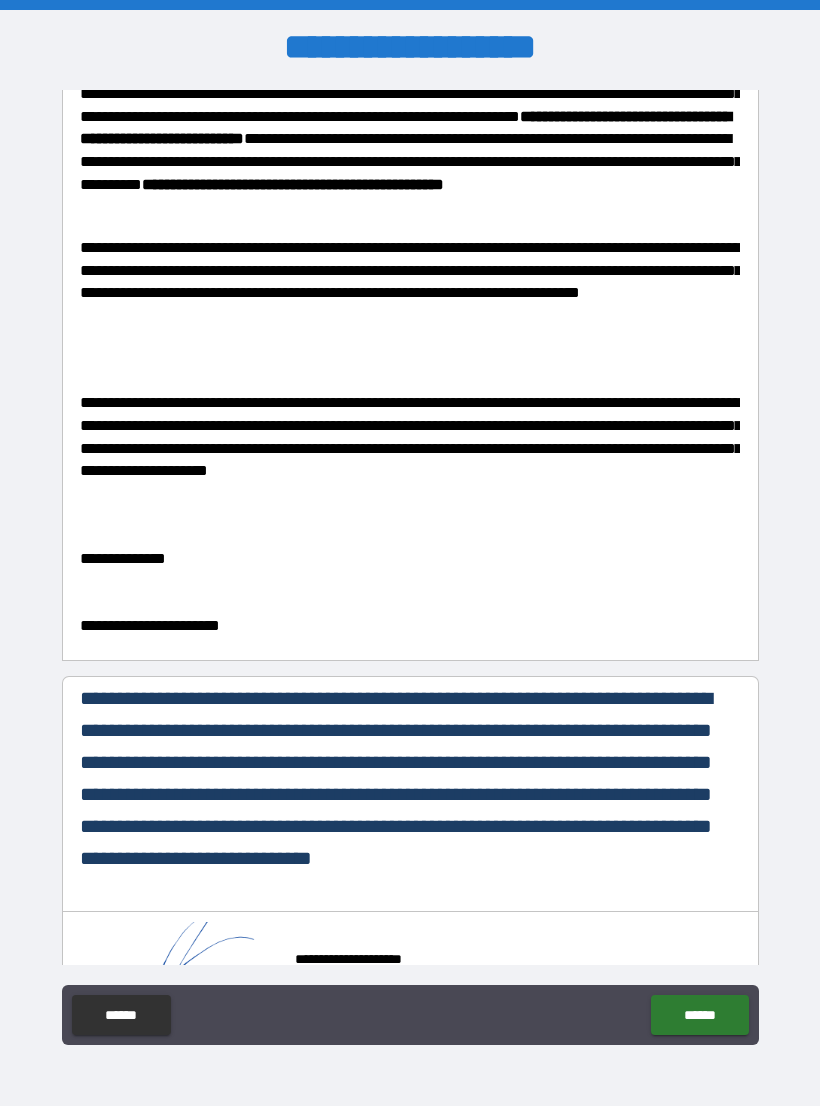 click on "******" at bounding box center [699, 1015] 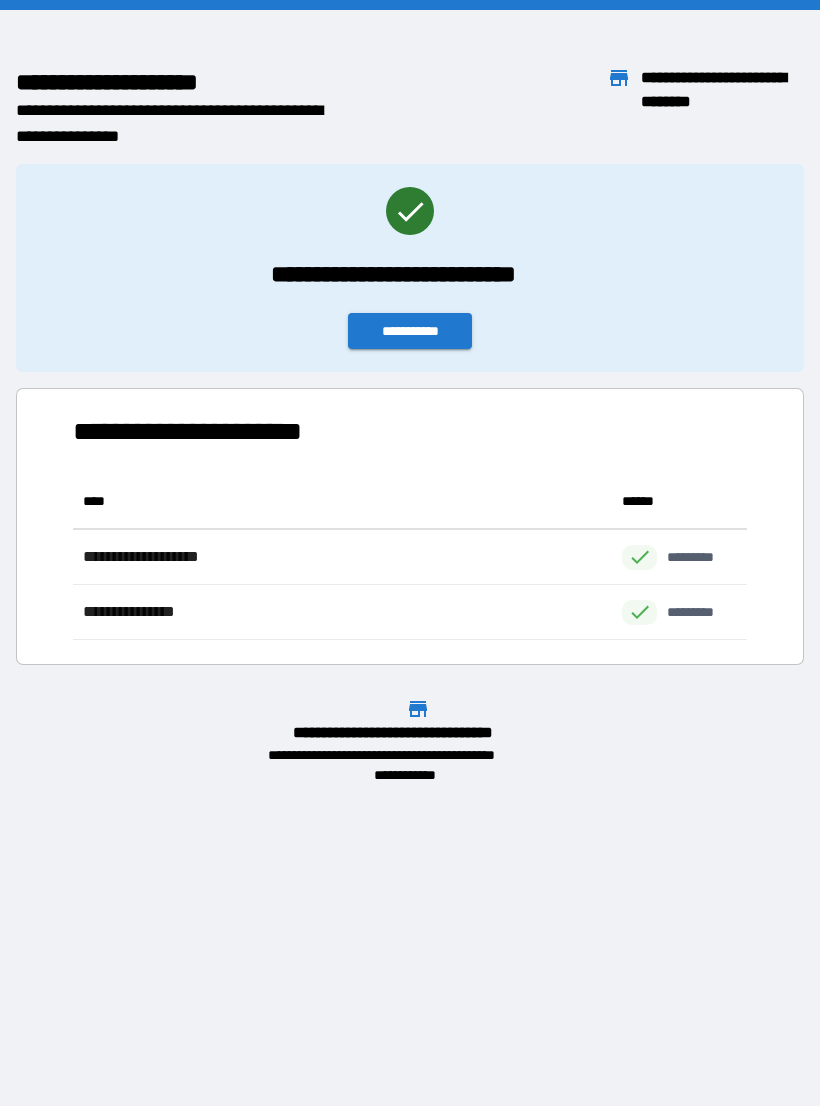 scroll, scrollTop: 1, scrollLeft: 1, axis: both 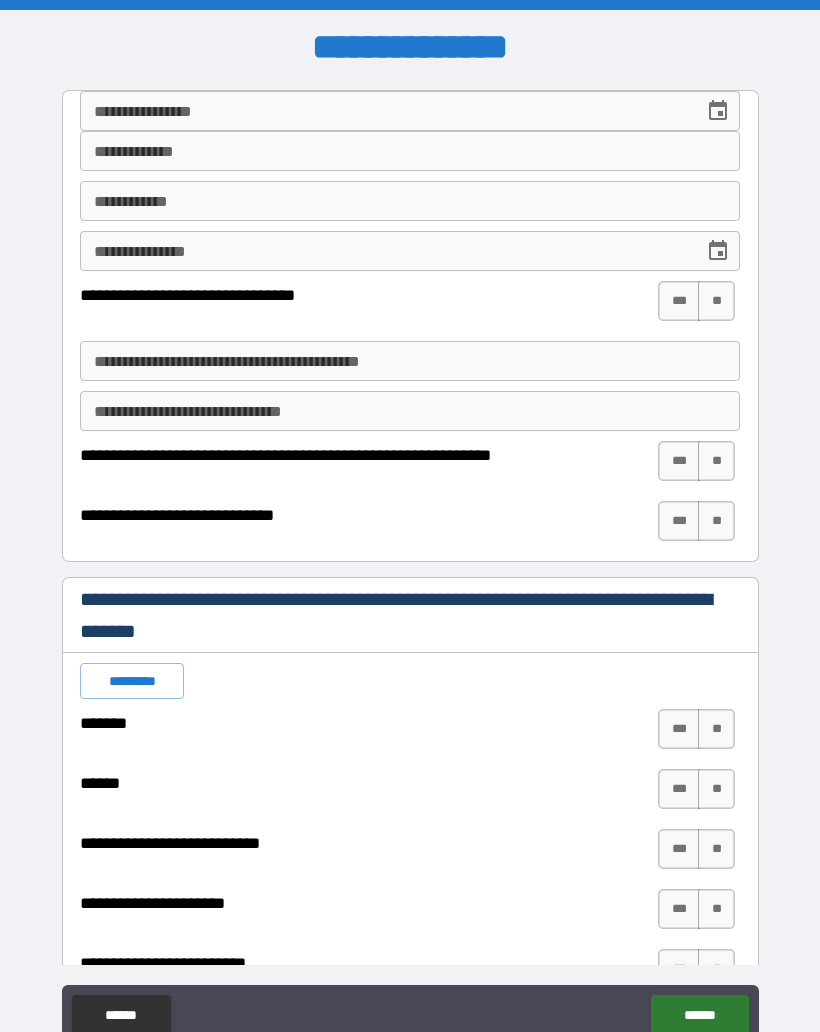 type on "*" 